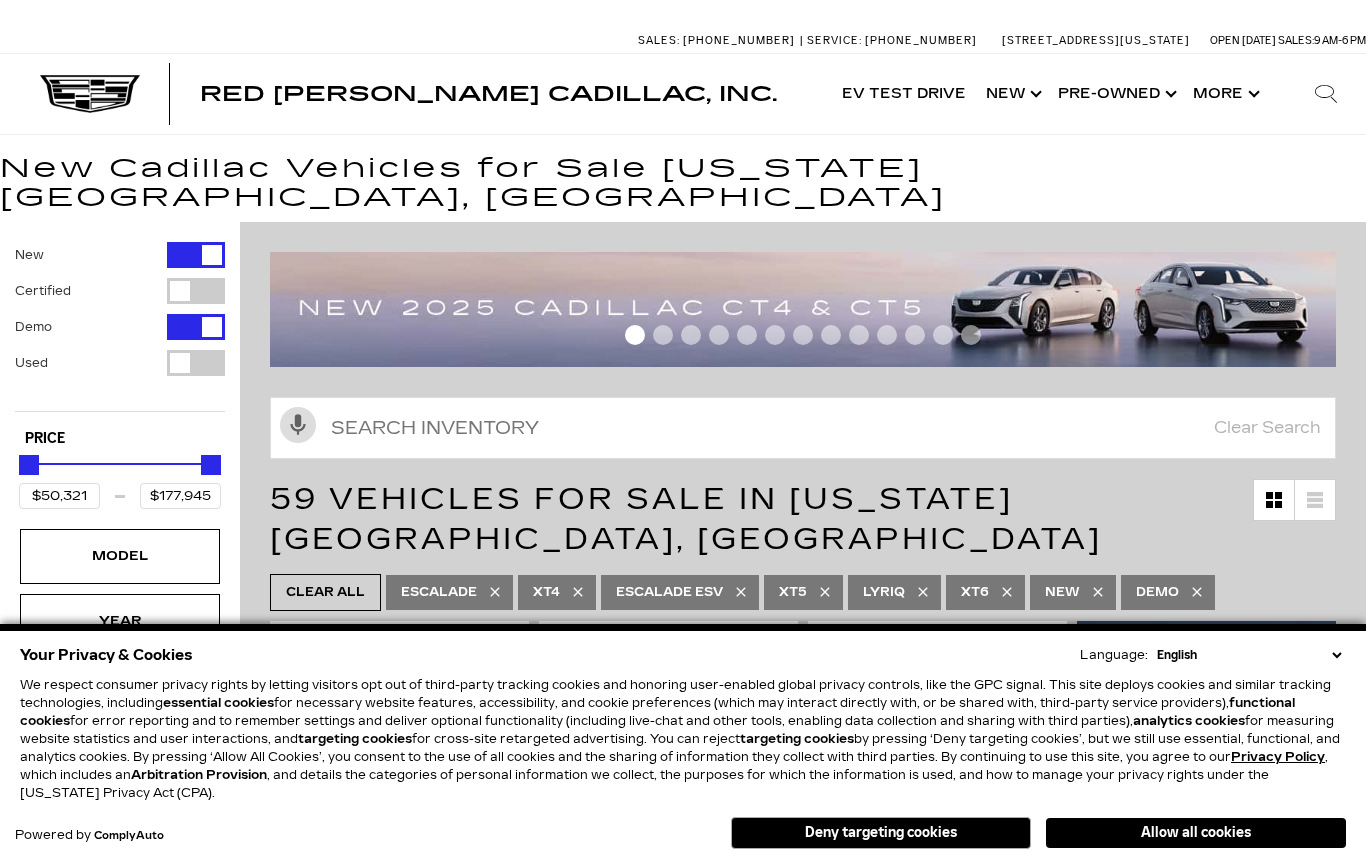 scroll, scrollTop: 0, scrollLeft: 0, axis: both 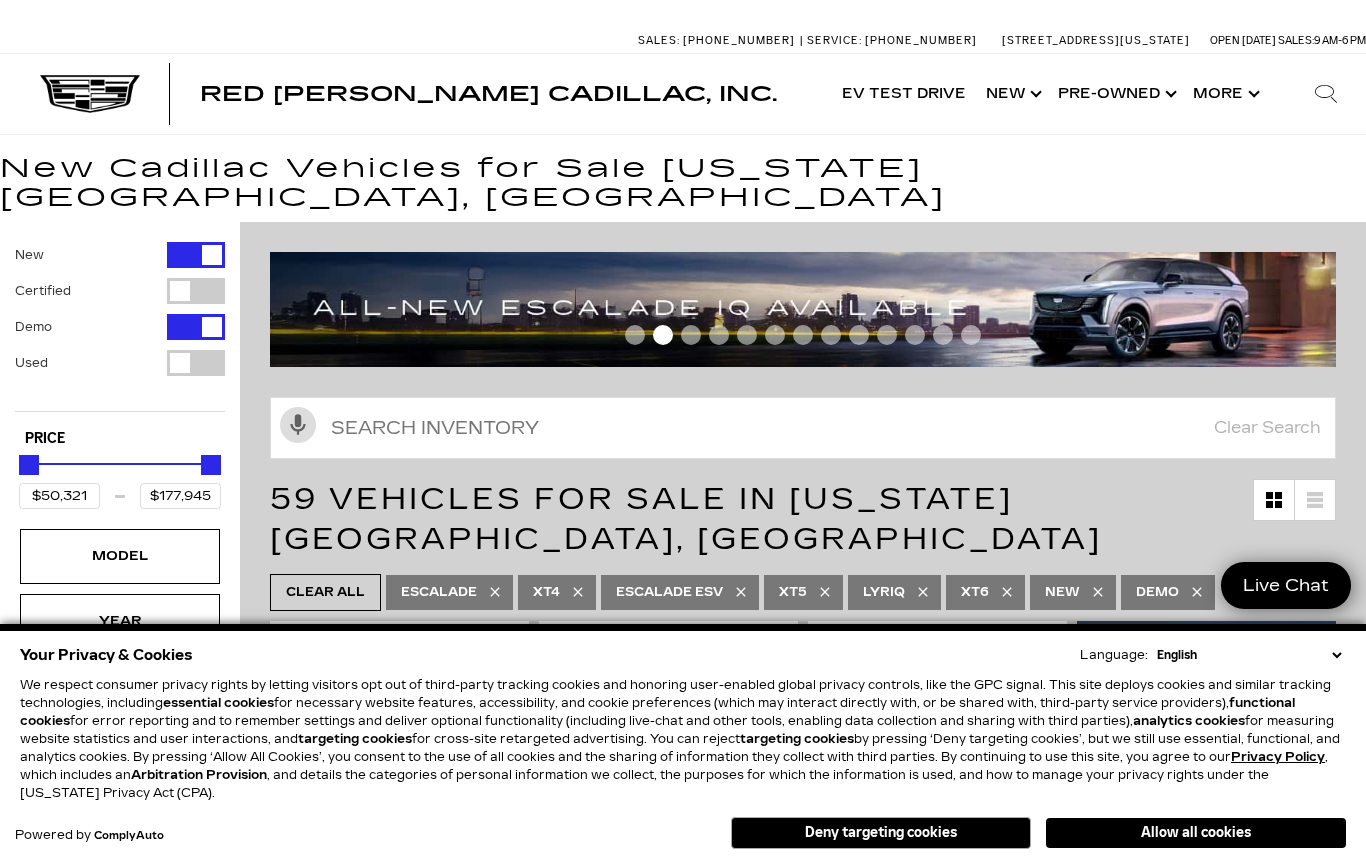 click 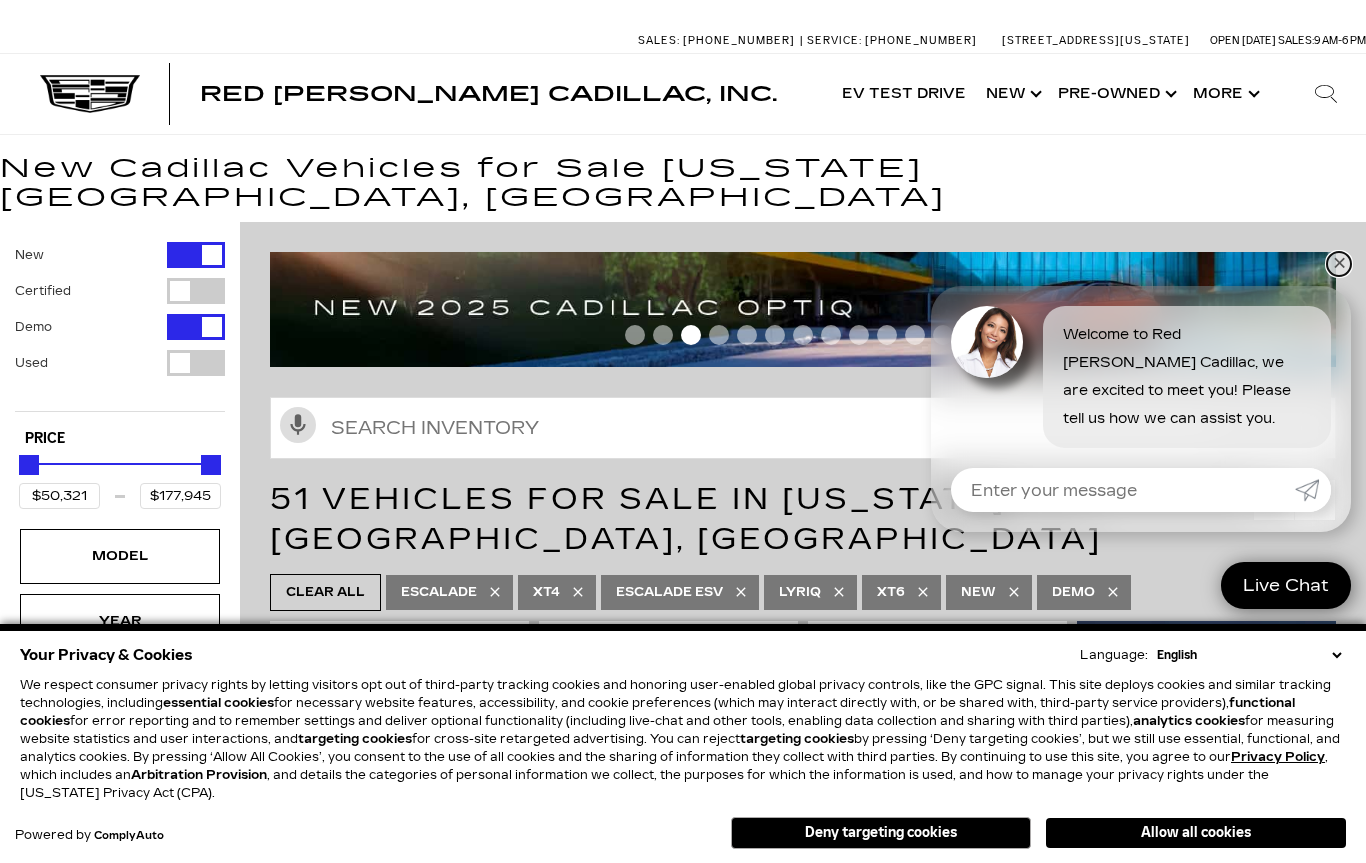 click on "✕" at bounding box center [1339, 264] 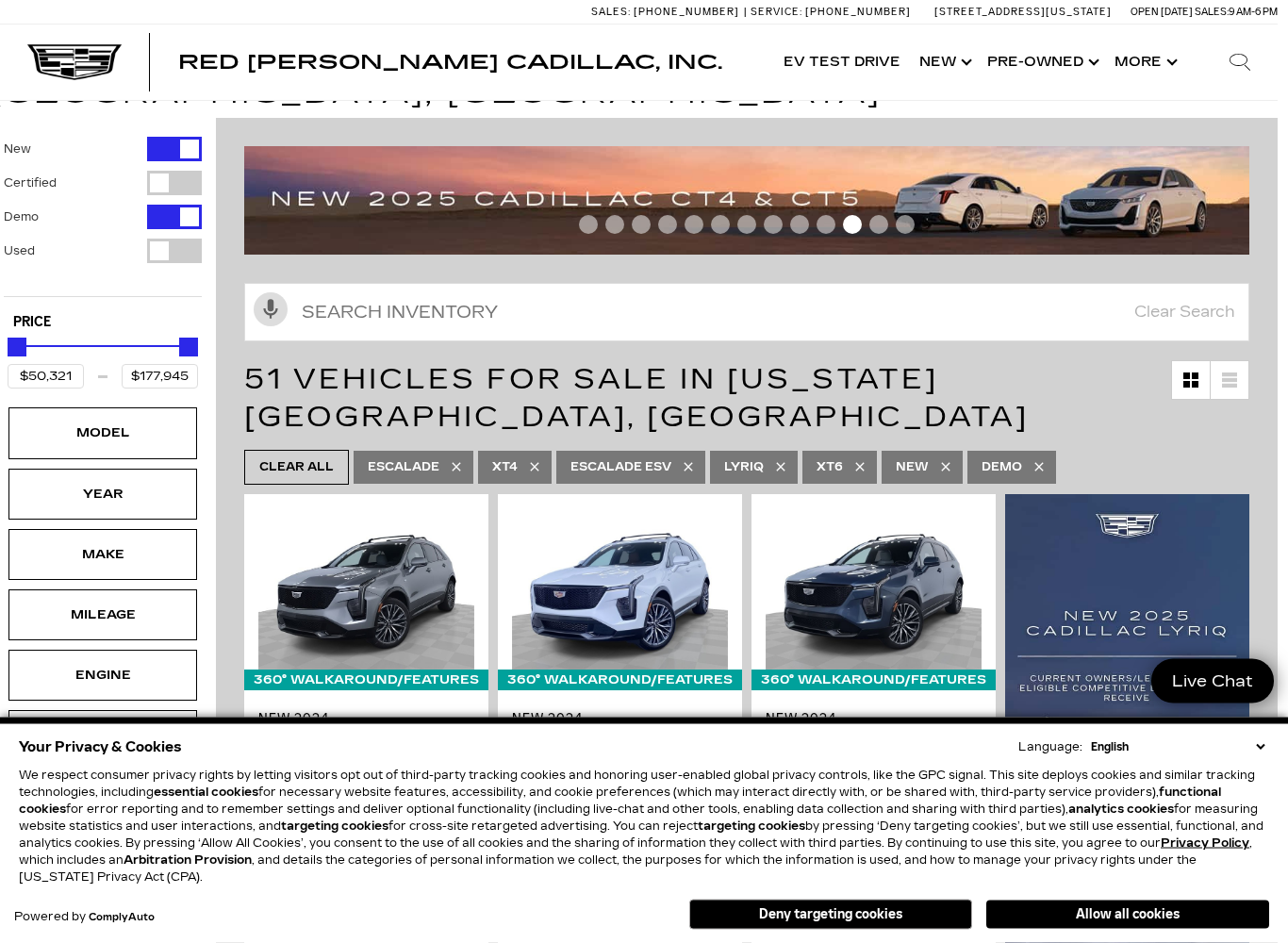 scroll, scrollTop: 140, scrollLeft: 9, axis: both 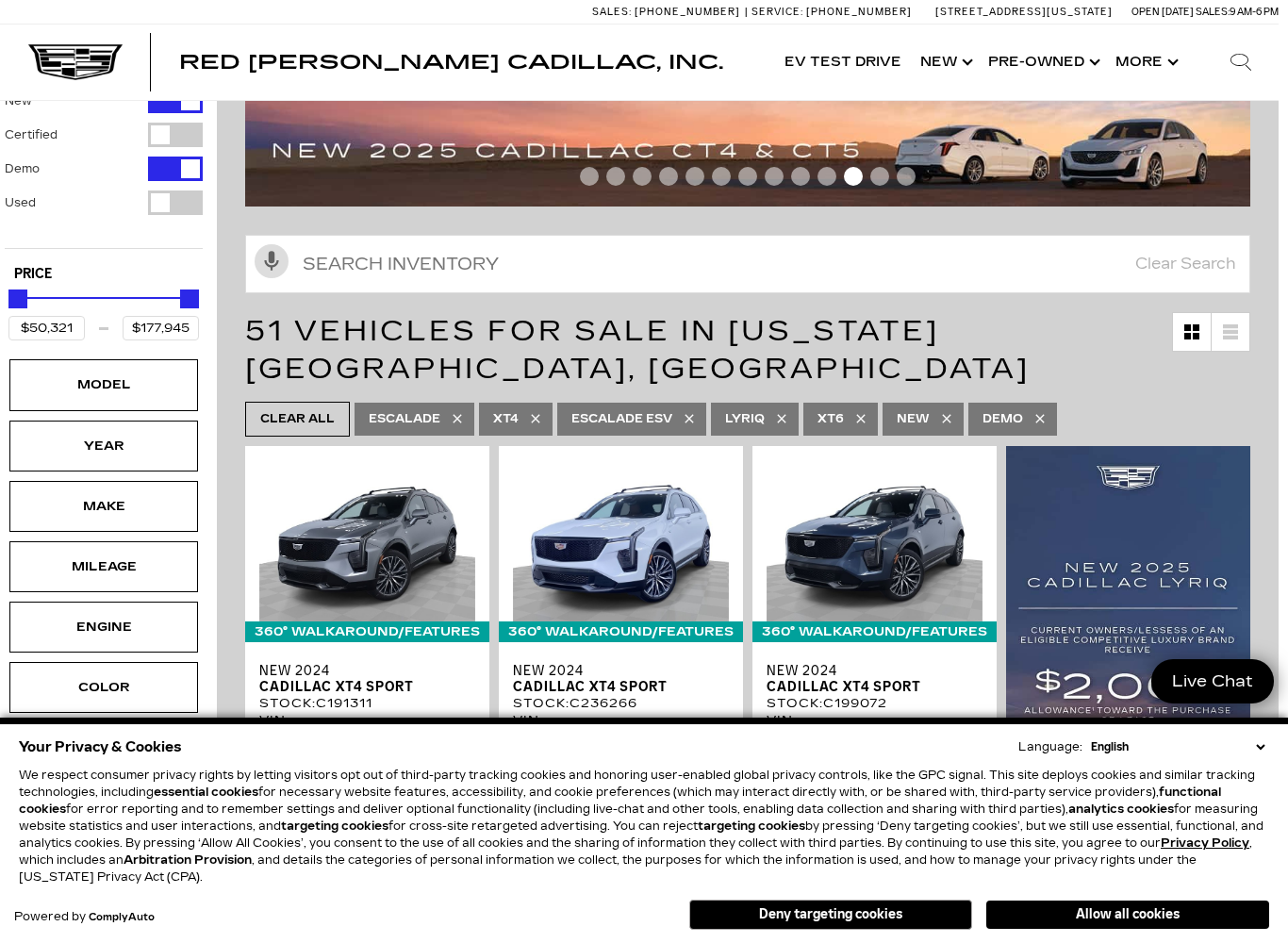 click on "Model" at bounding box center (104, 385) 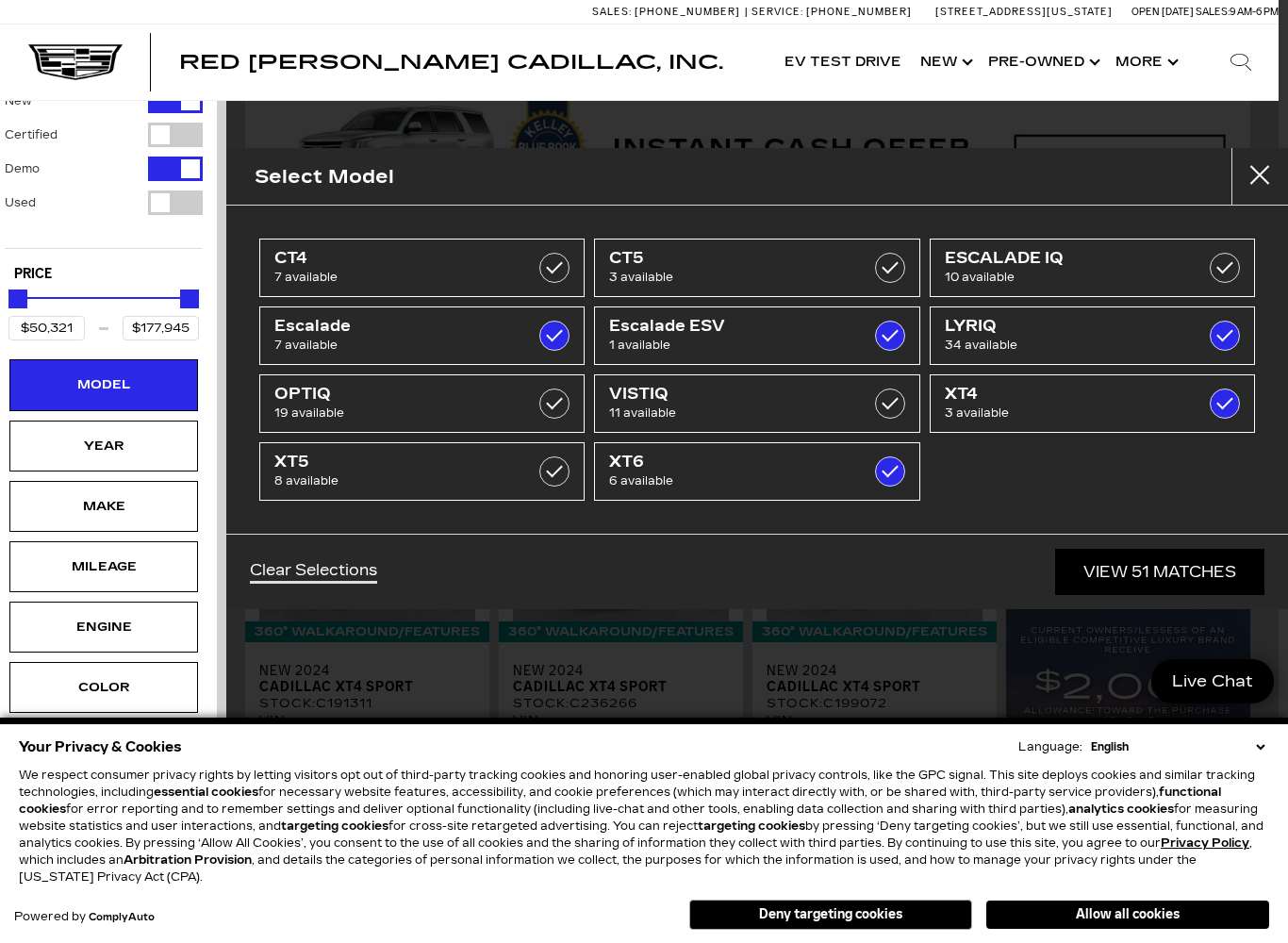 click on "3   available" at bounding box center [735, 277] 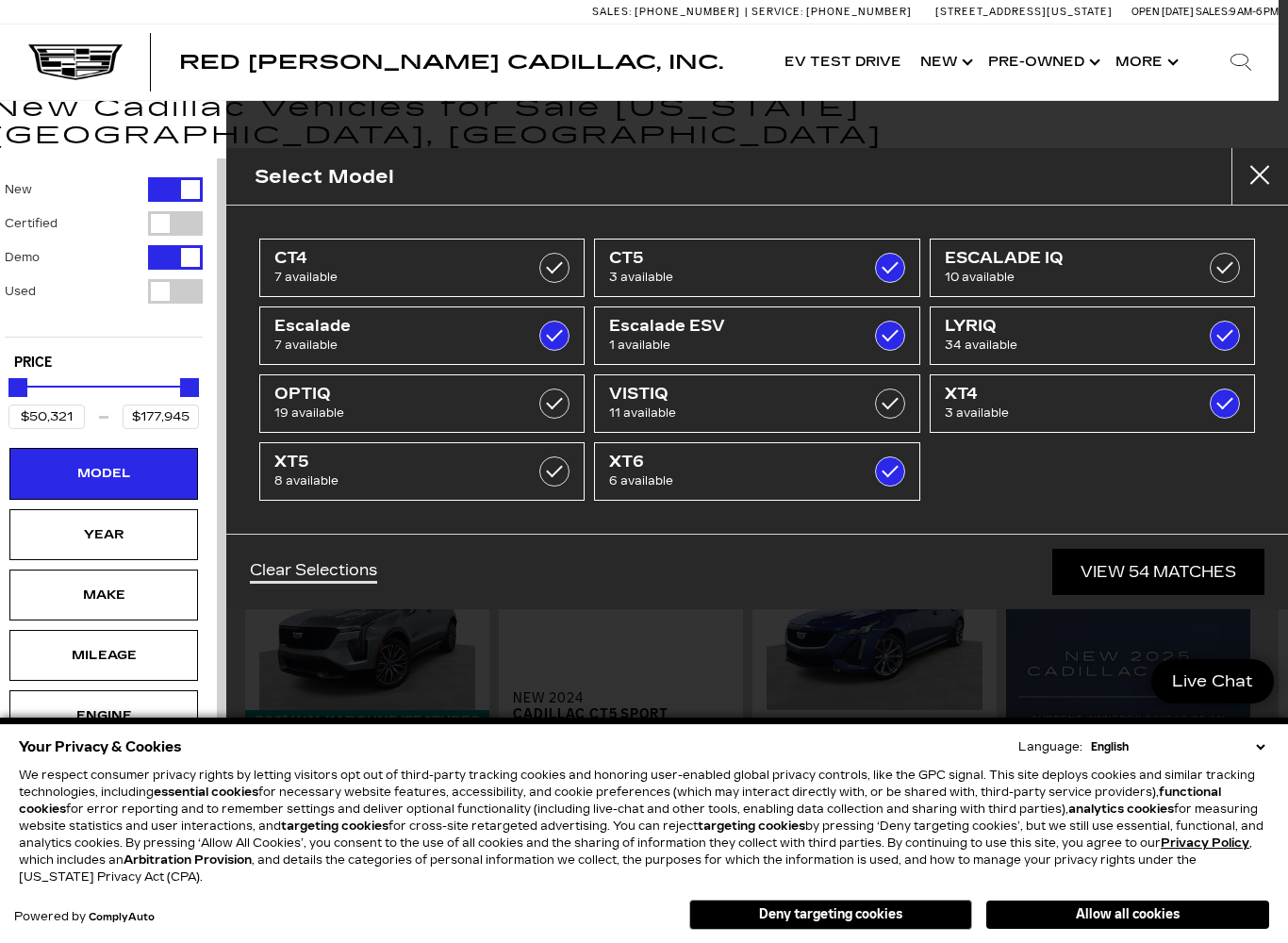 scroll, scrollTop: 0, scrollLeft: 9, axis: horizontal 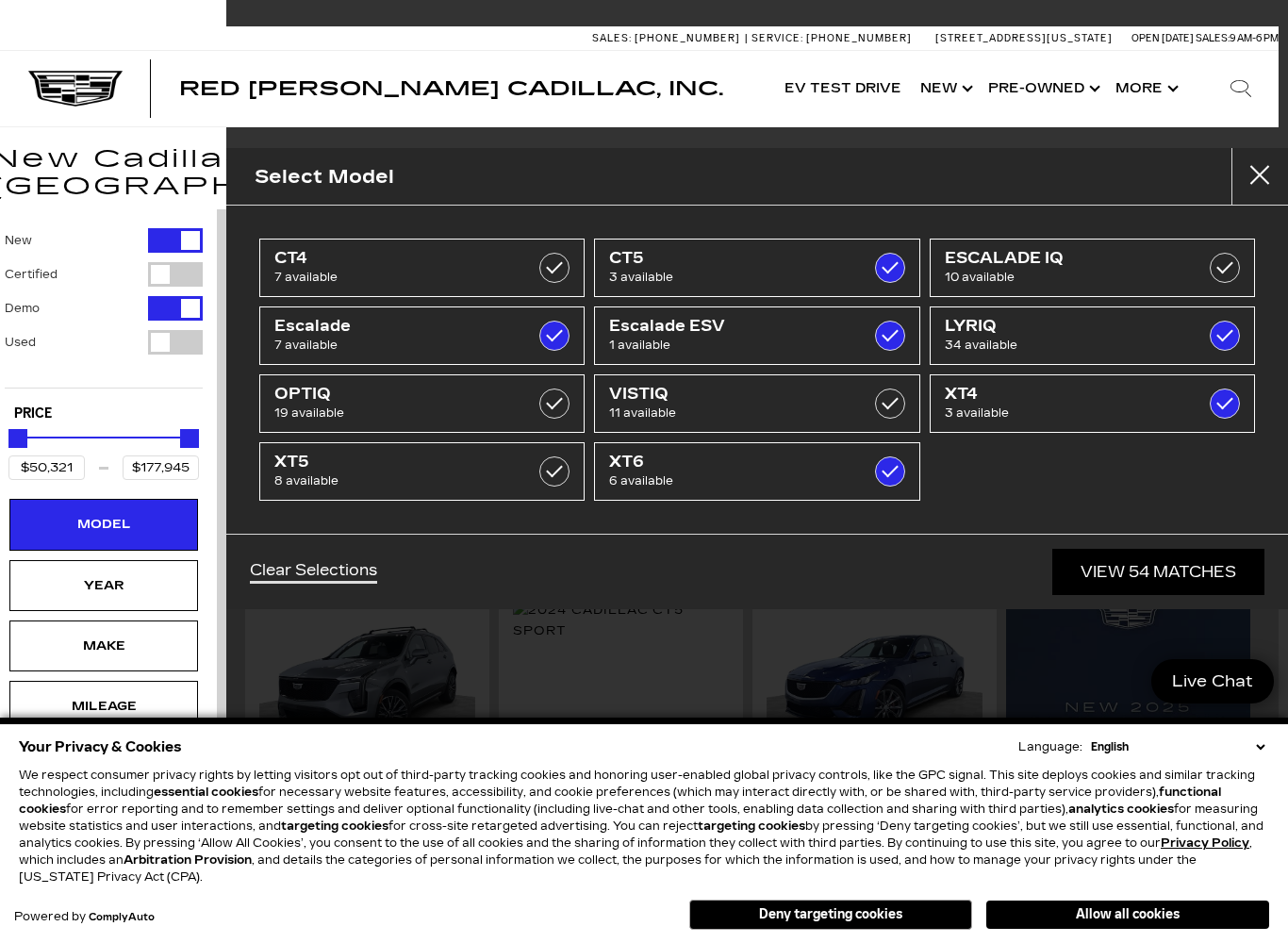 click at bounding box center (890, 268) 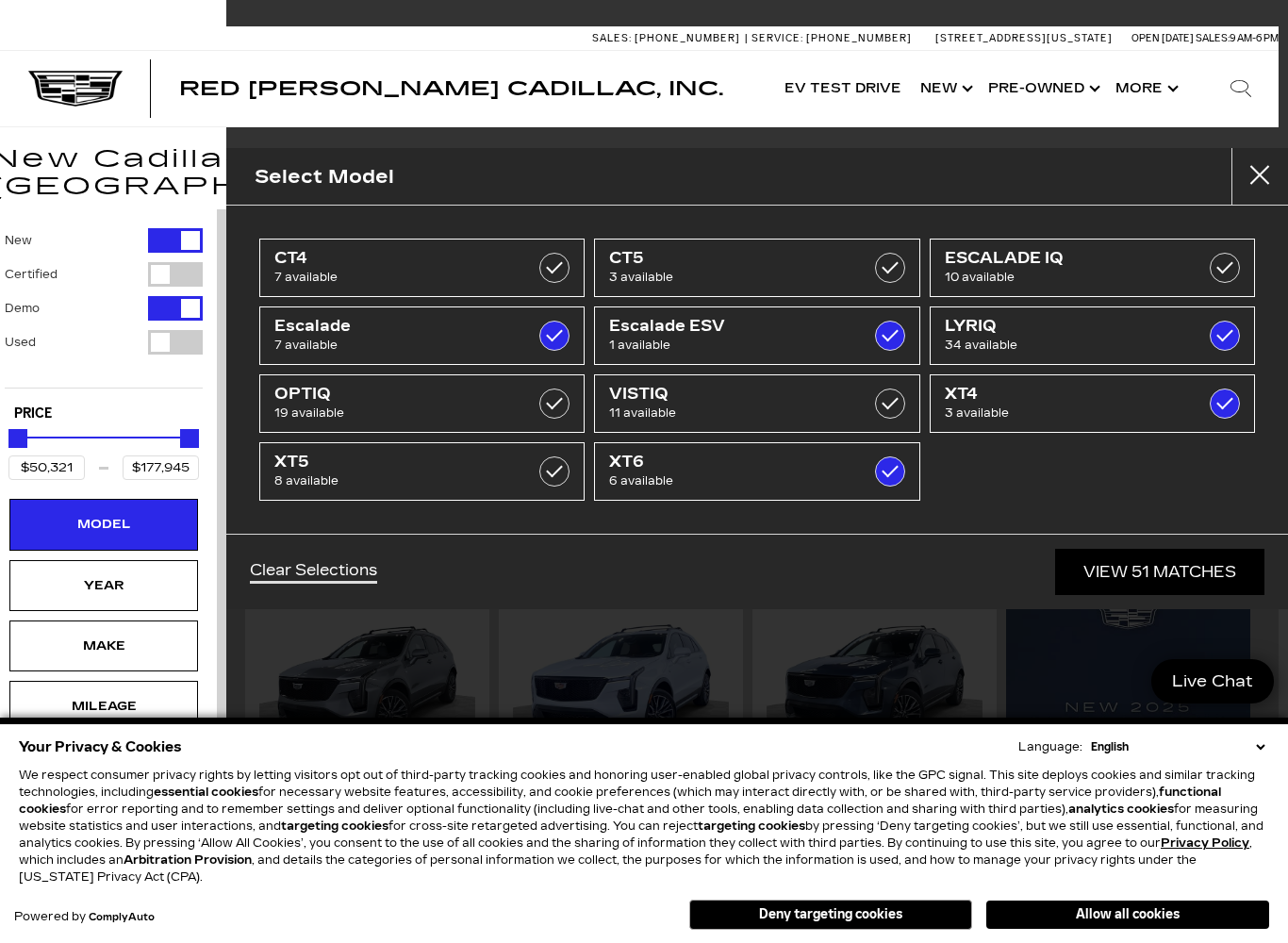 click at bounding box center (890, 268) 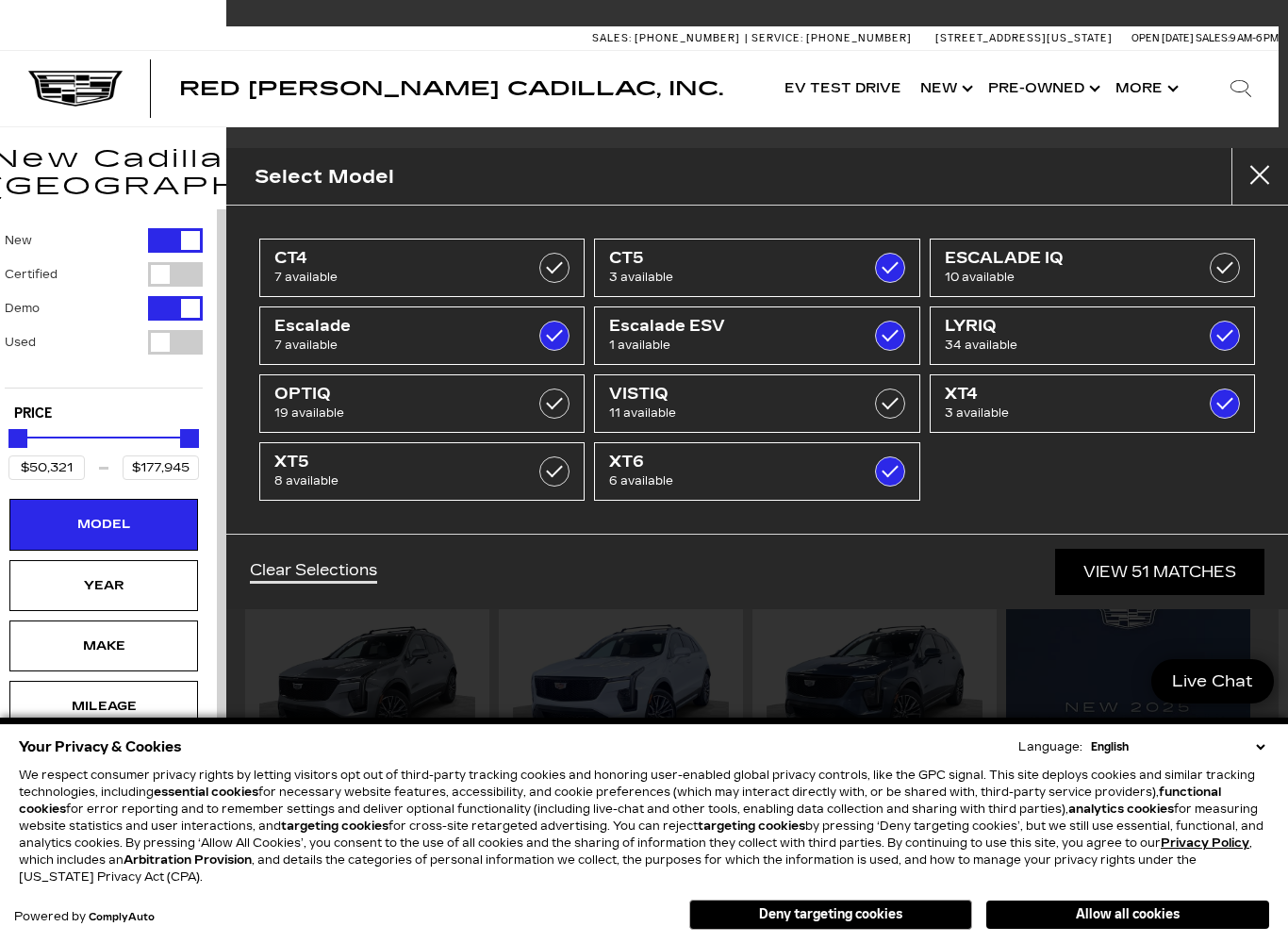 checkbox on "true" 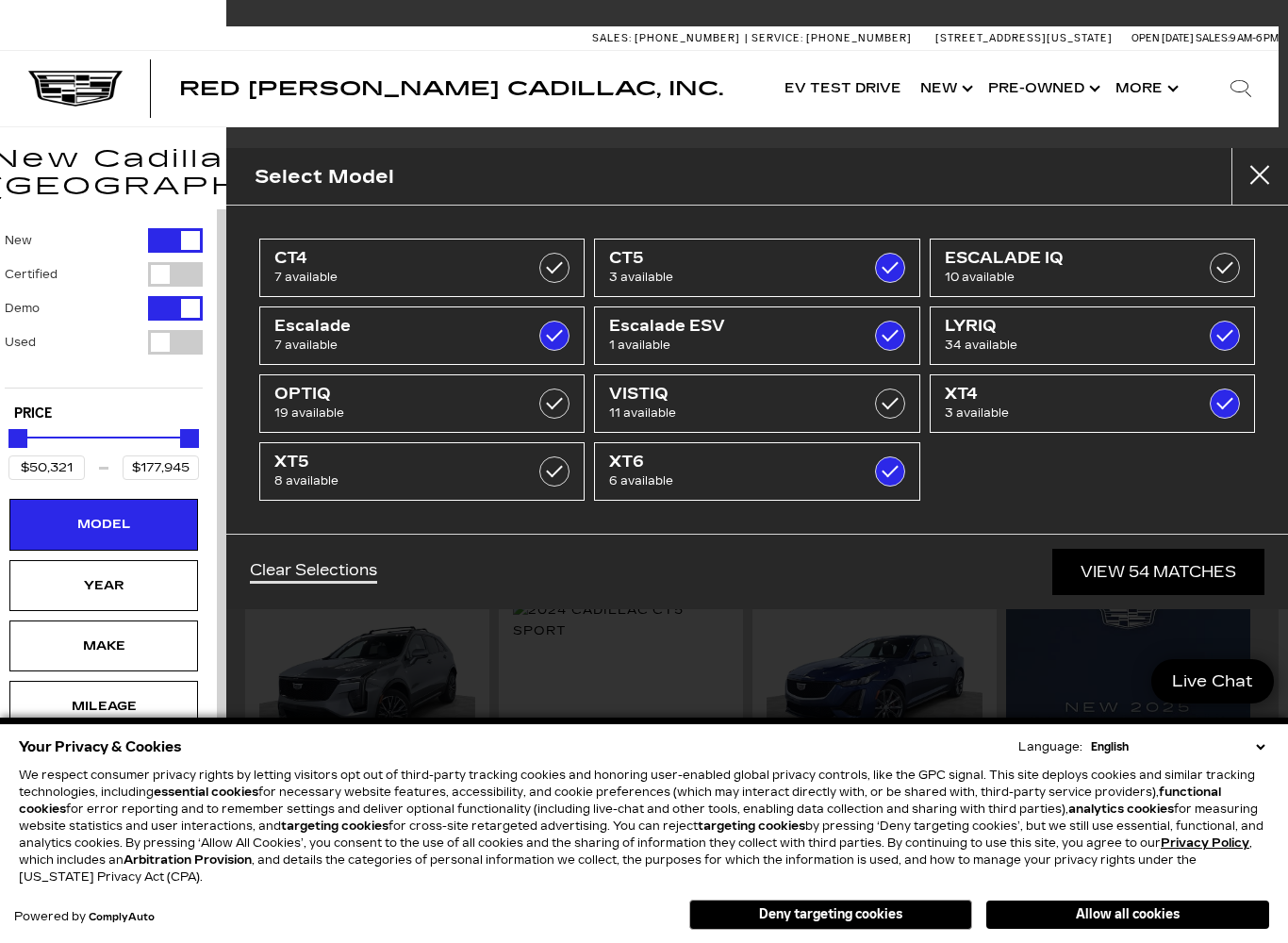 click at bounding box center (890, 336) 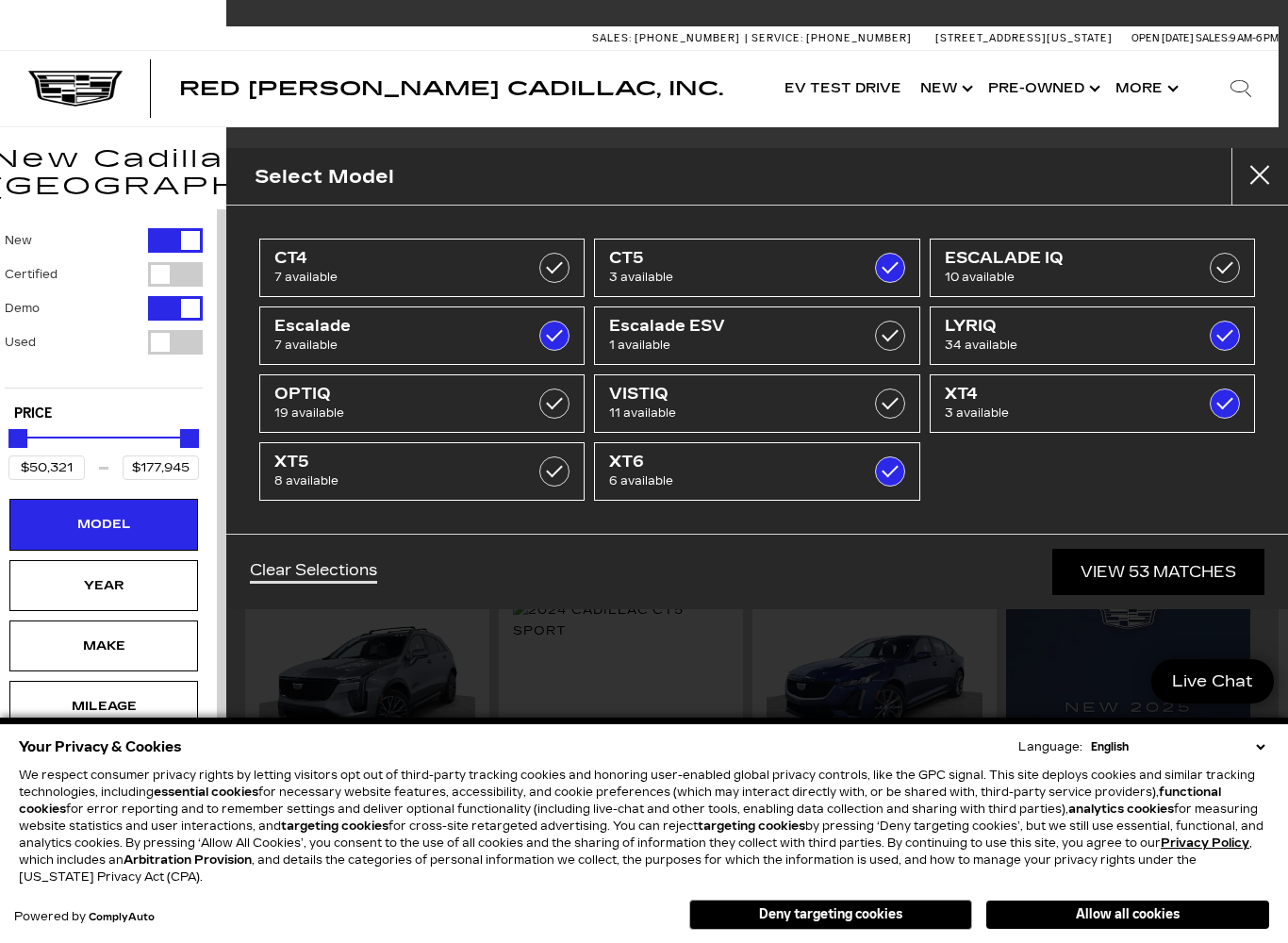 checkbox on "false" 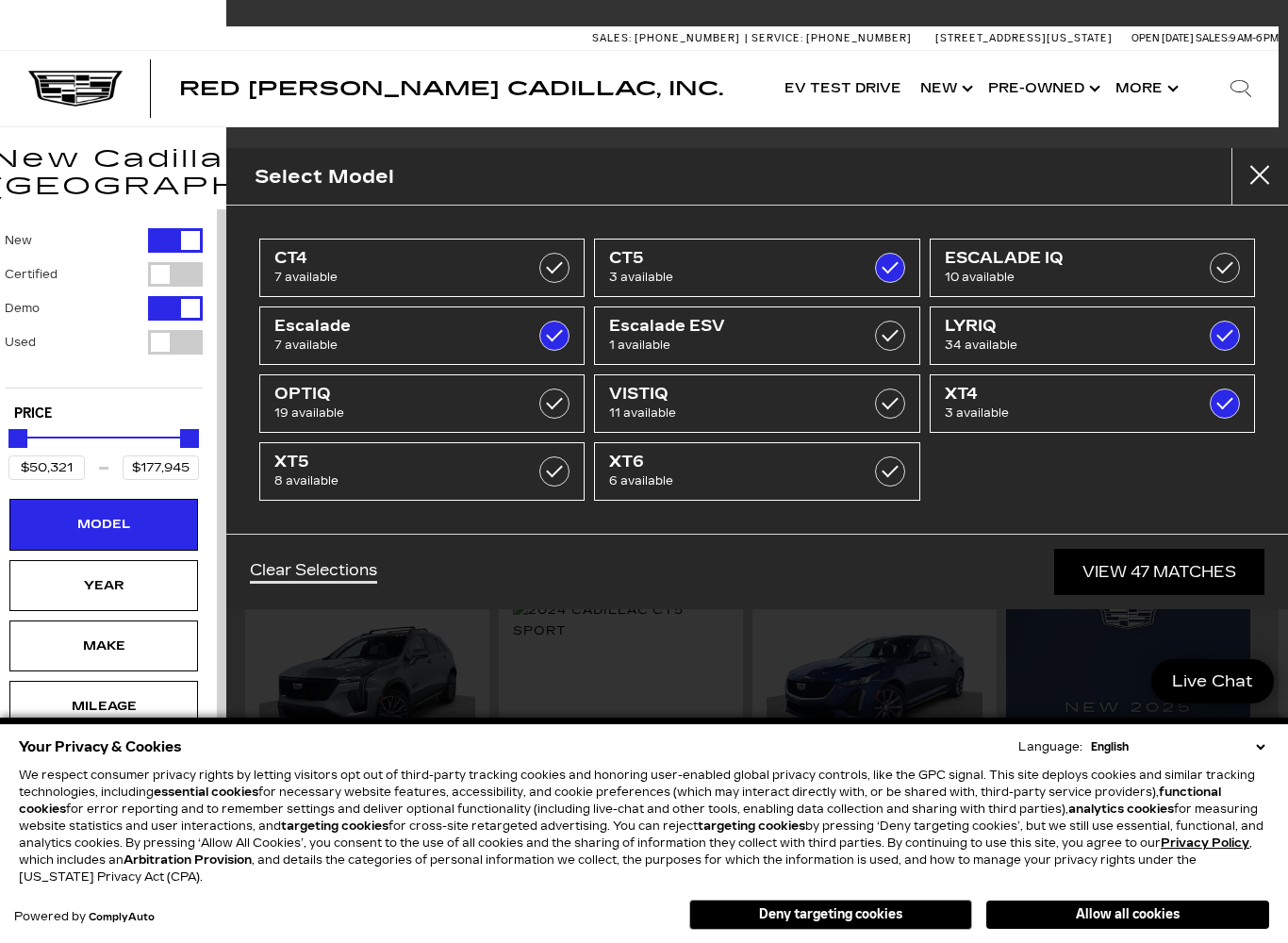 checkbox on "false" 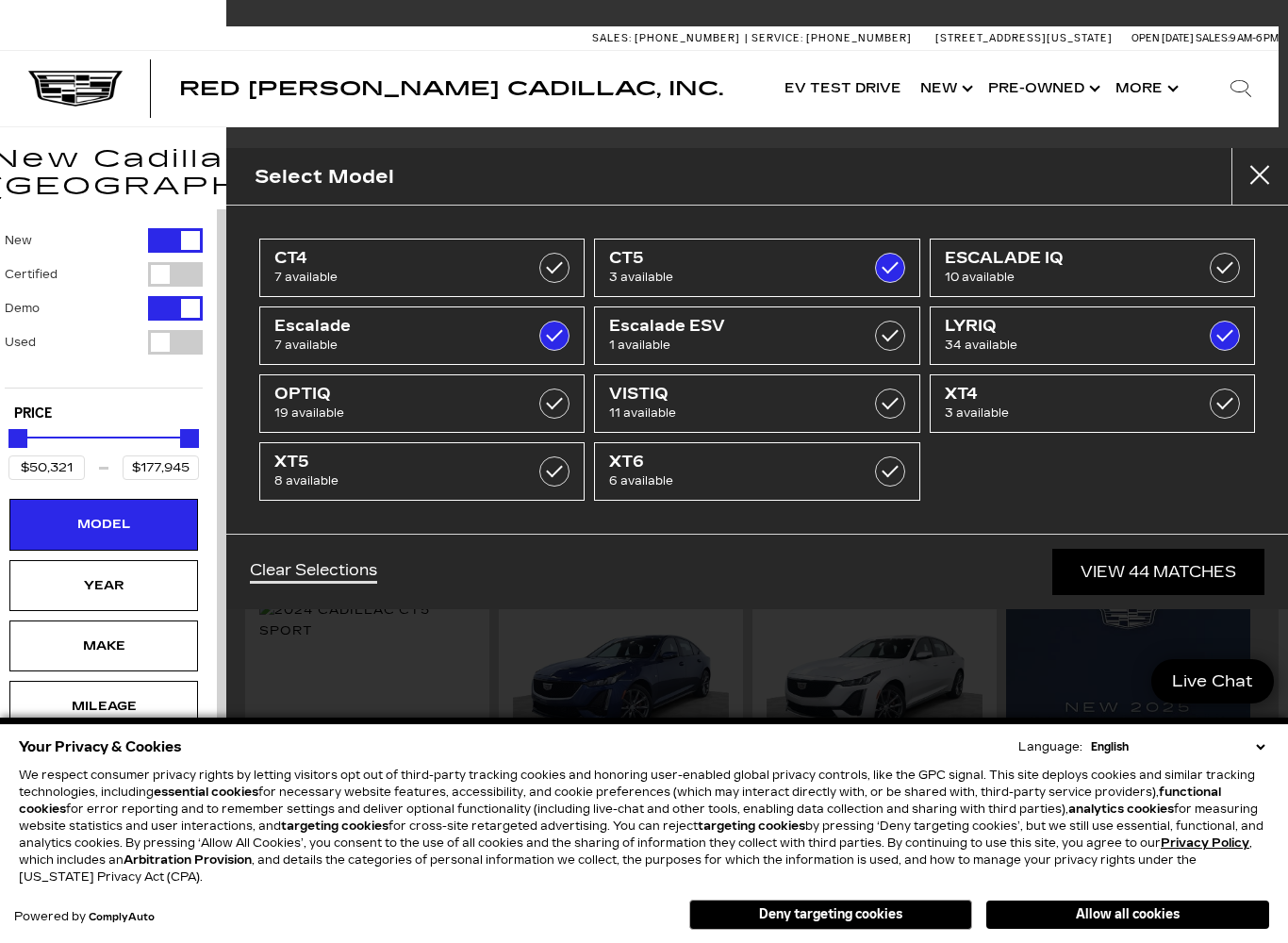 type on "$50,609" 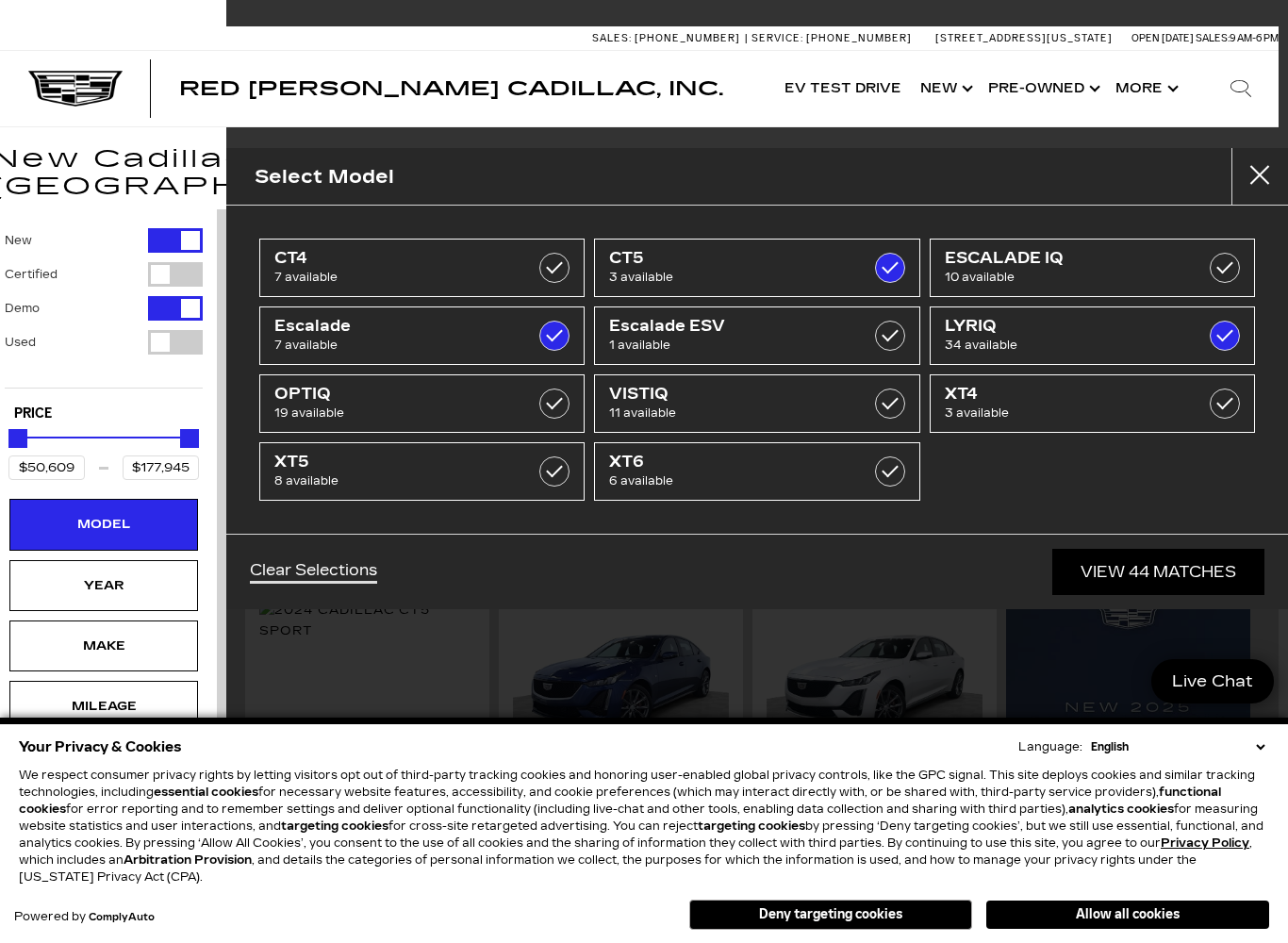 click at bounding box center (1225, 336) 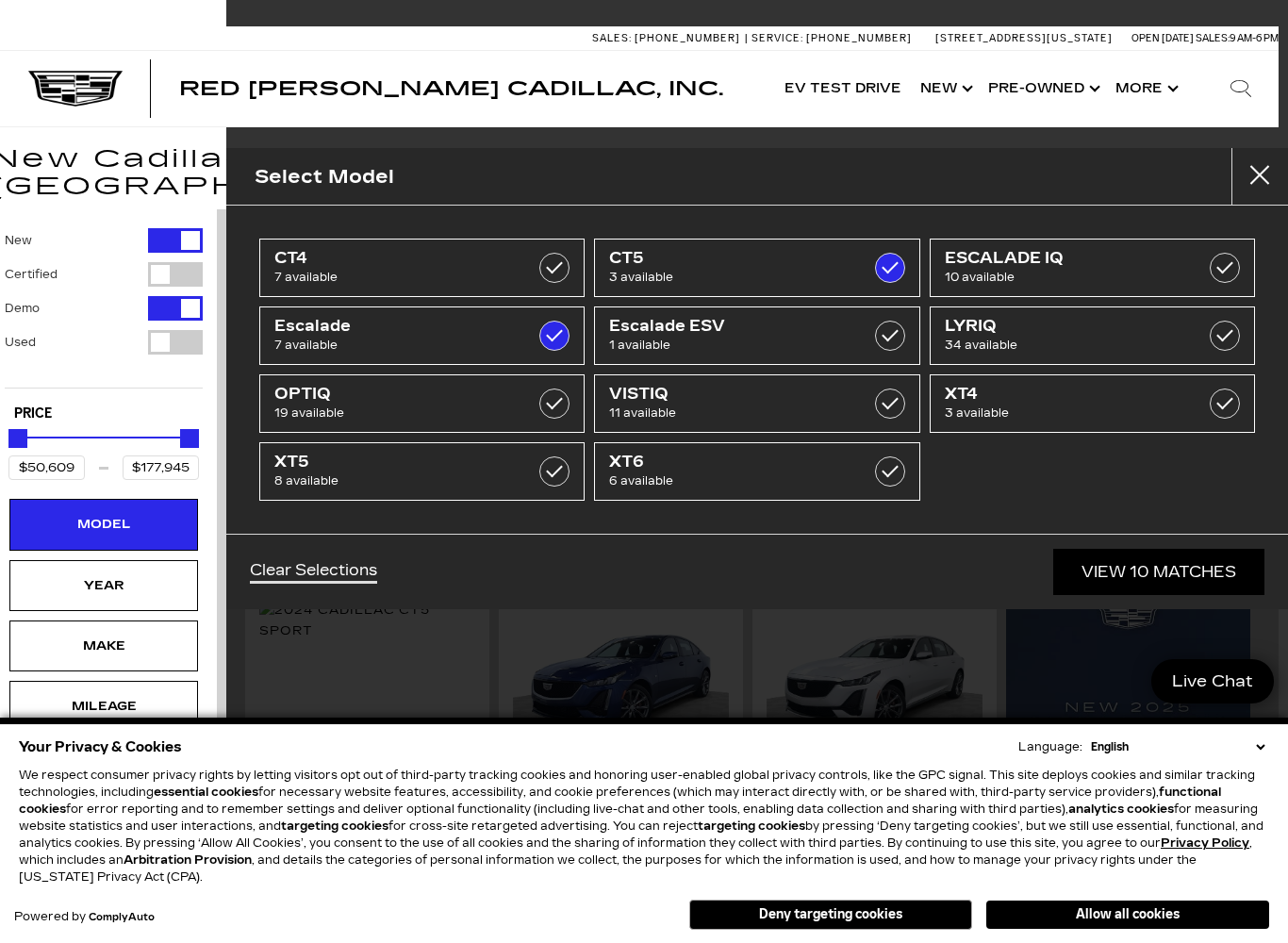 checkbox on "false" 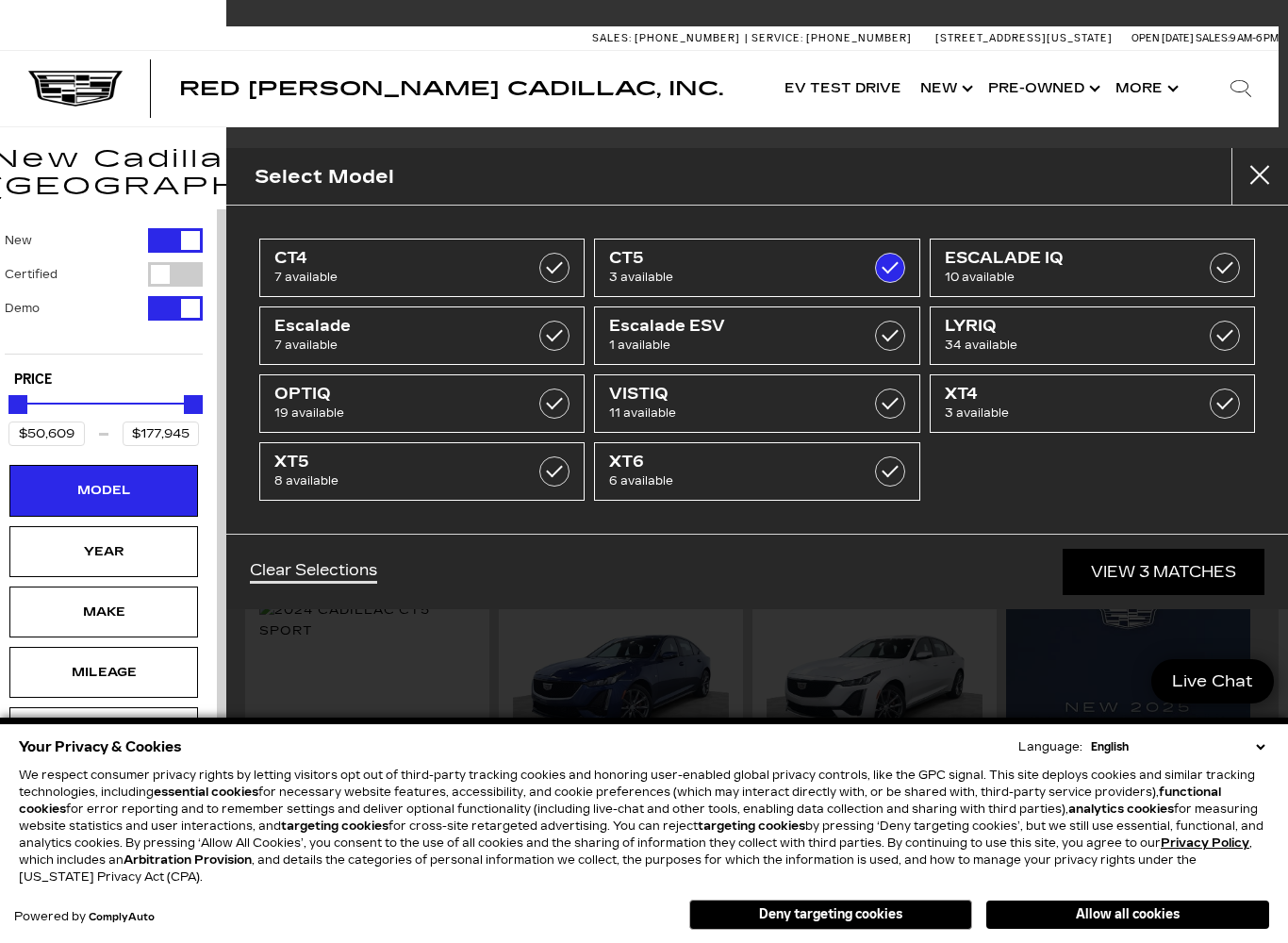 type on "$56,005" 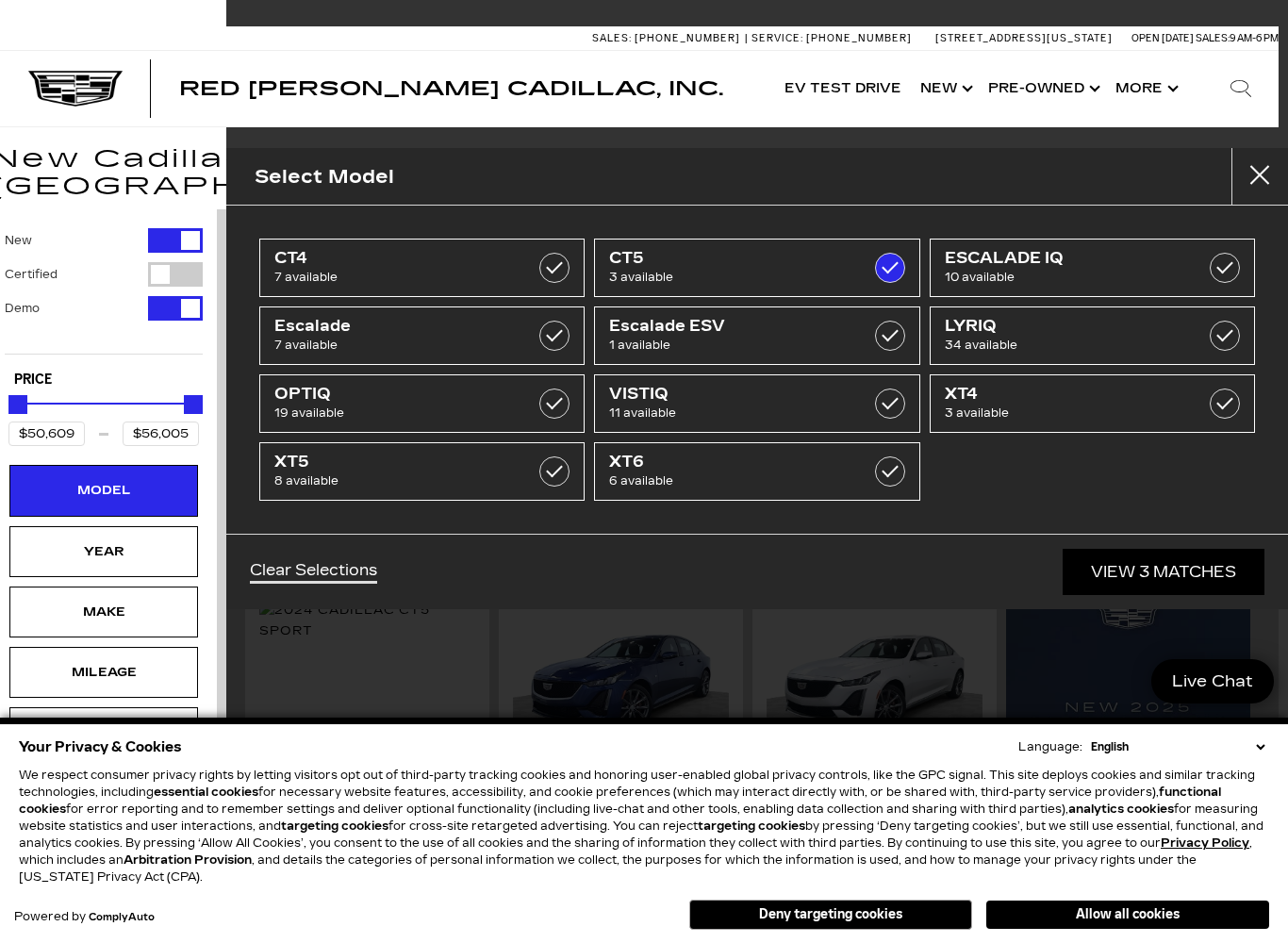 click at bounding box center (554, 336) 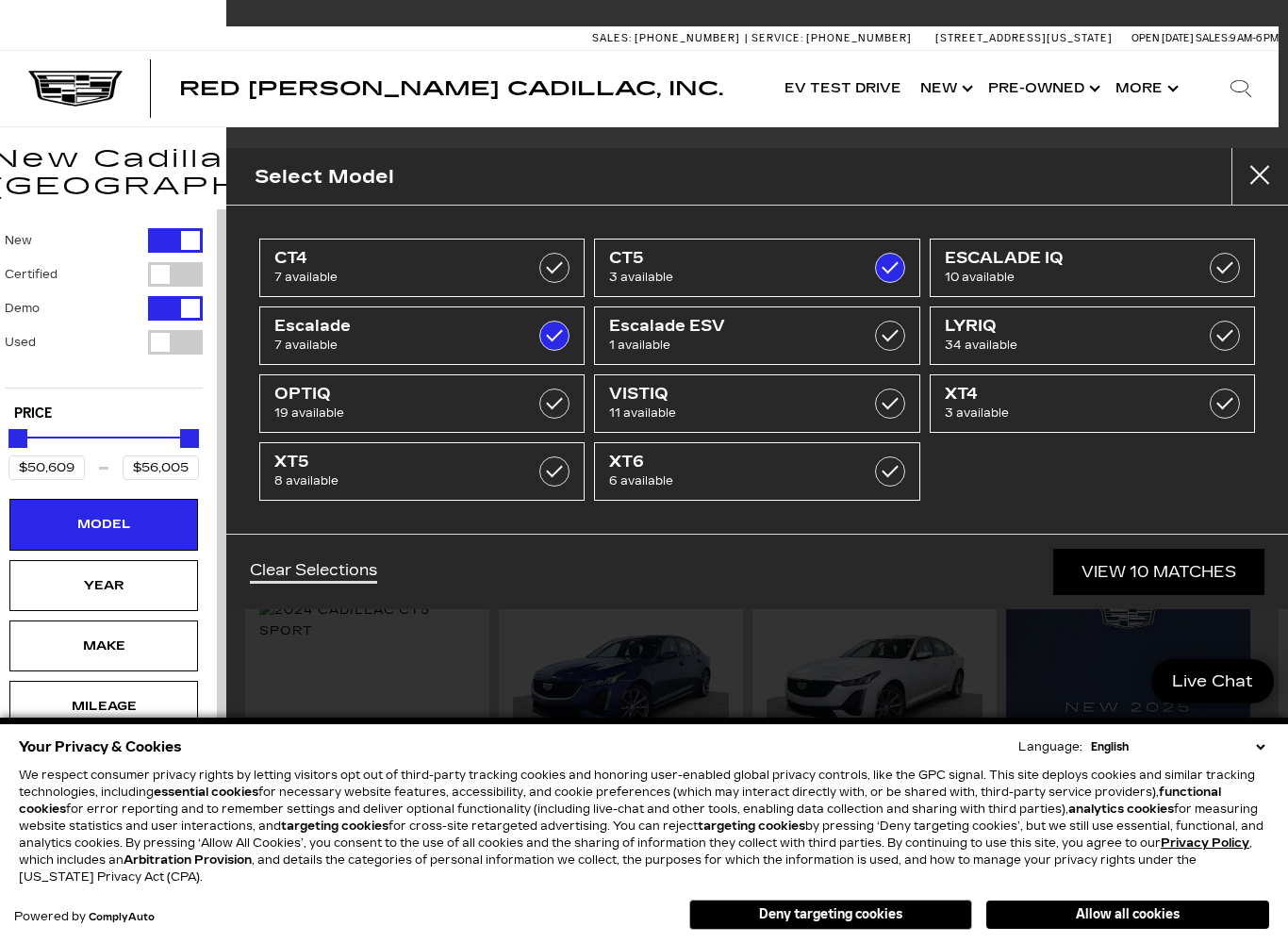 type on "$177,945" 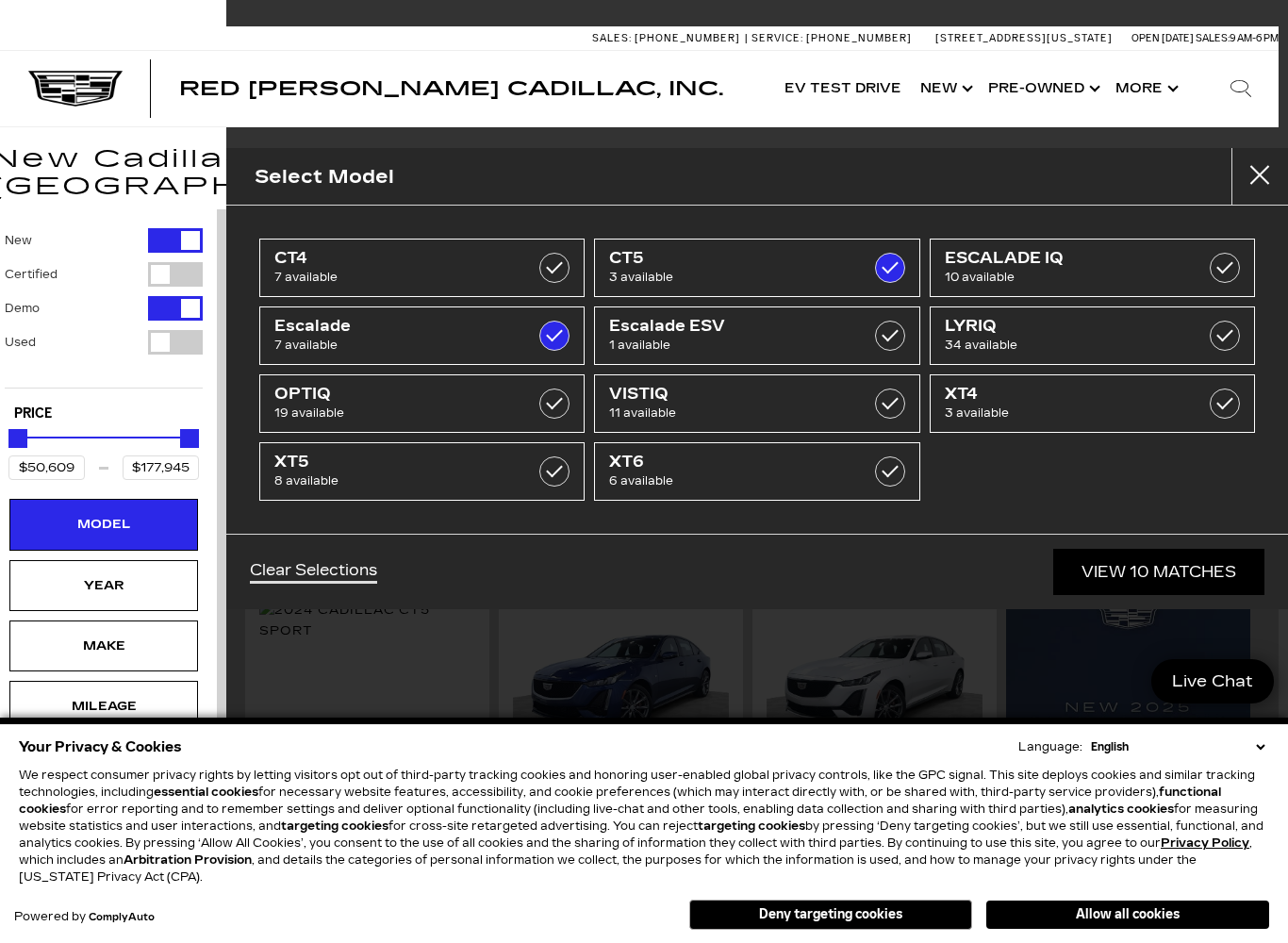 click at bounding box center [554, 336] 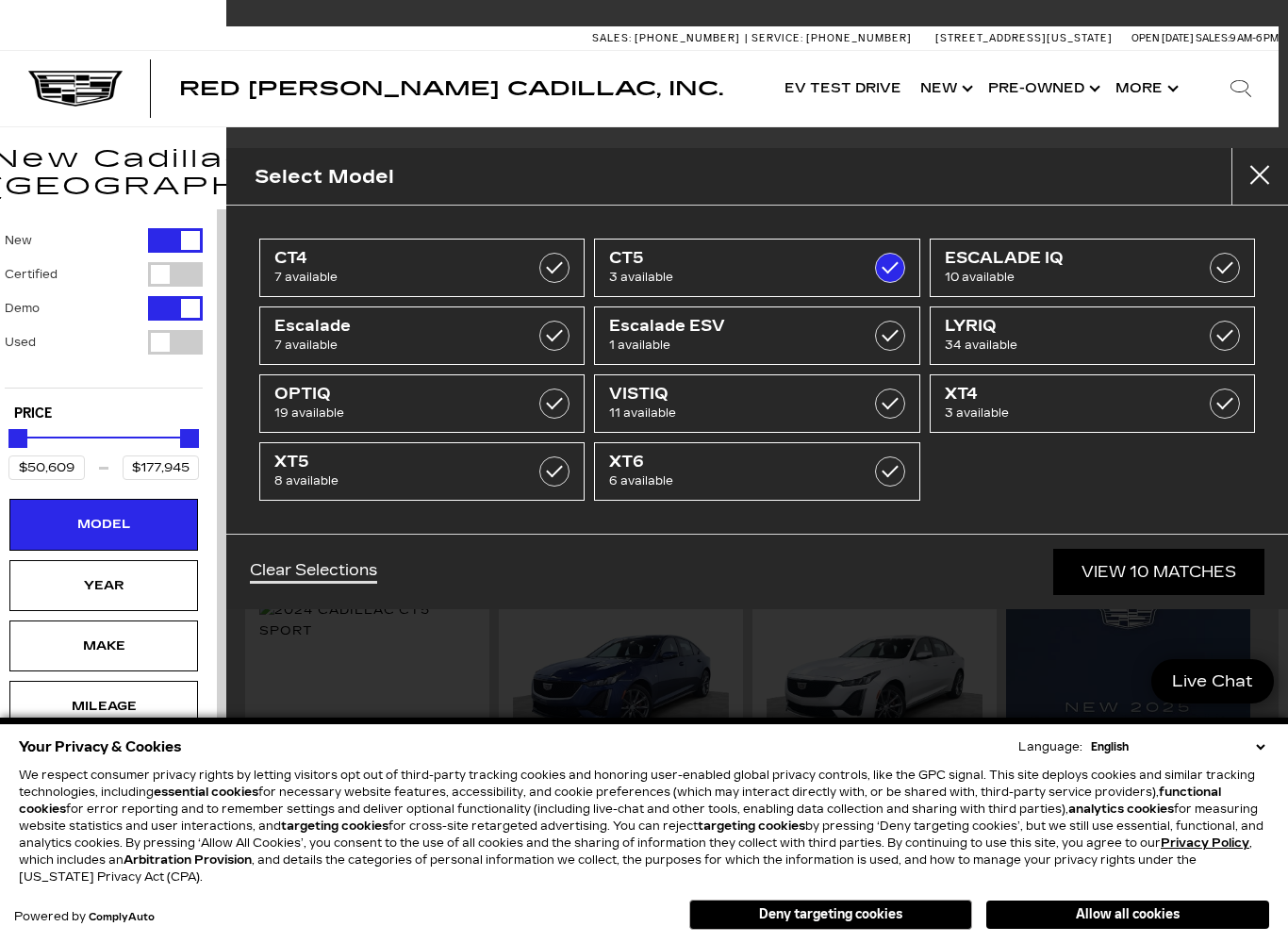 type on "$56,005" 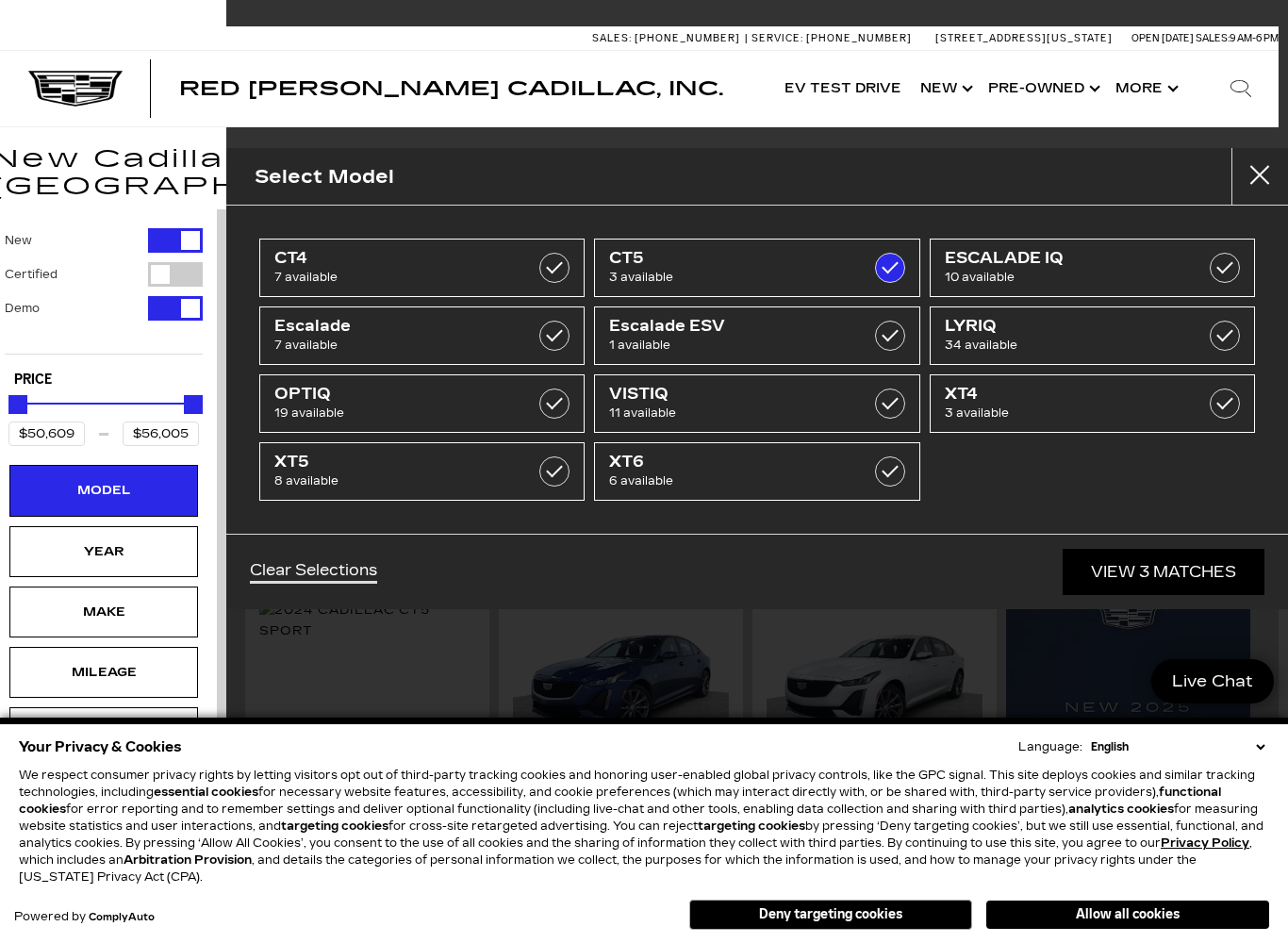 click at bounding box center (890, 268) 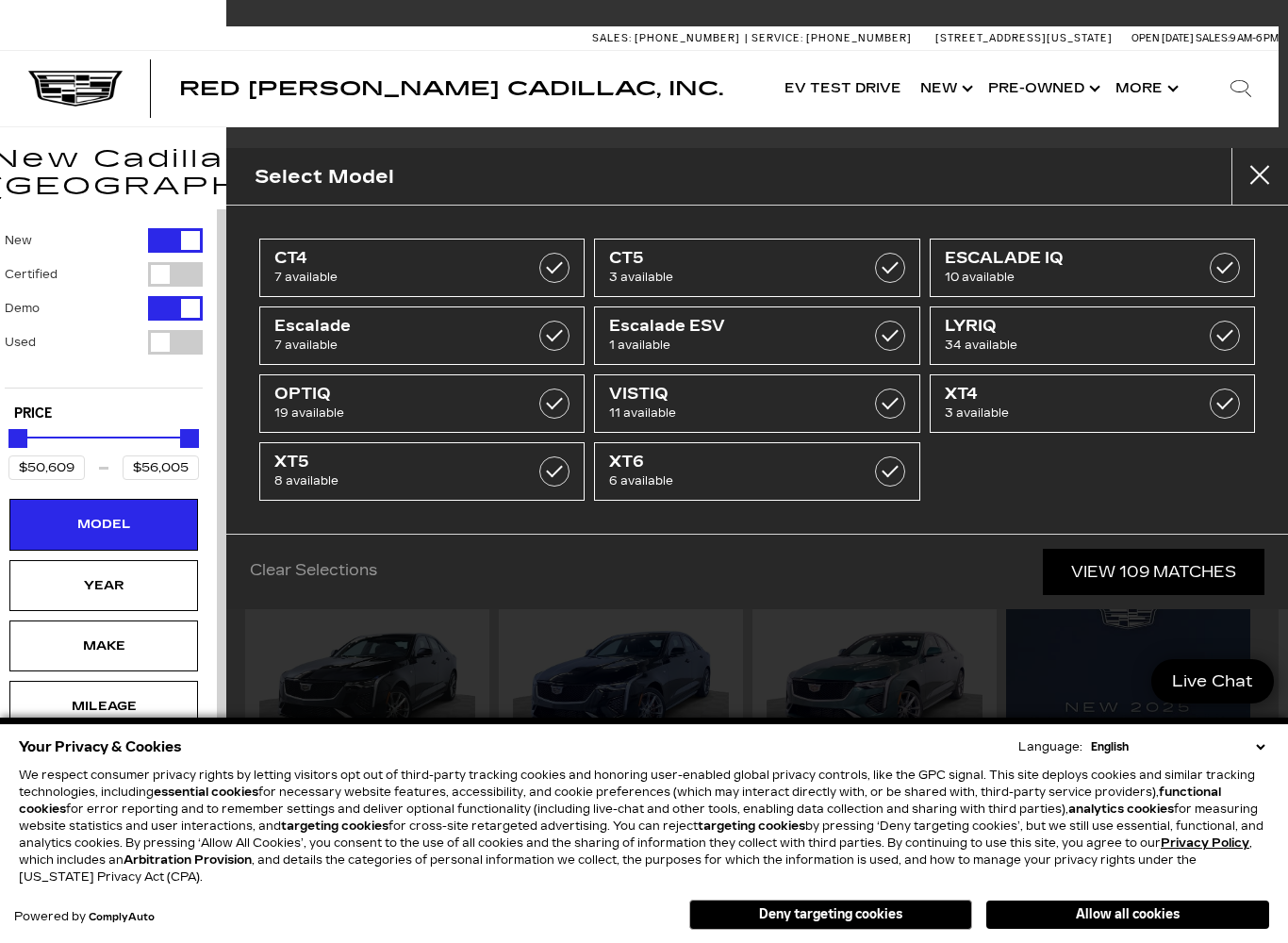 type on "$45,985" 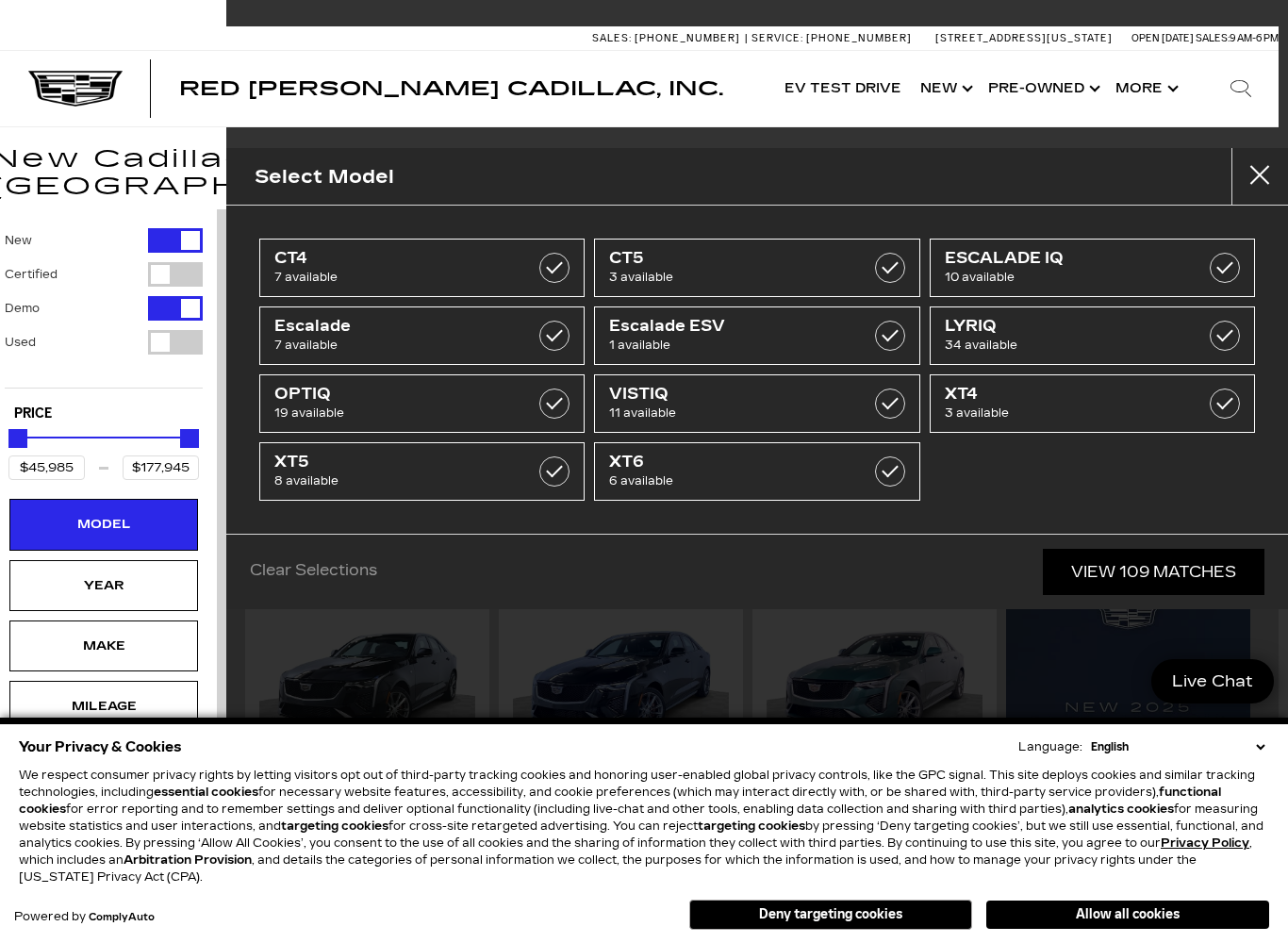 click on "Year" at bounding box center (104, 586) 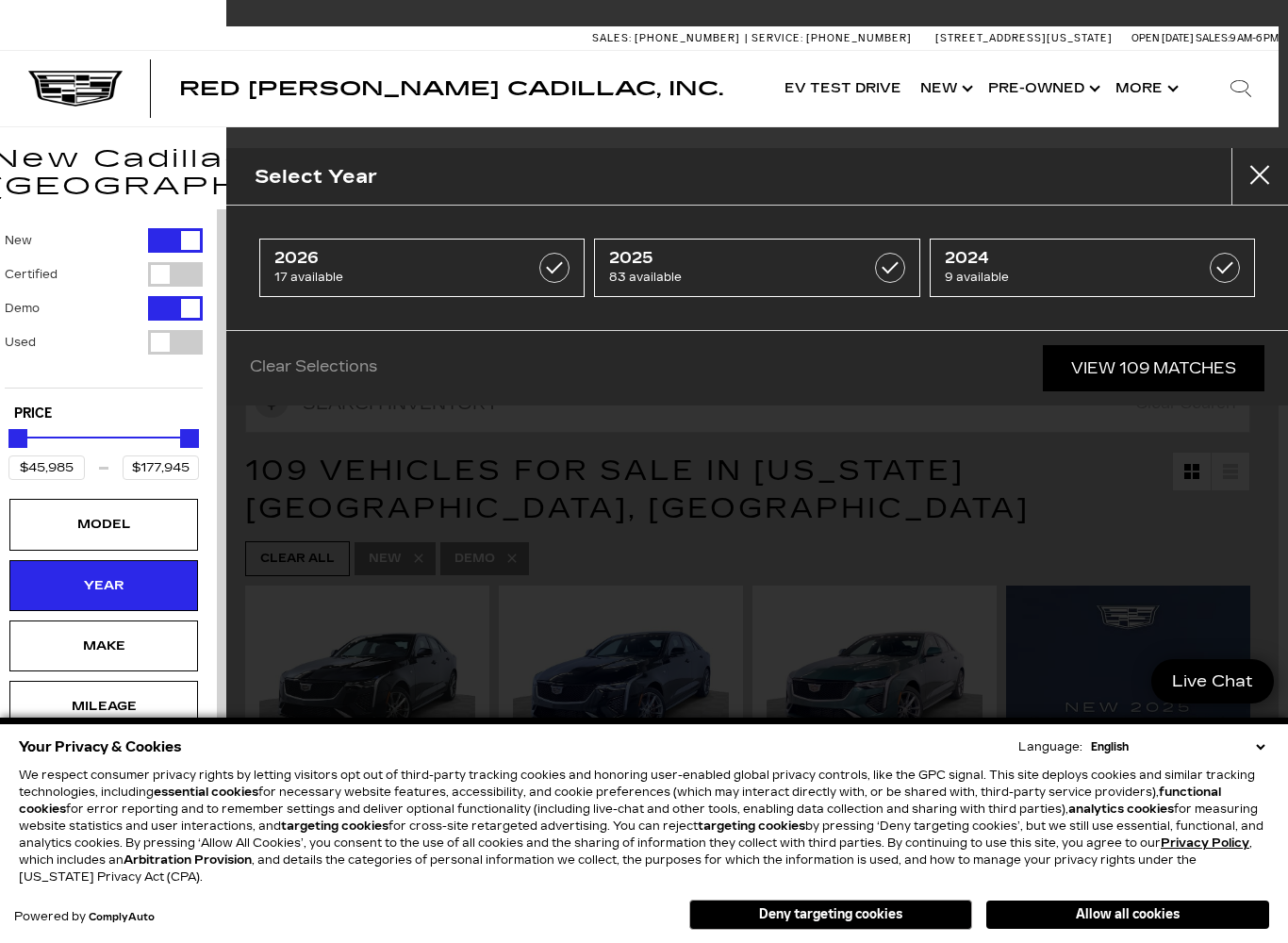 click on "Make" at bounding box center (104, 646) 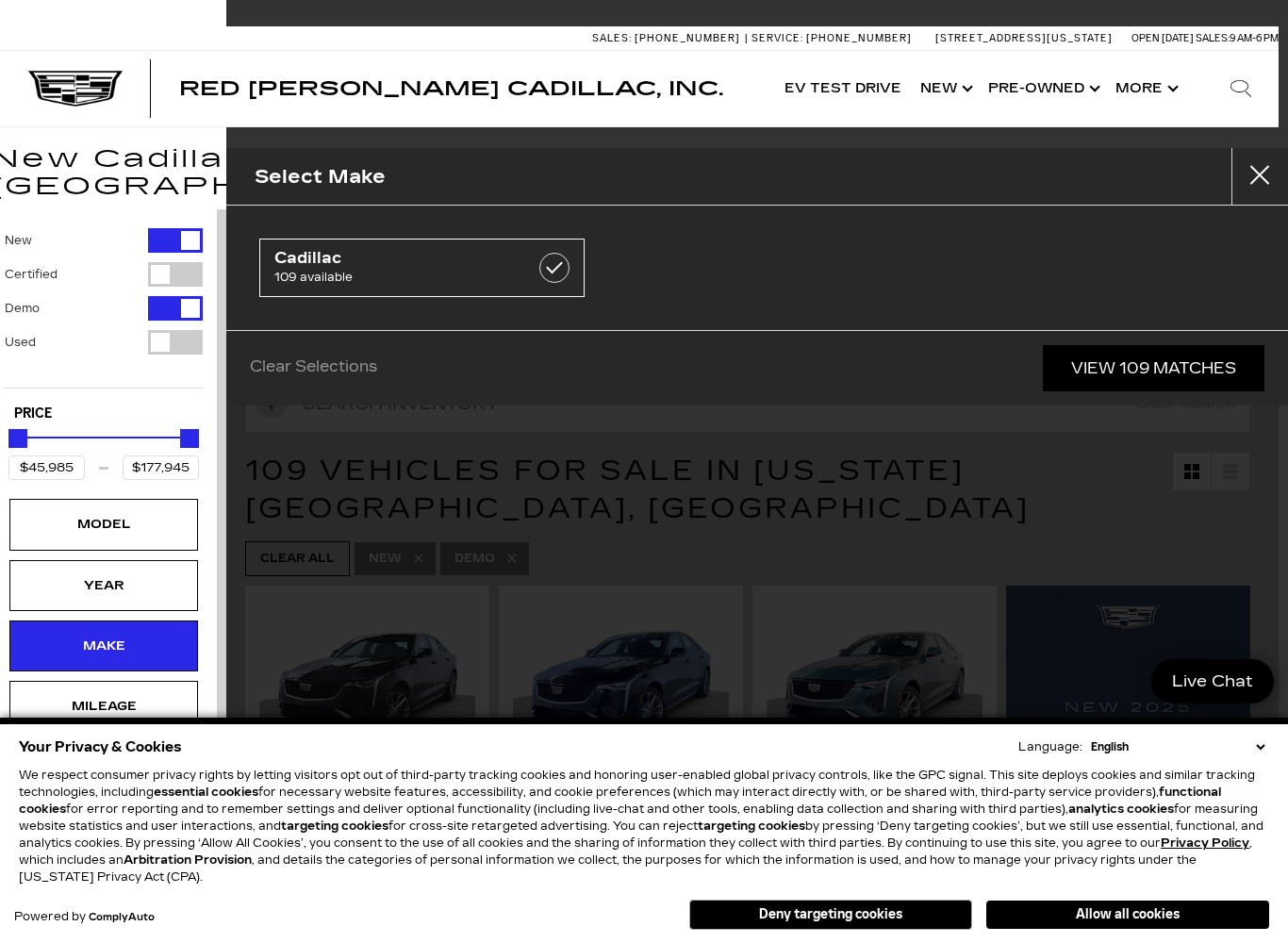 click on "Mileage" at bounding box center [104, 706] 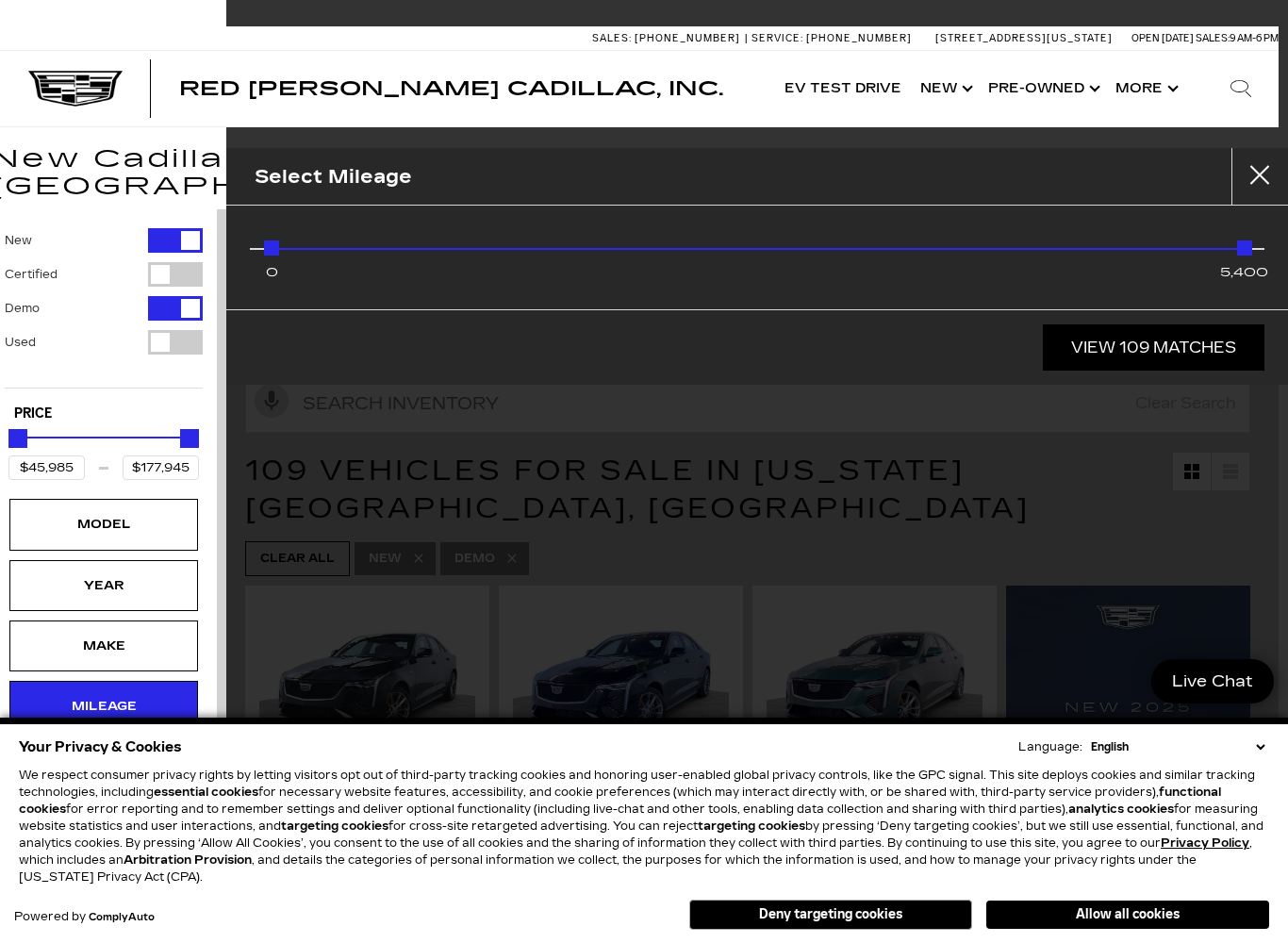 click on "Allow all cookies" at bounding box center [1128, 915] 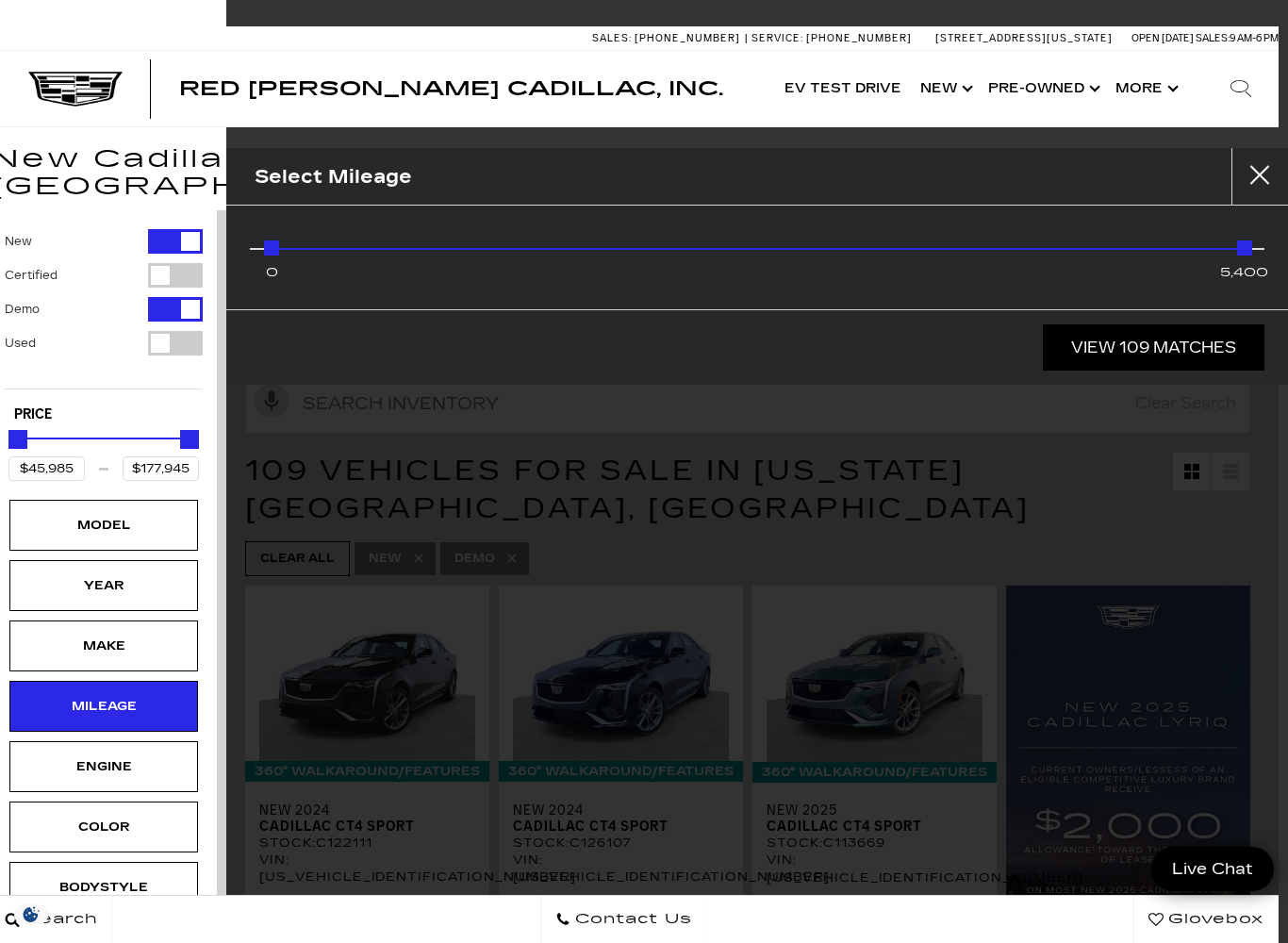click on "Engine" at bounding box center (104, 767) 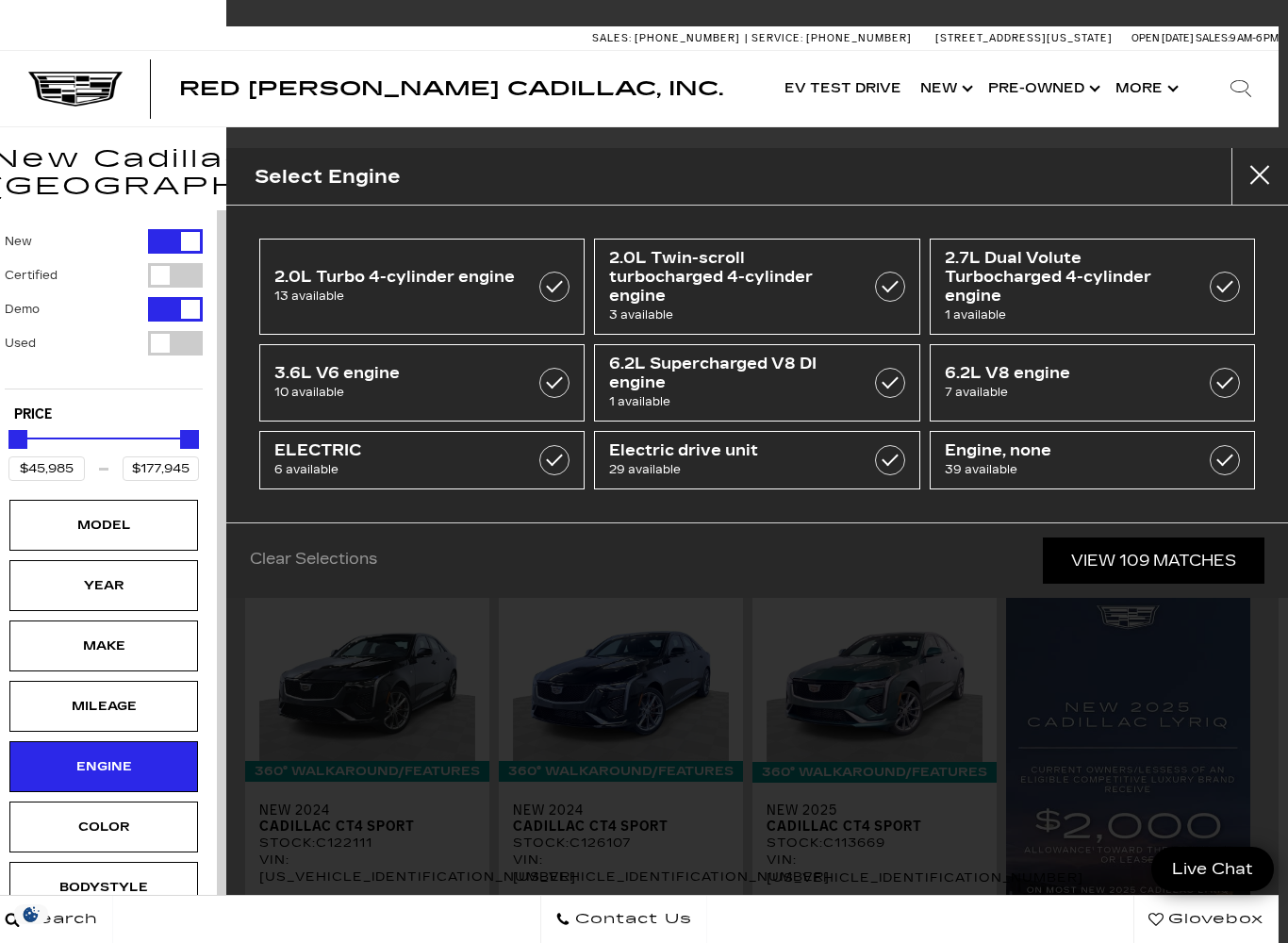 click on "6.2L Supercharged V8 DI engine" at bounding box center [735, 373] 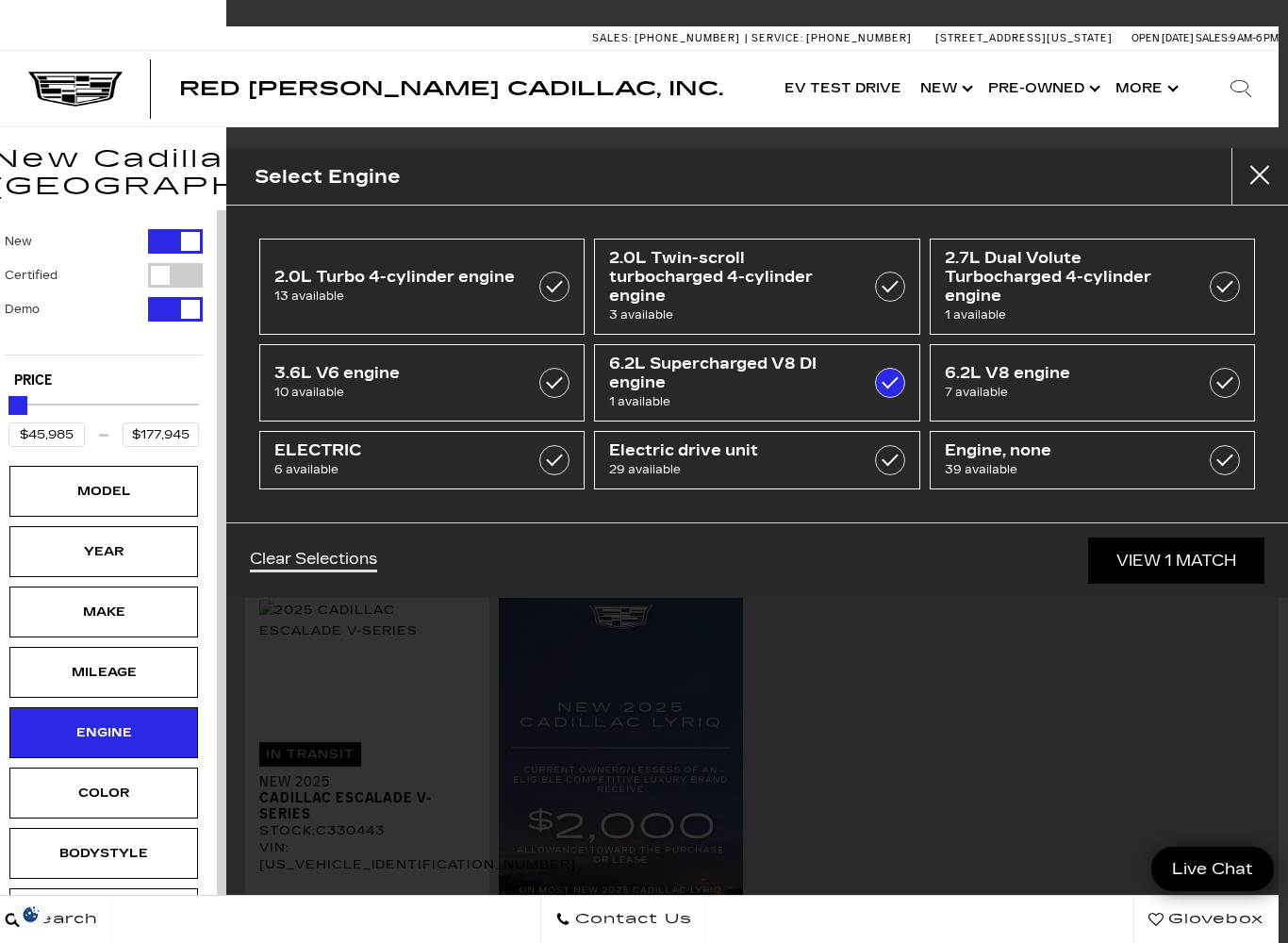 type on "$177,945" 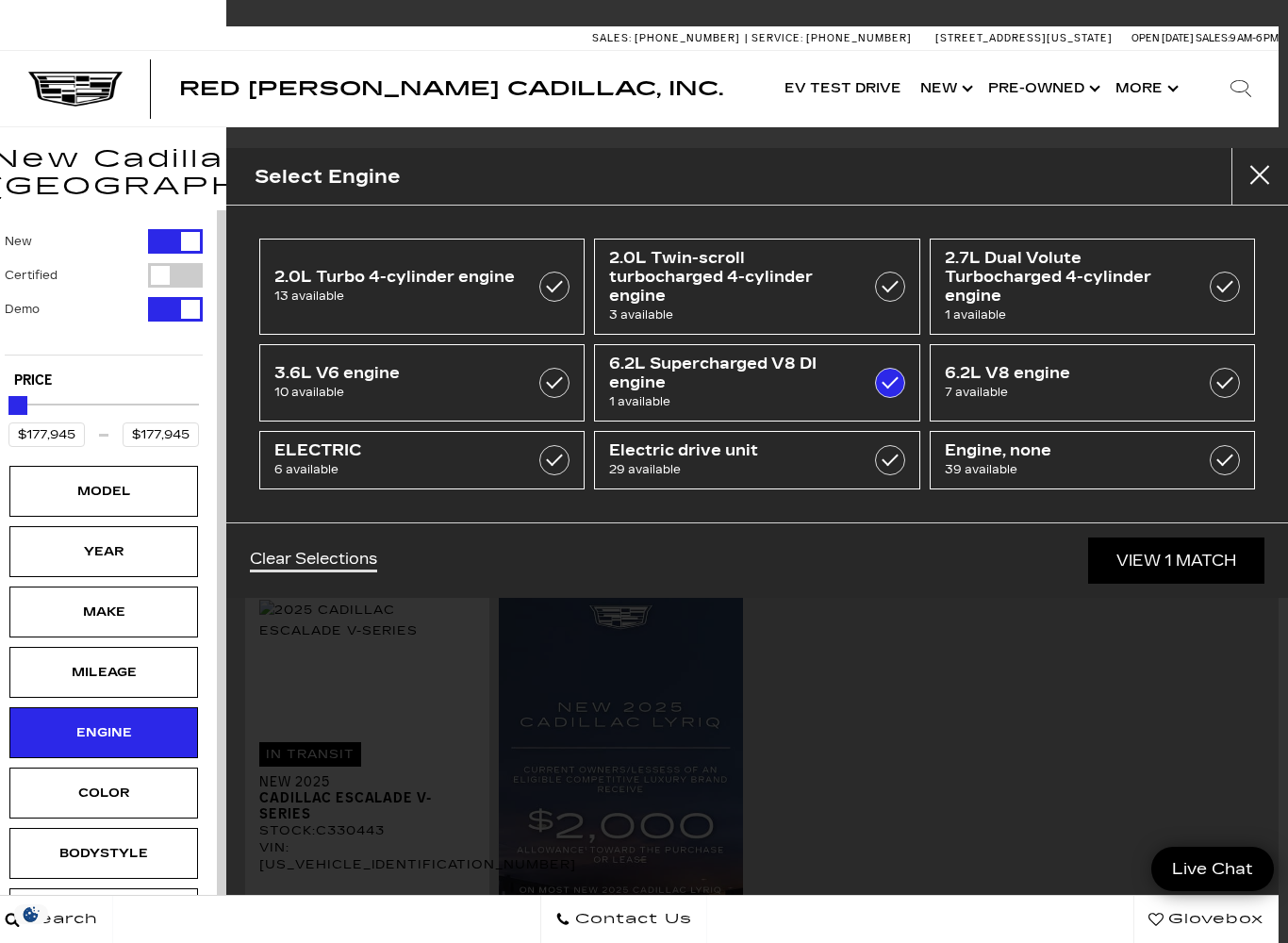 click on "View   1   Match" at bounding box center (1176, 560) 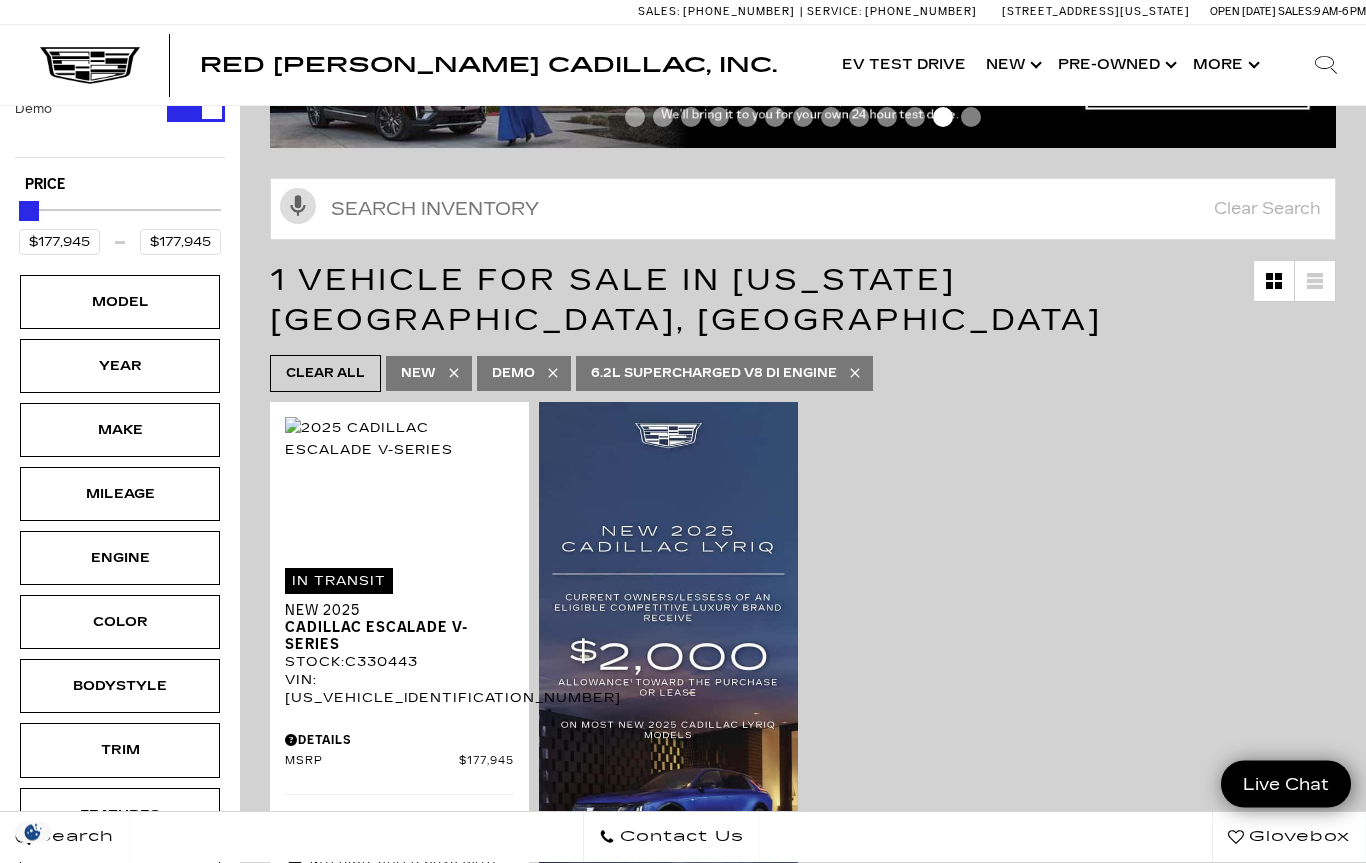 scroll, scrollTop: 219, scrollLeft: 0, axis: vertical 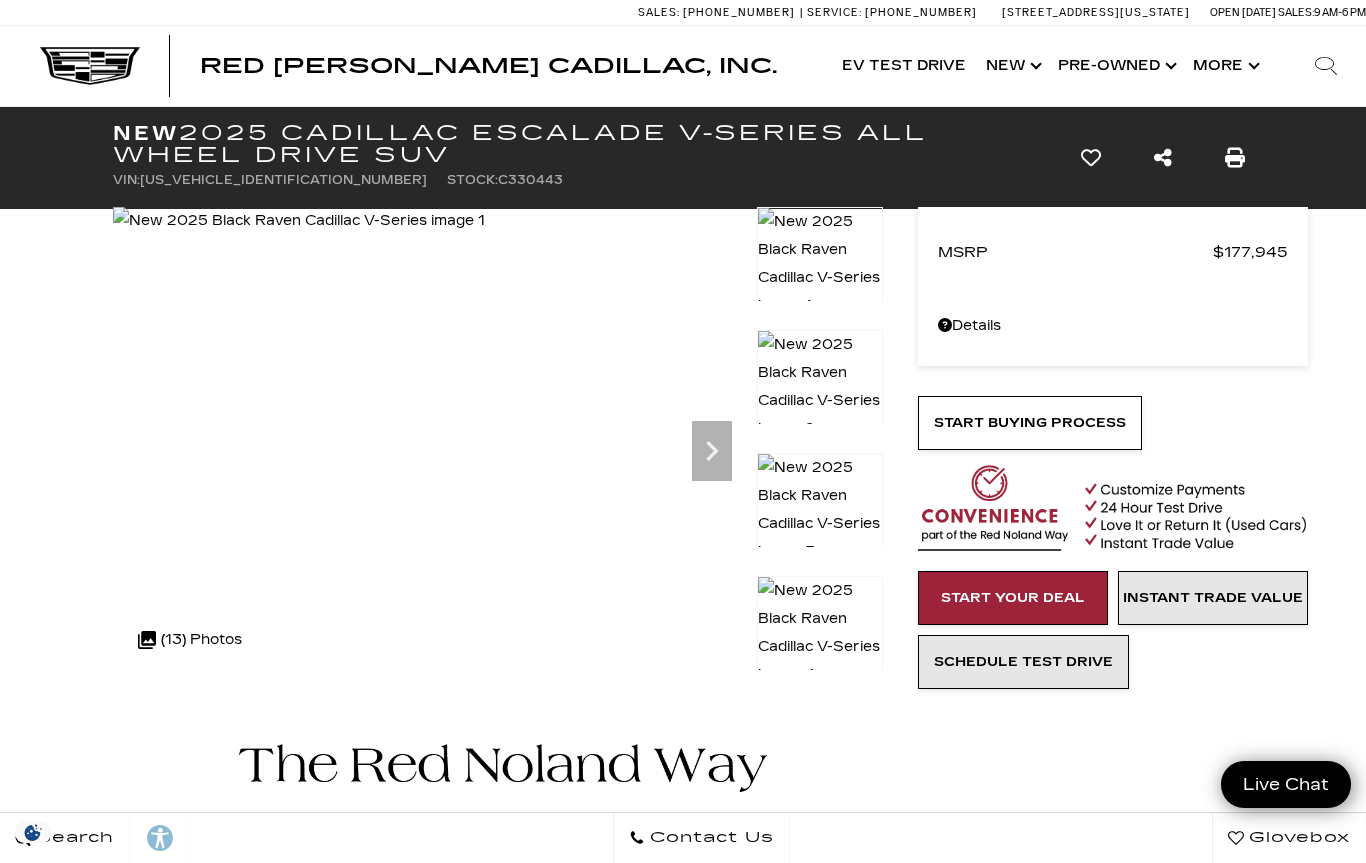 click 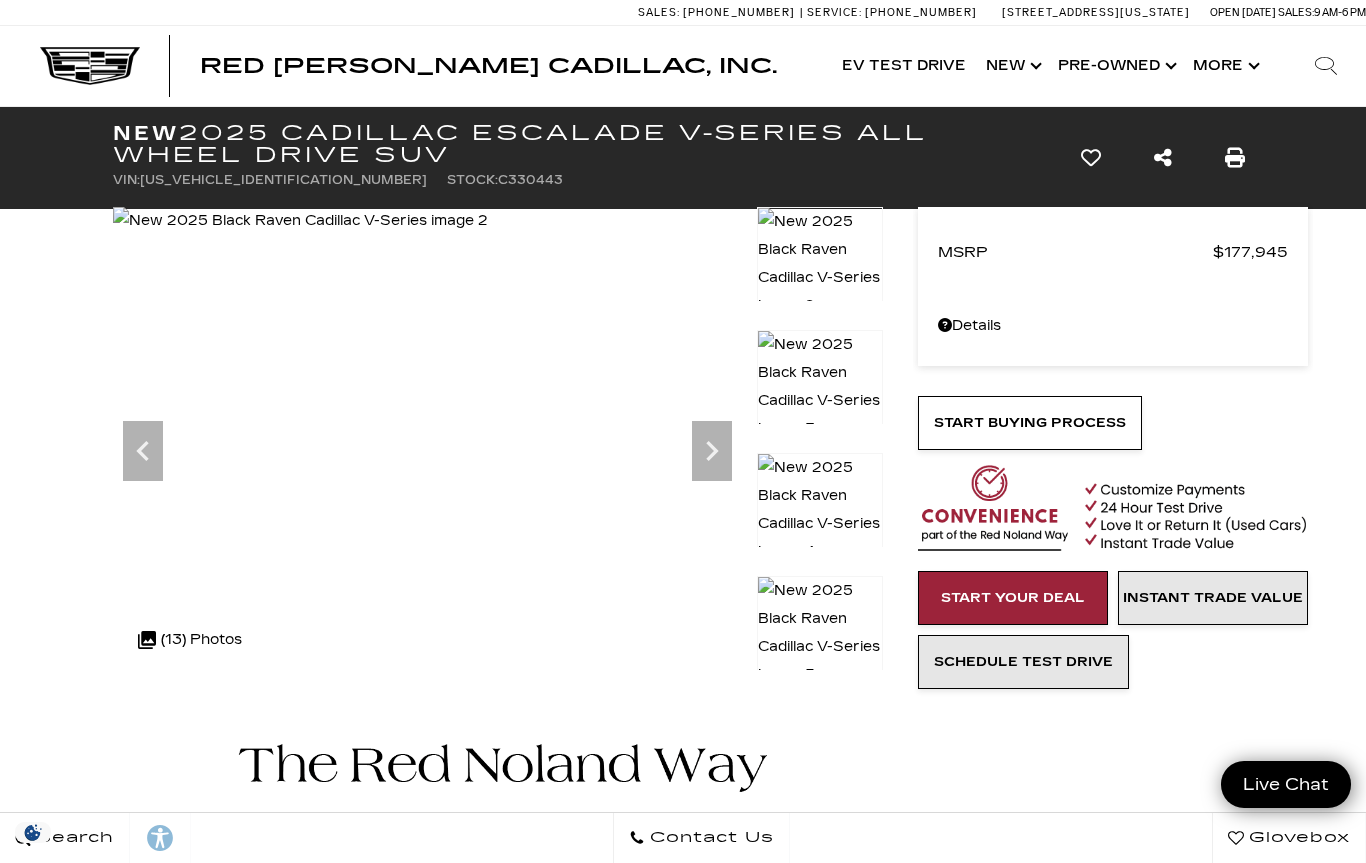 click at bounding box center [300, 221] 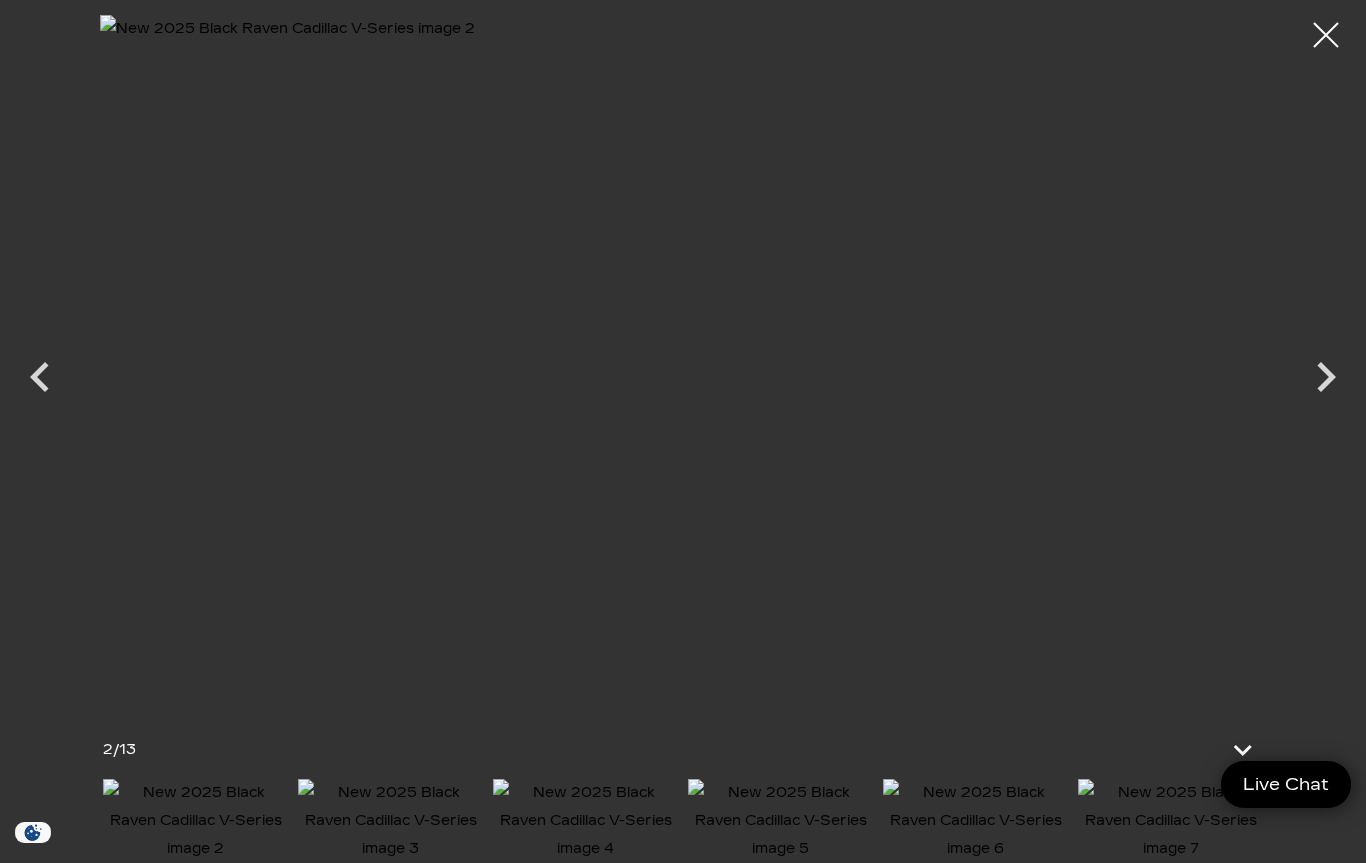 click 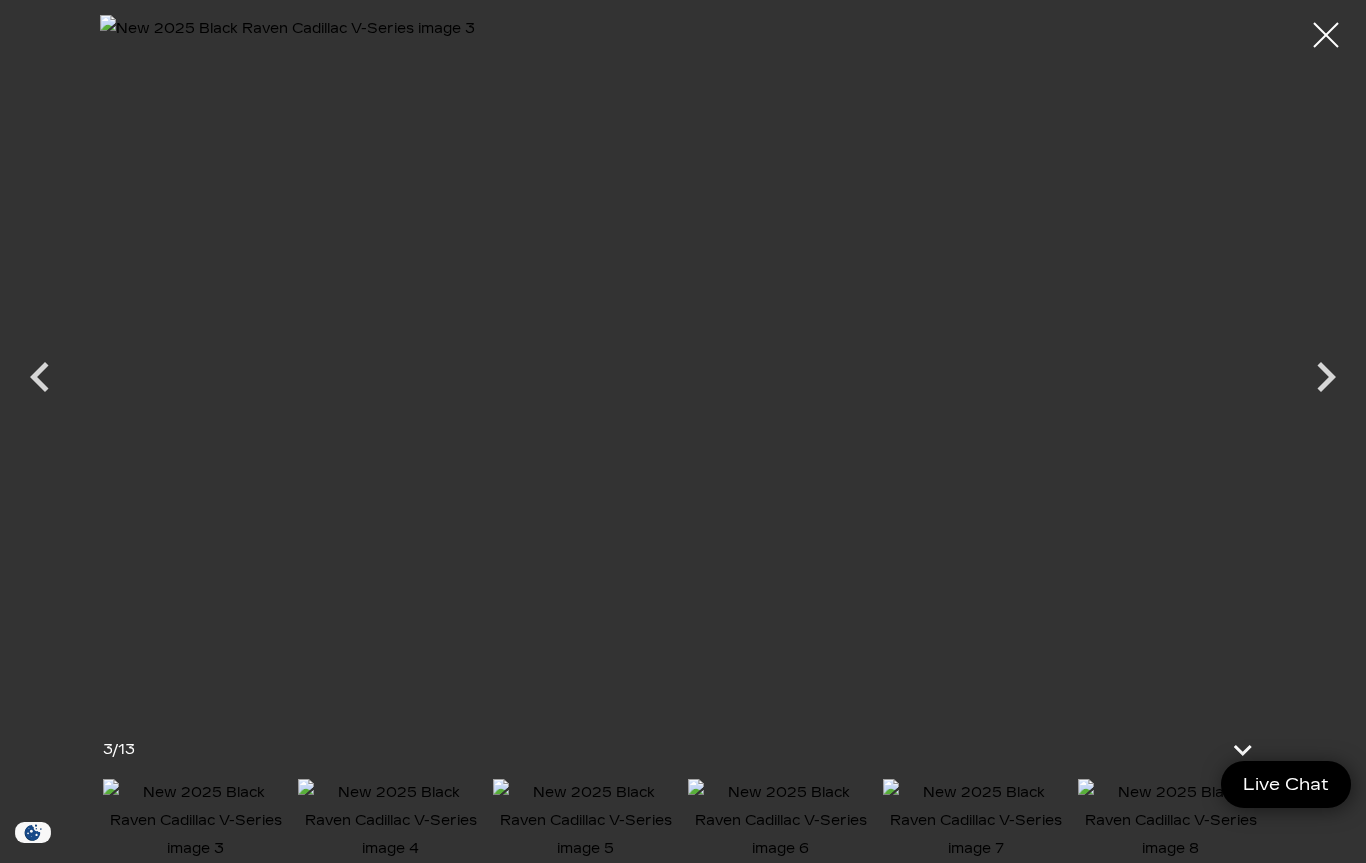 click 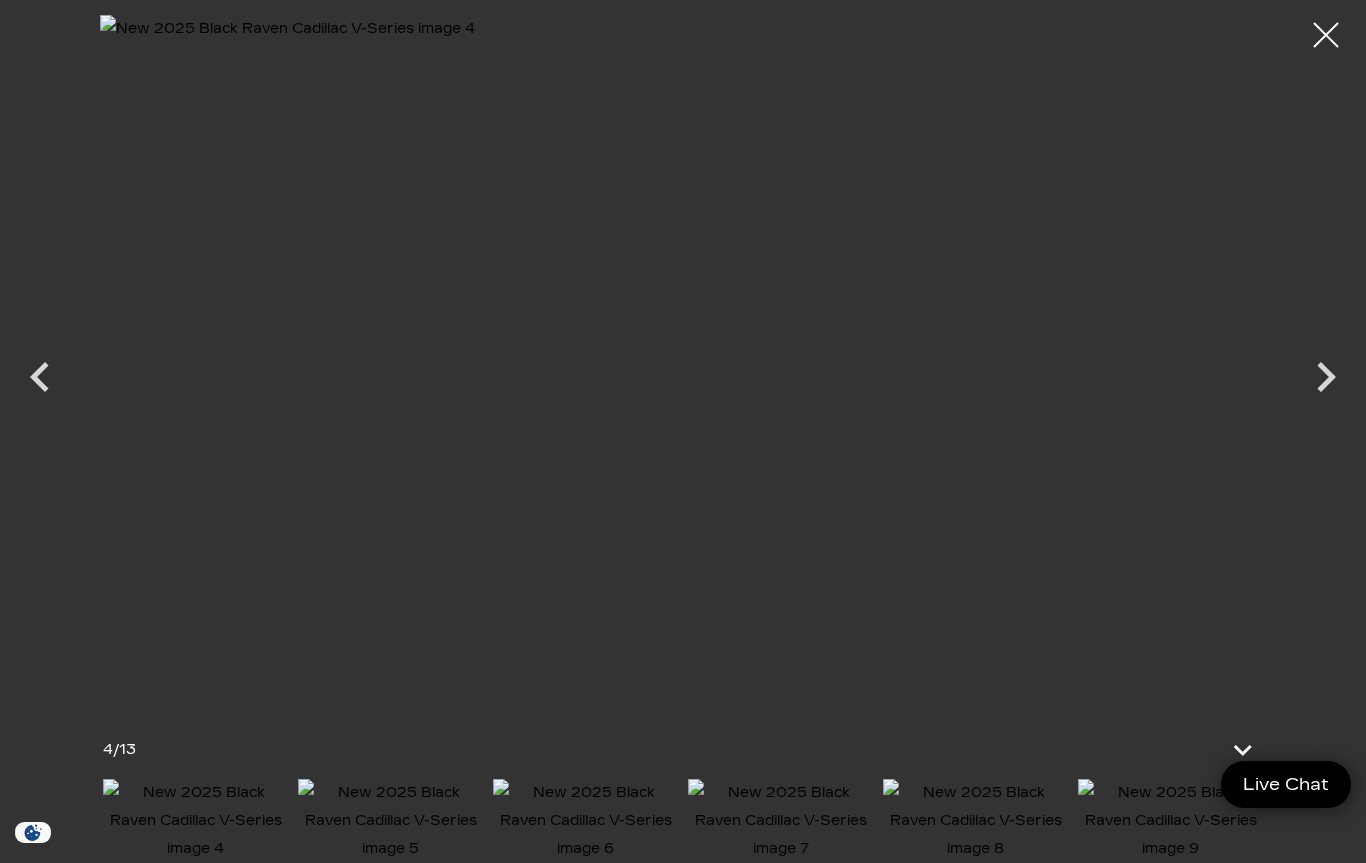 click 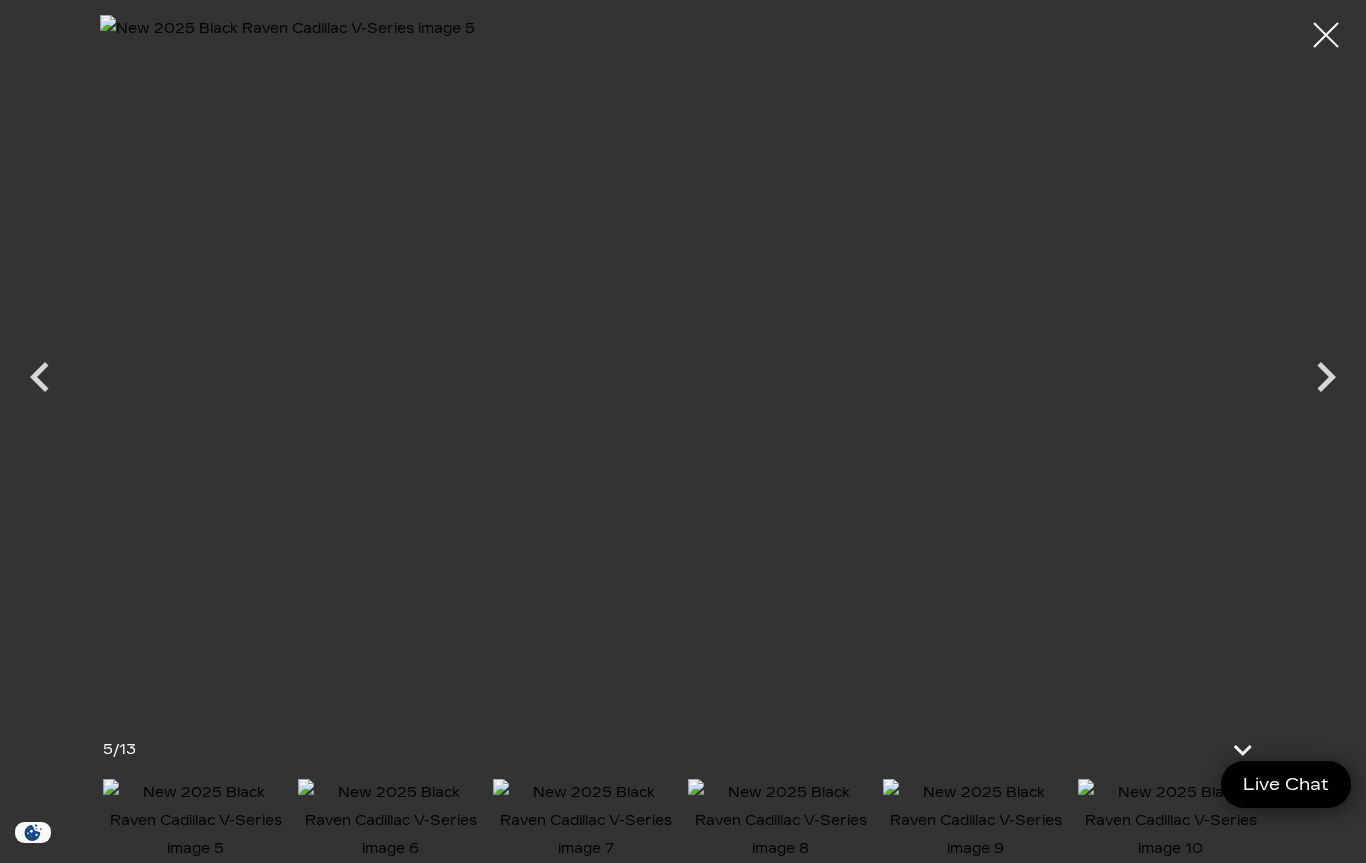 click 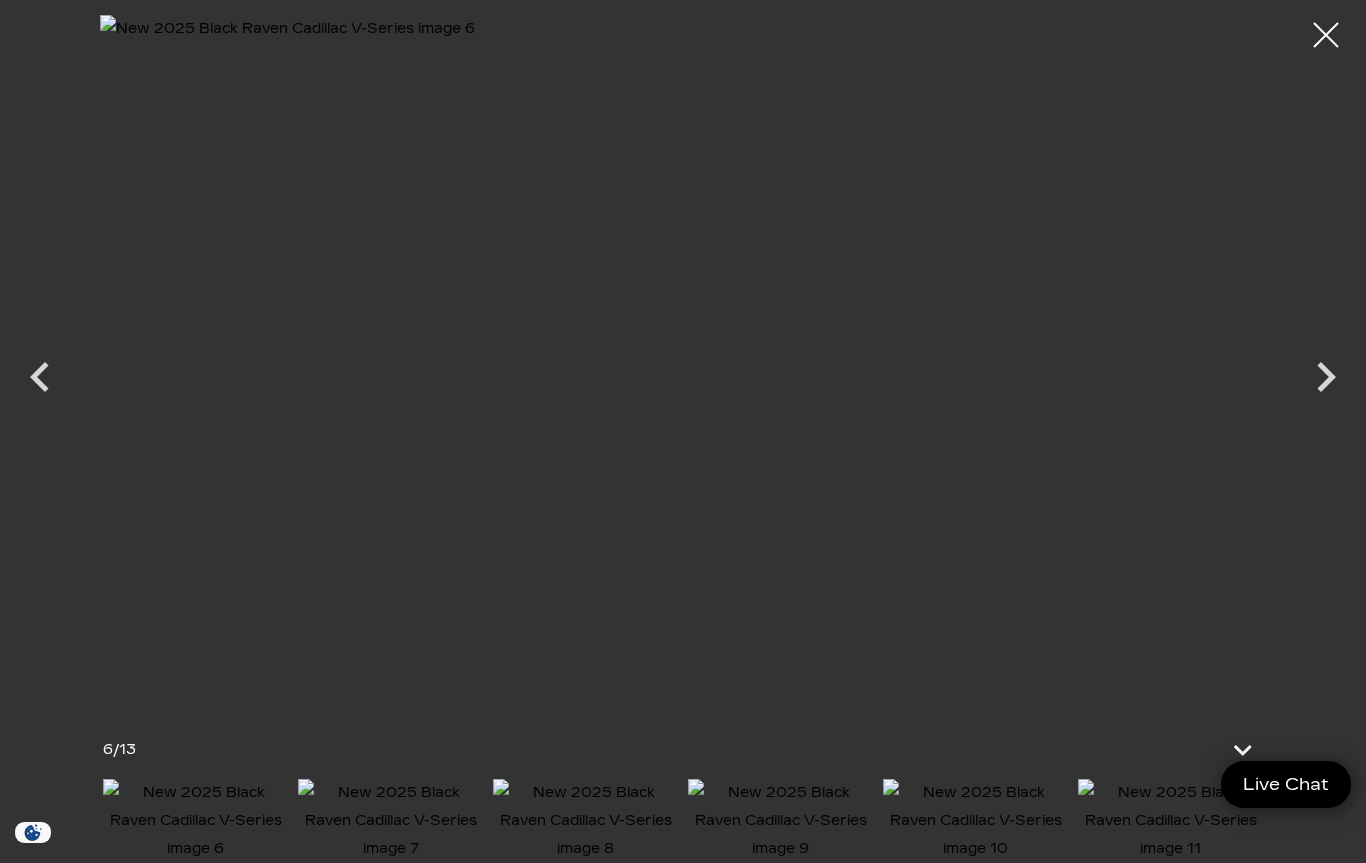 click 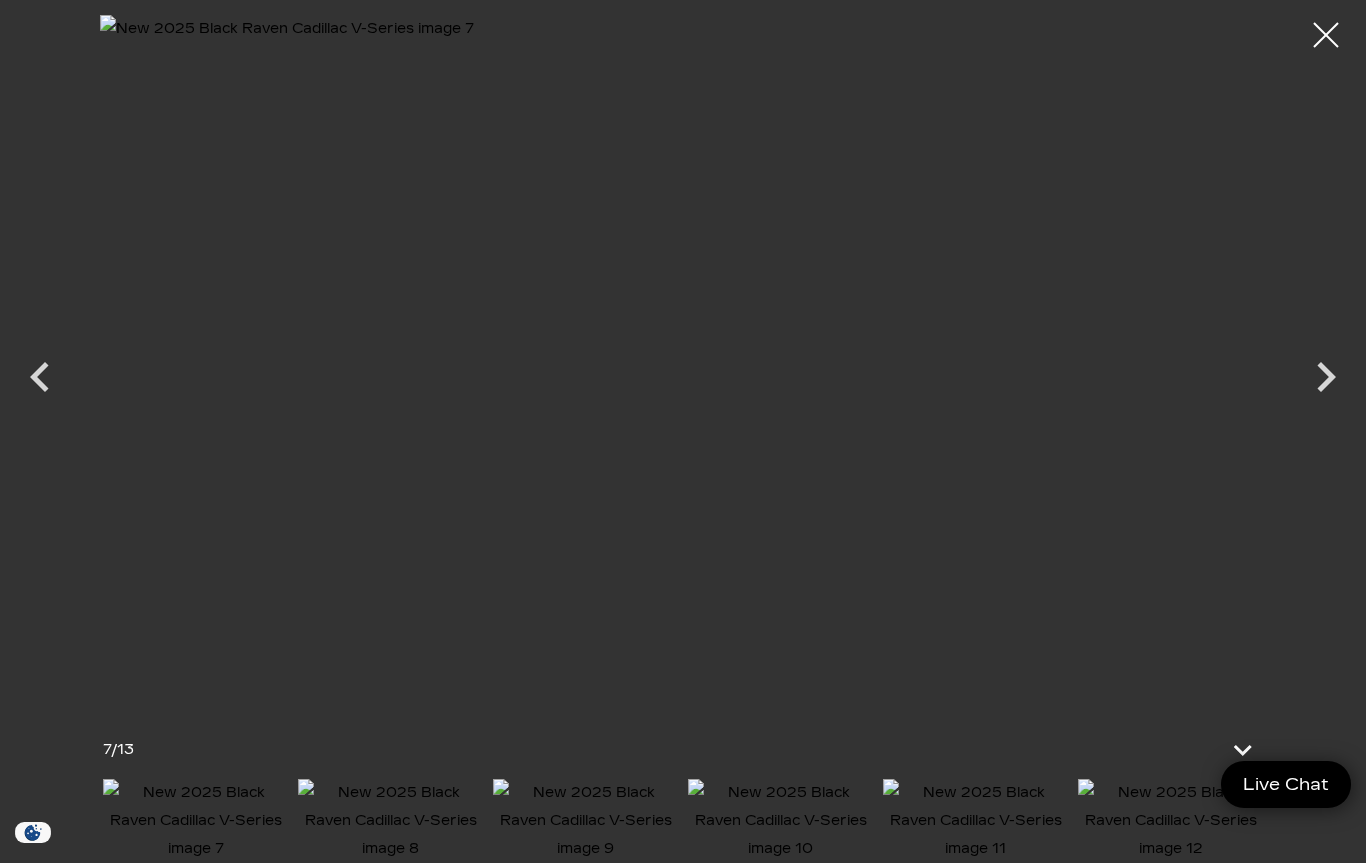 click 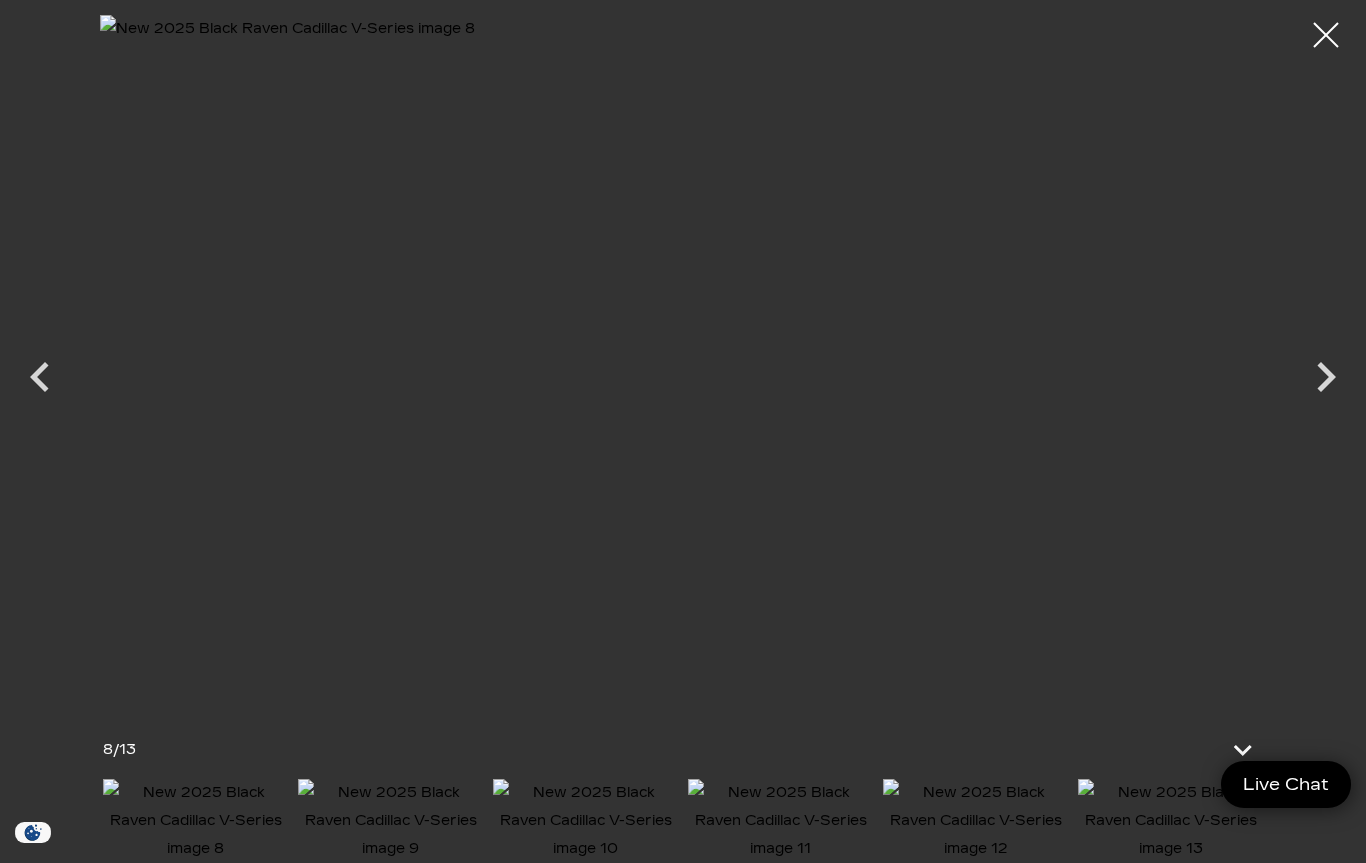 click 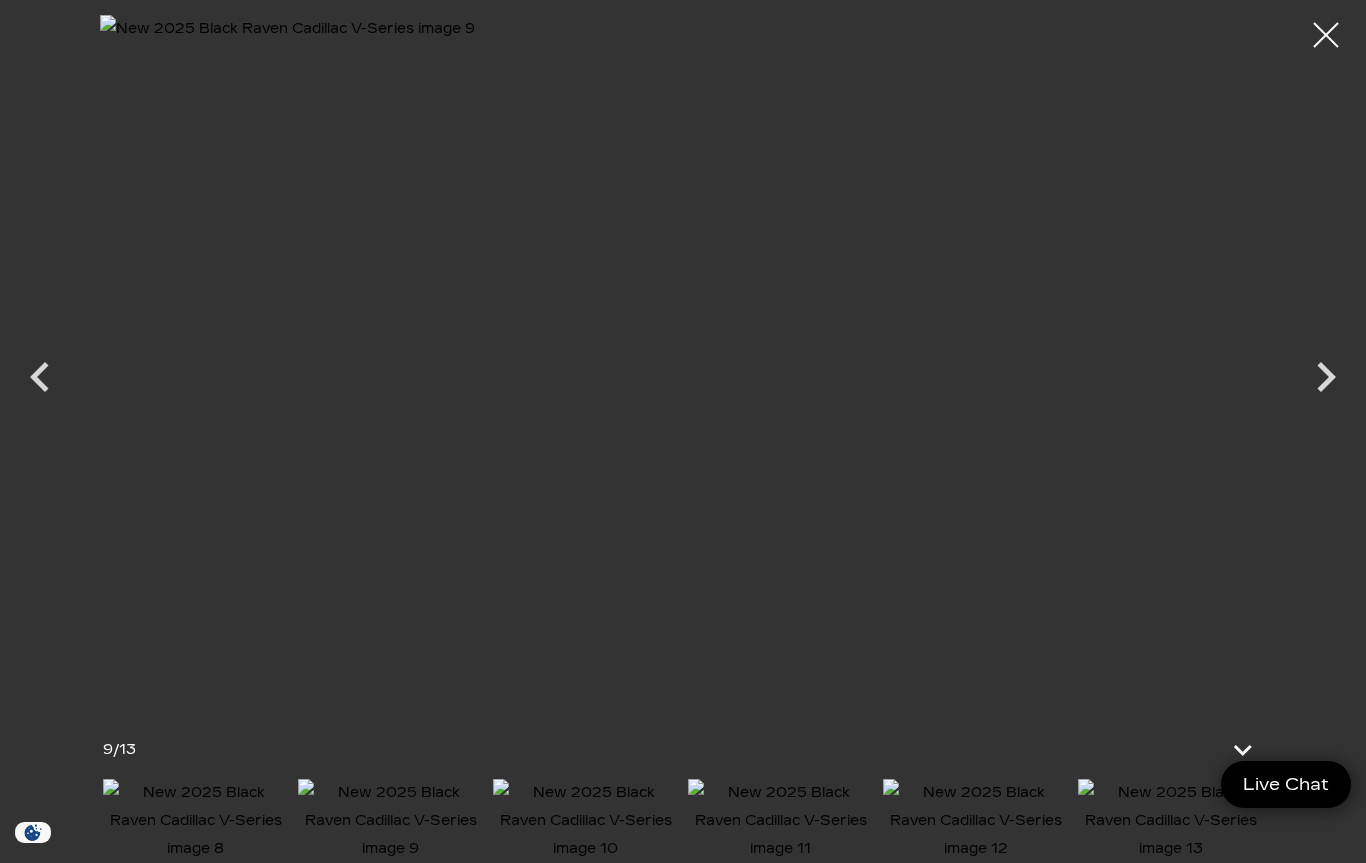 click 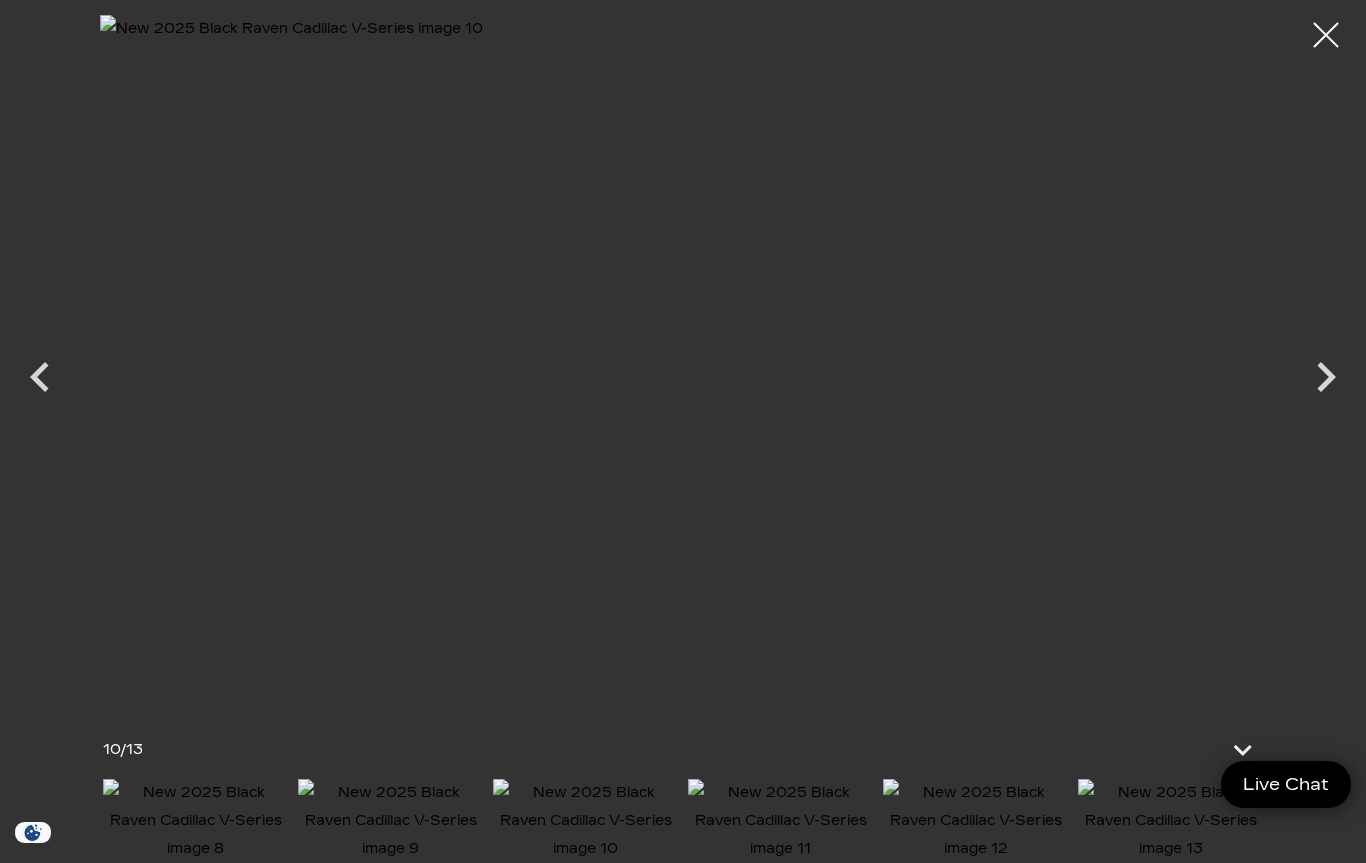 click 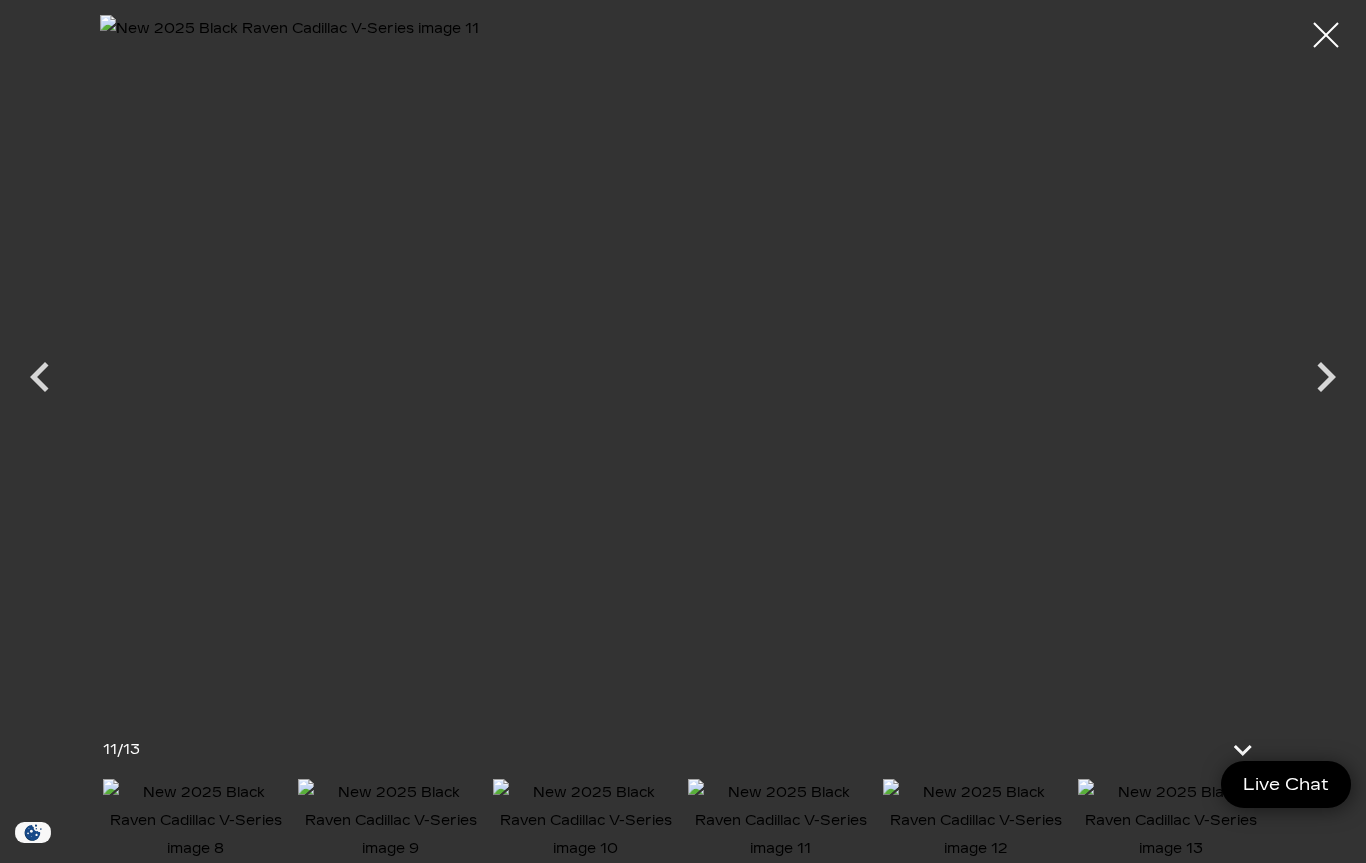 click 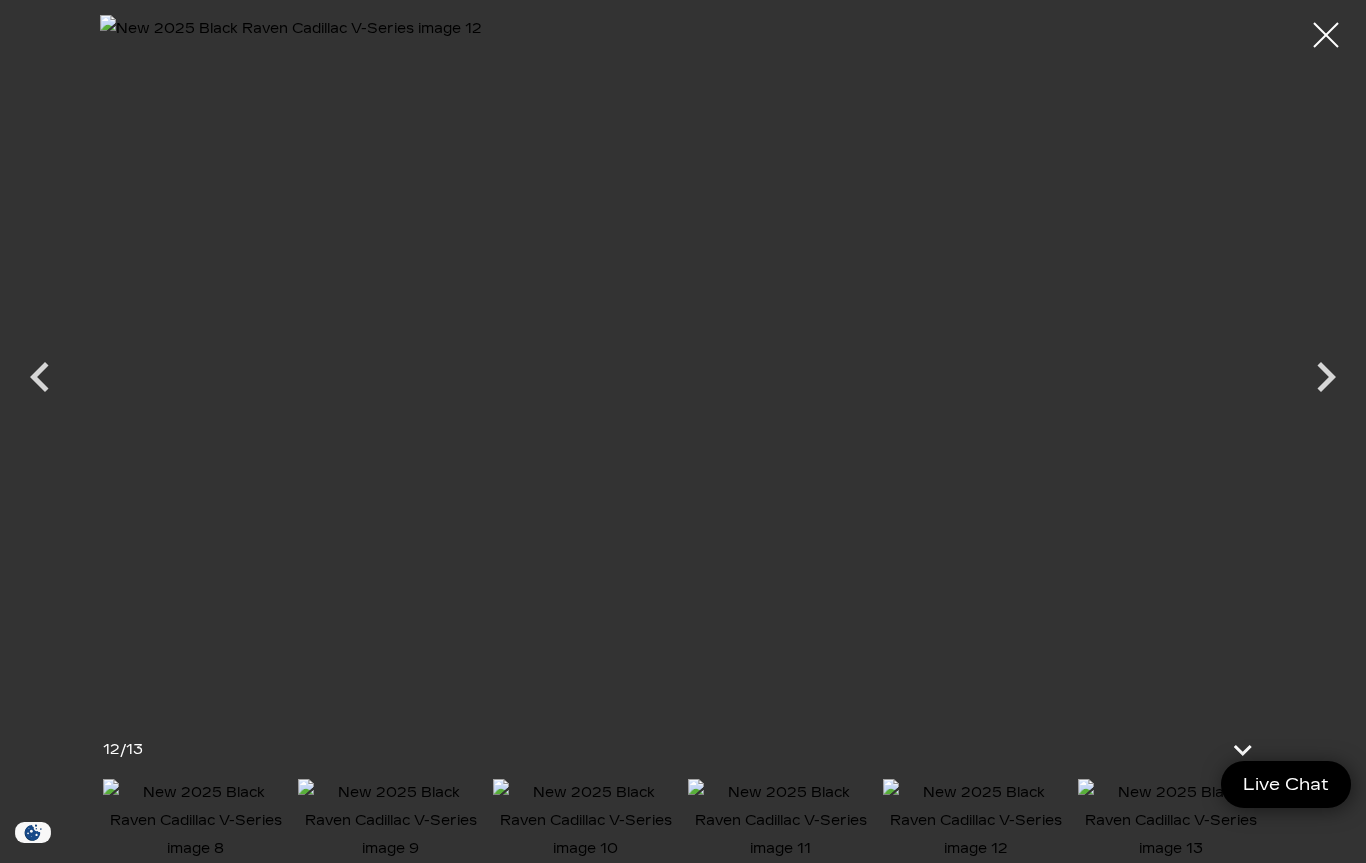 click 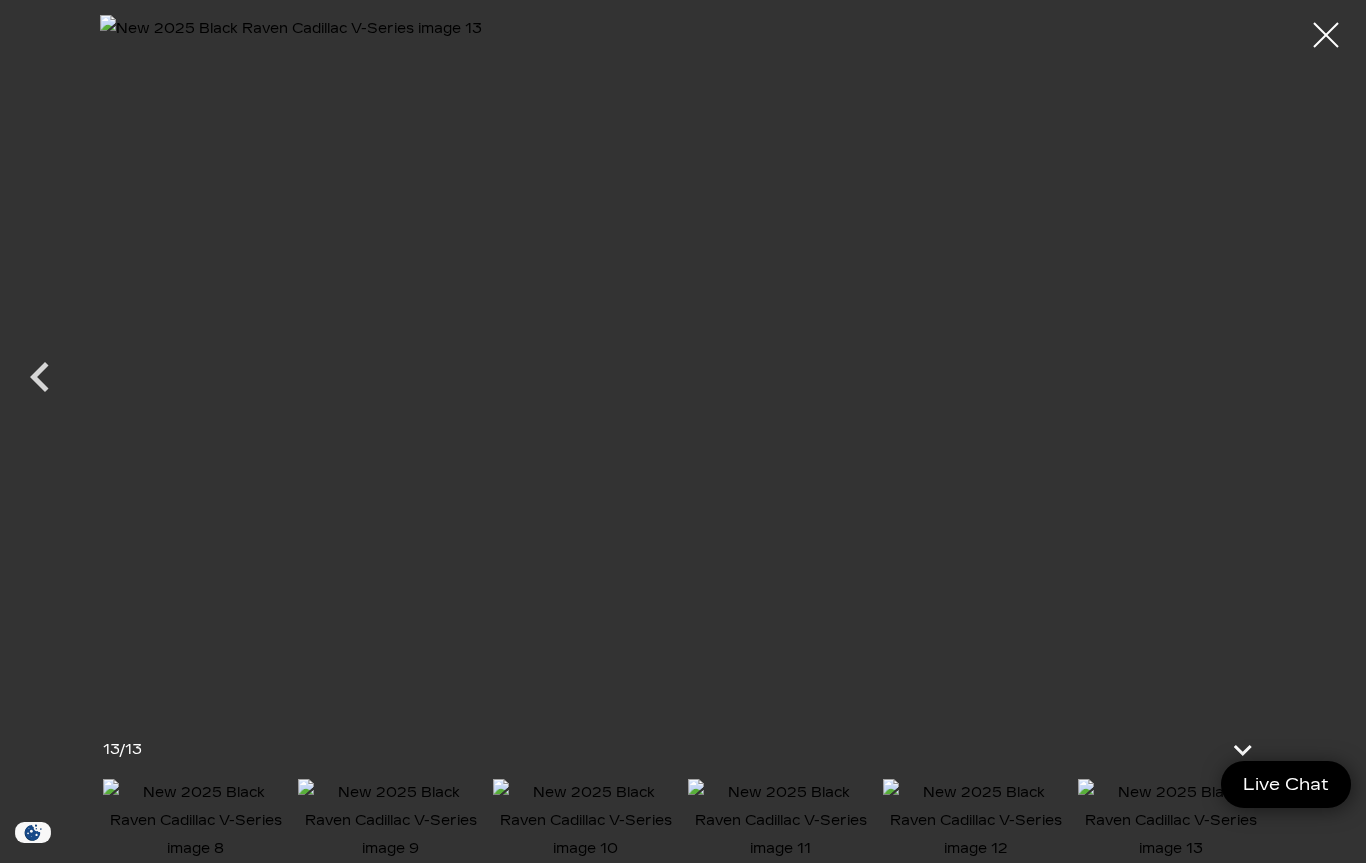click at bounding box center (683, 359) 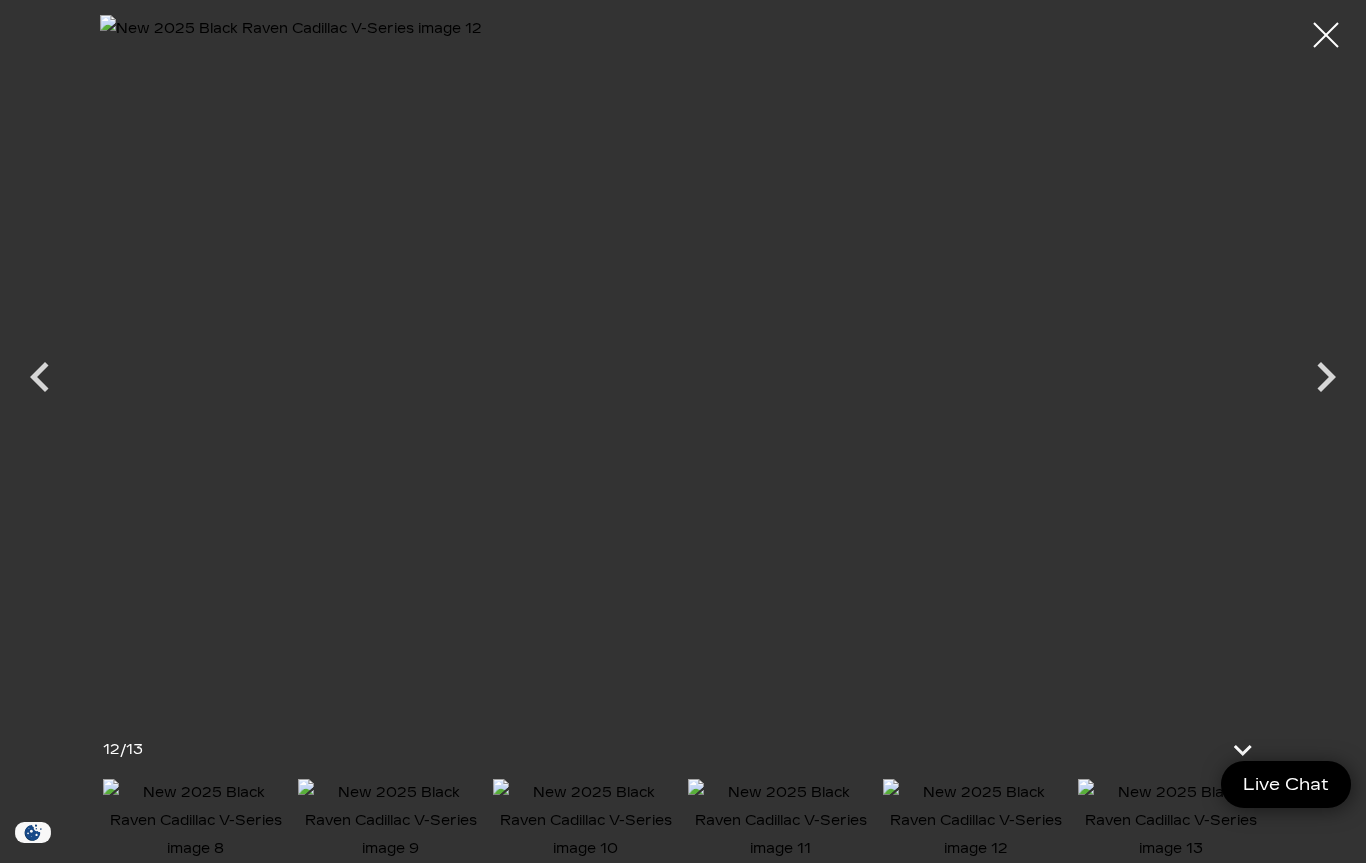 click 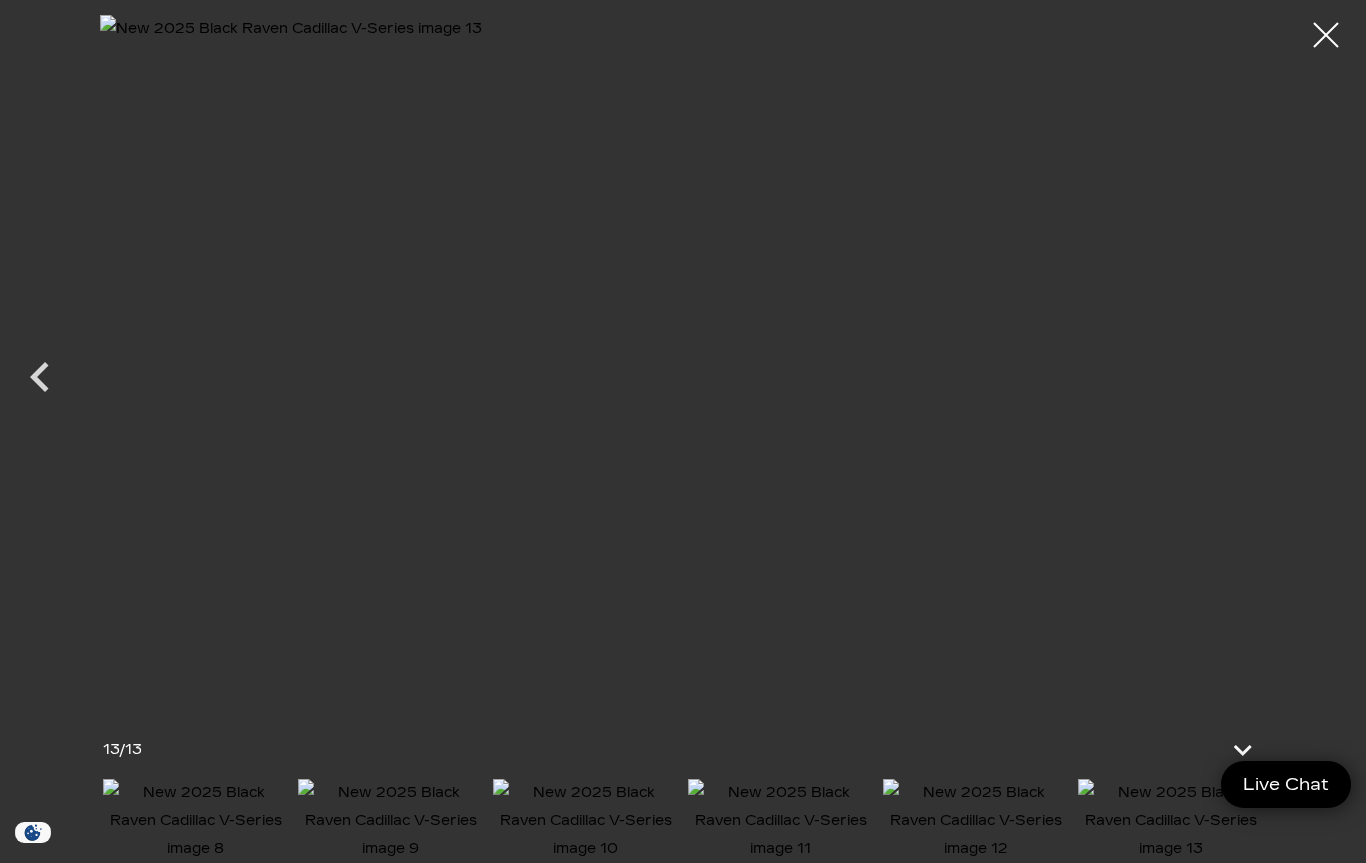 click 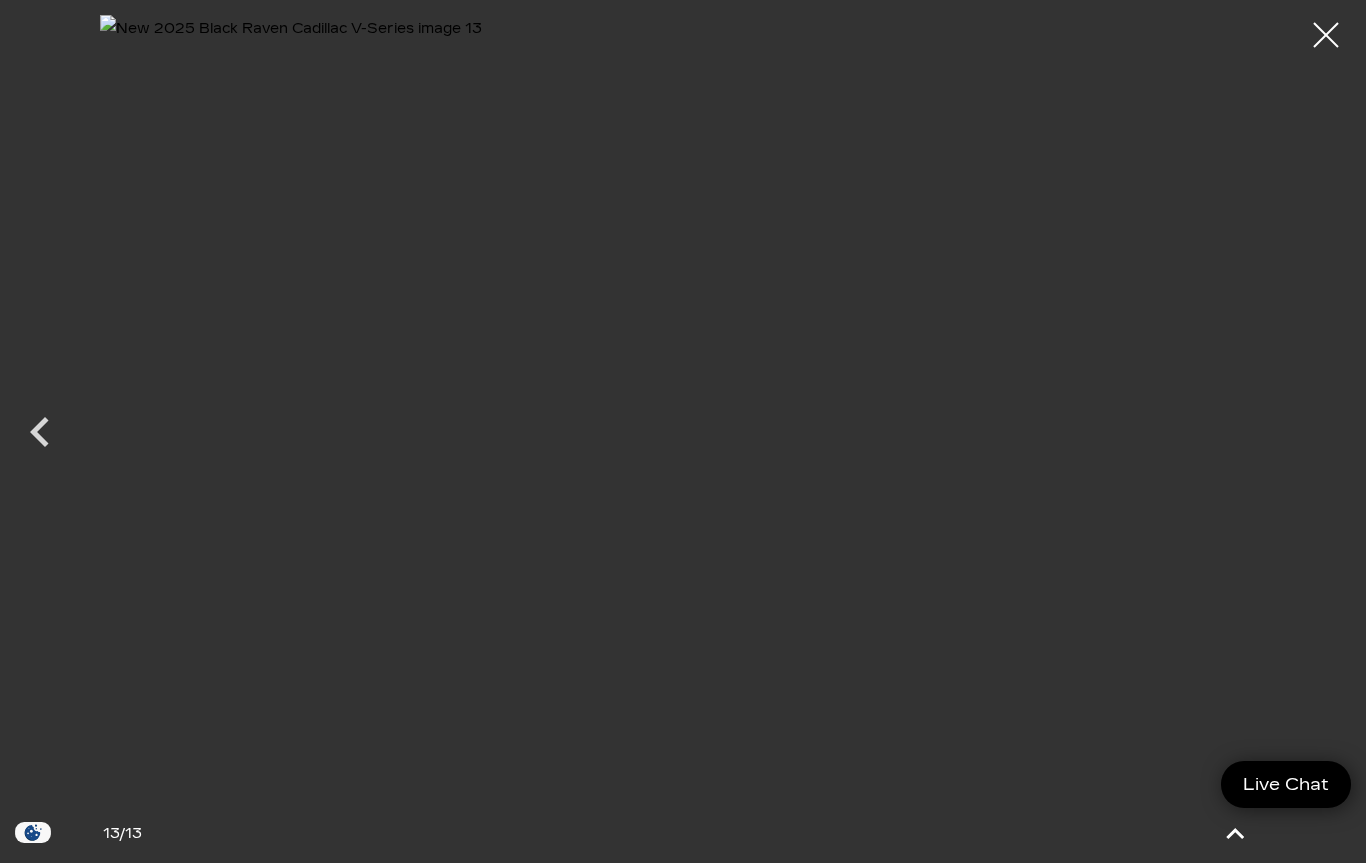 click at bounding box center (1326, 35) 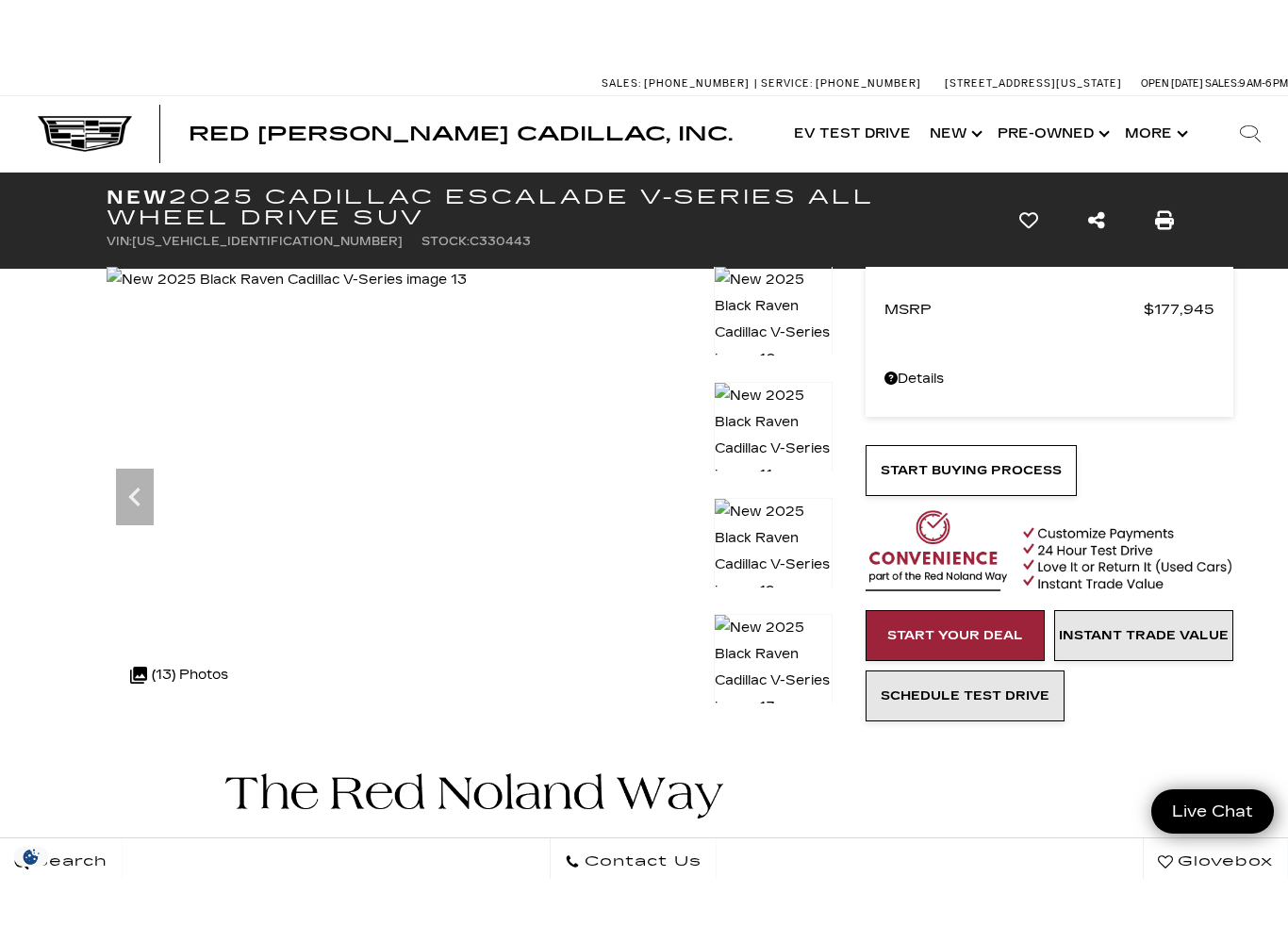 scroll, scrollTop: 19, scrollLeft: 0, axis: vertical 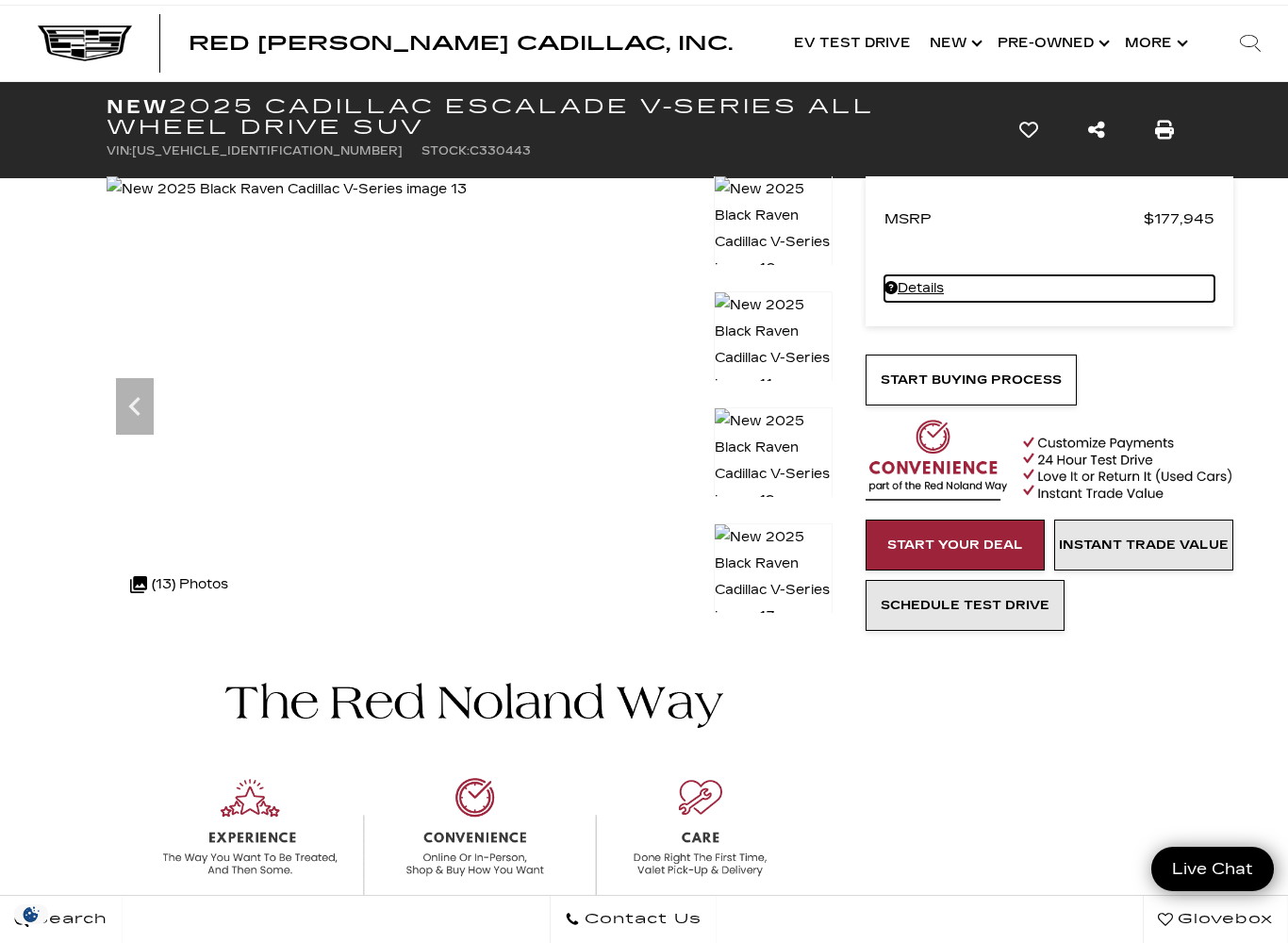 click on "Details             New 2025 Cadillac Escalade V-Series All Wheel Drive SUV" at bounding box center (1049, 289) 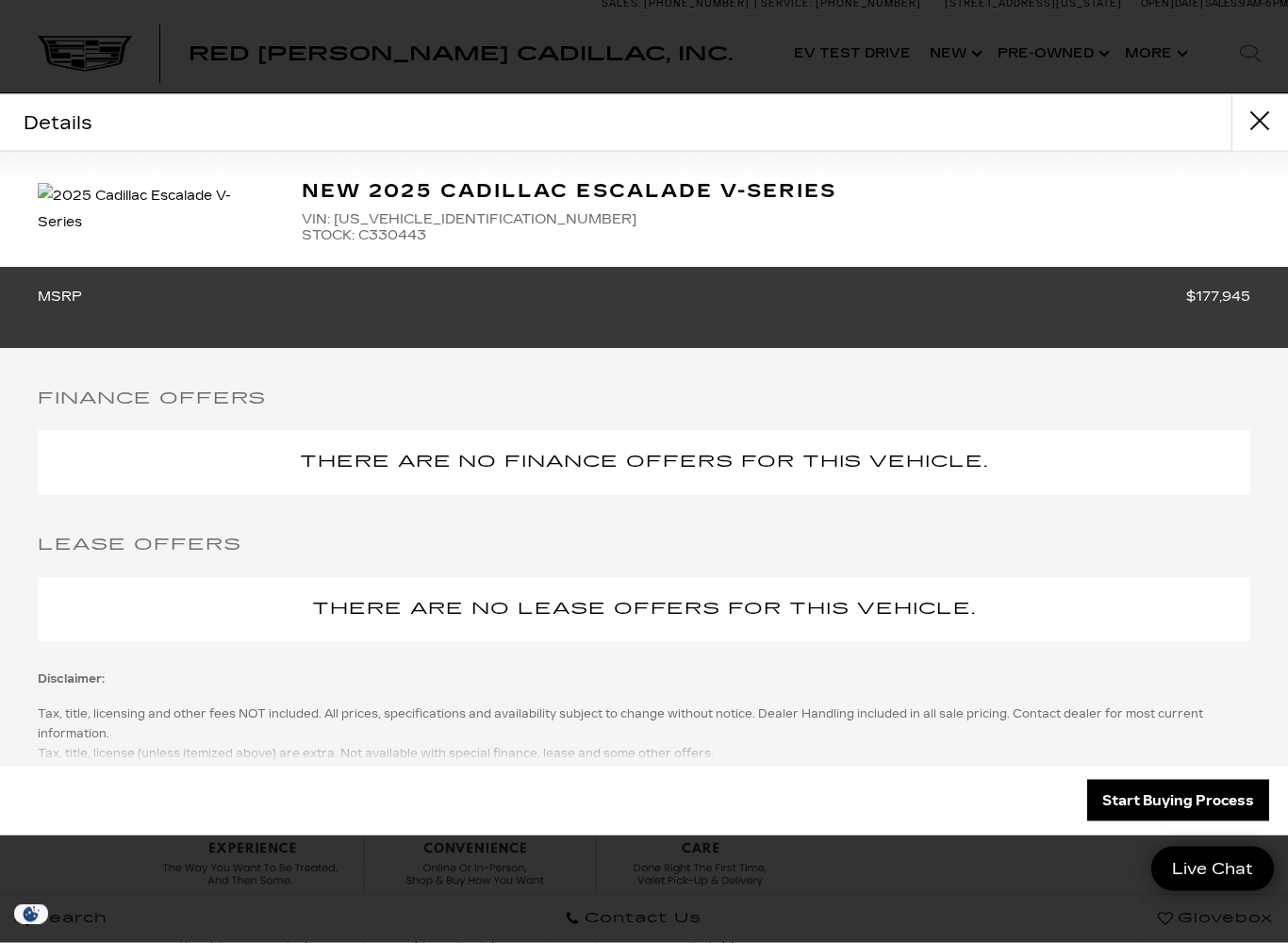 scroll, scrollTop: 0, scrollLeft: 0, axis: both 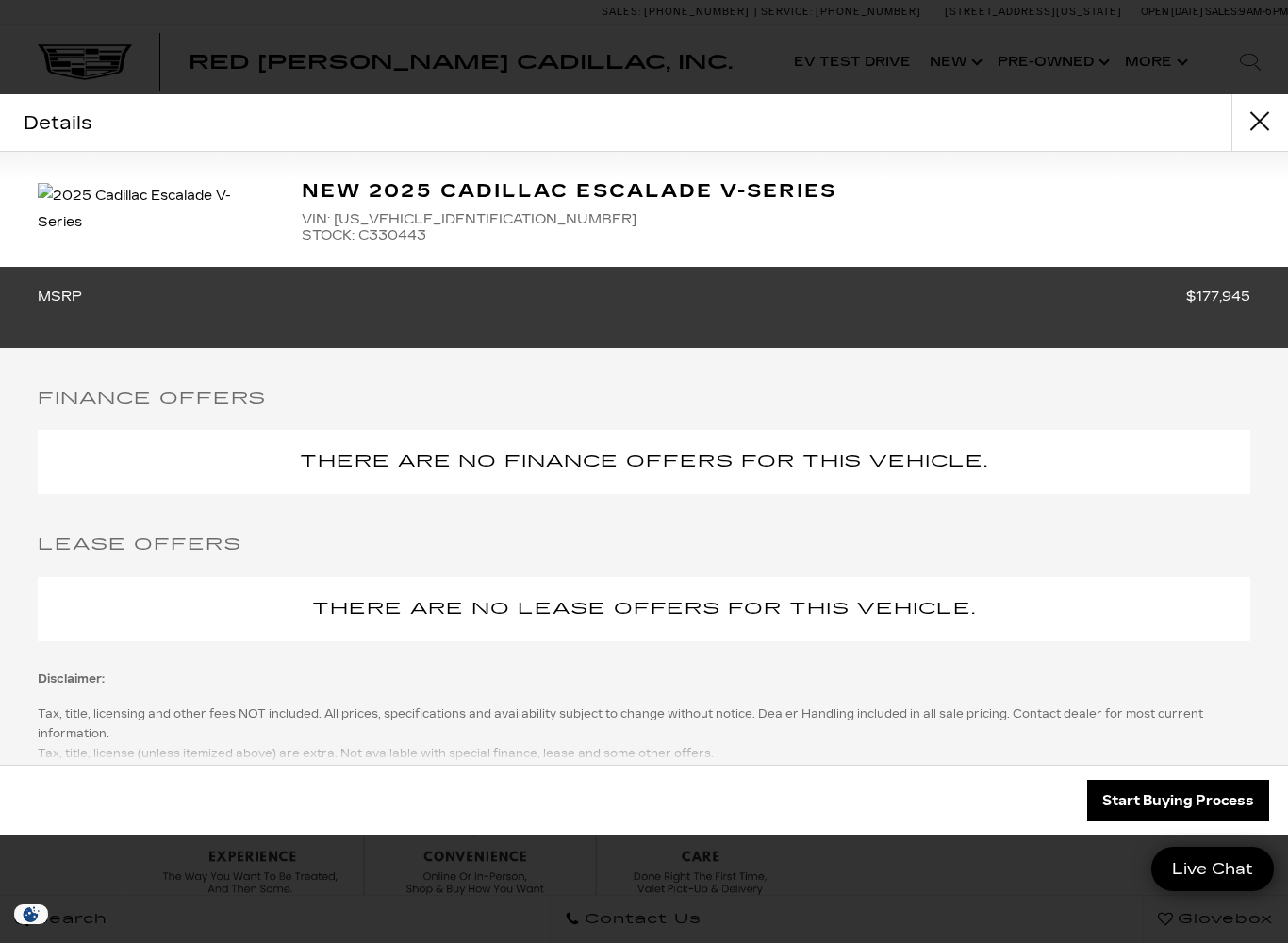 click at bounding box center [1260, 123] 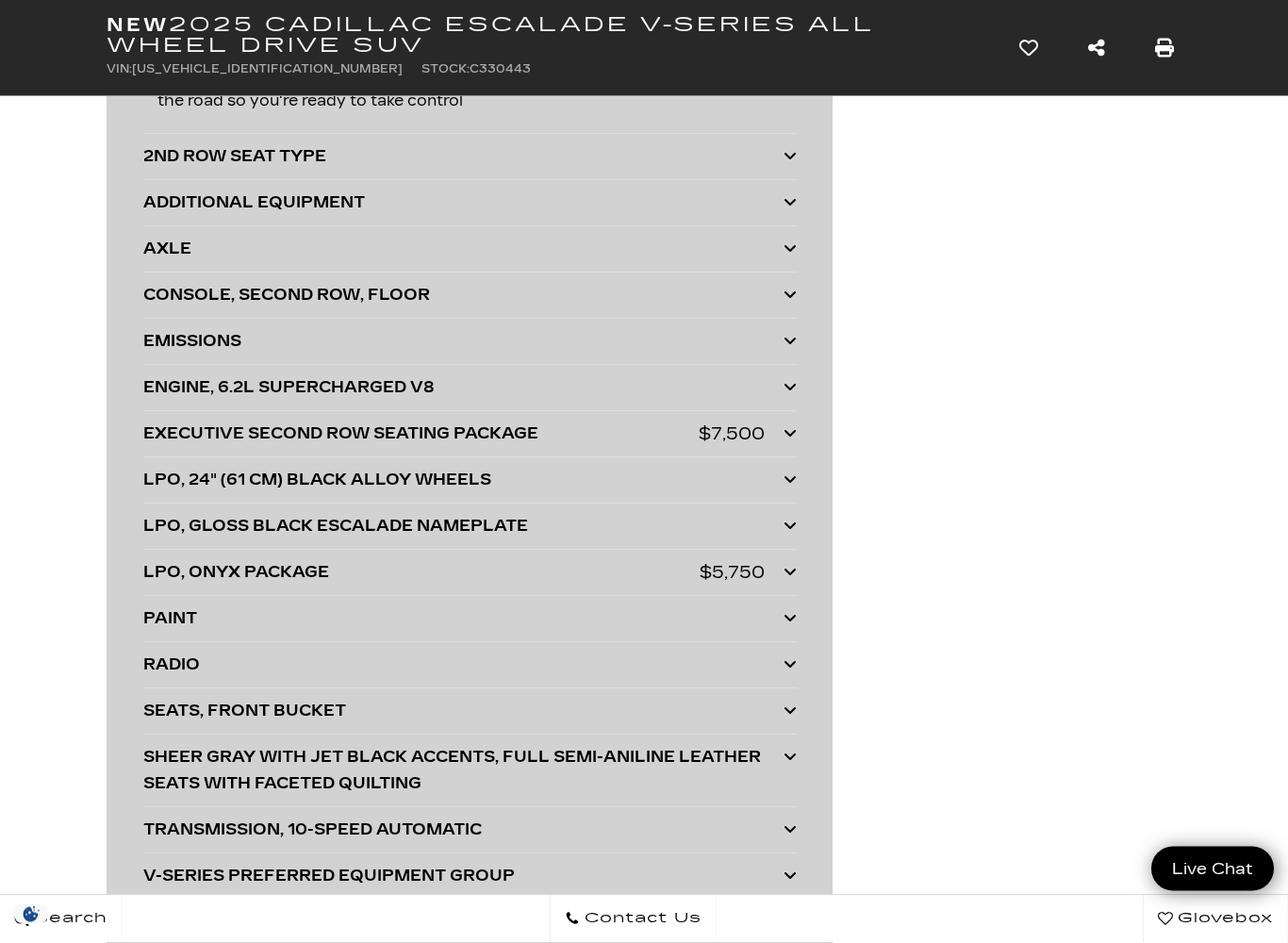 scroll, scrollTop: 5285, scrollLeft: 0, axis: vertical 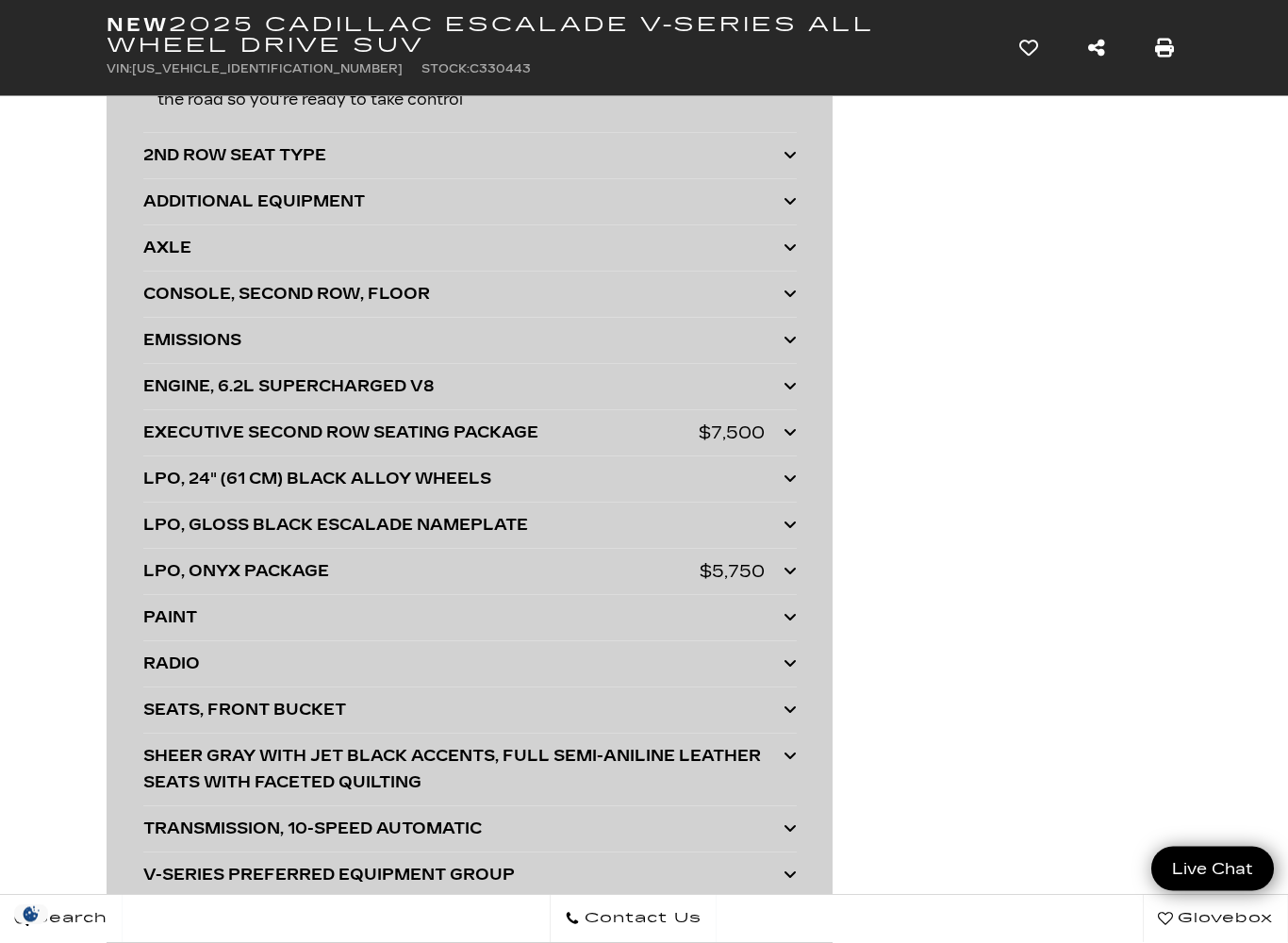 click on "AXLE" at bounding box center [463, 249] 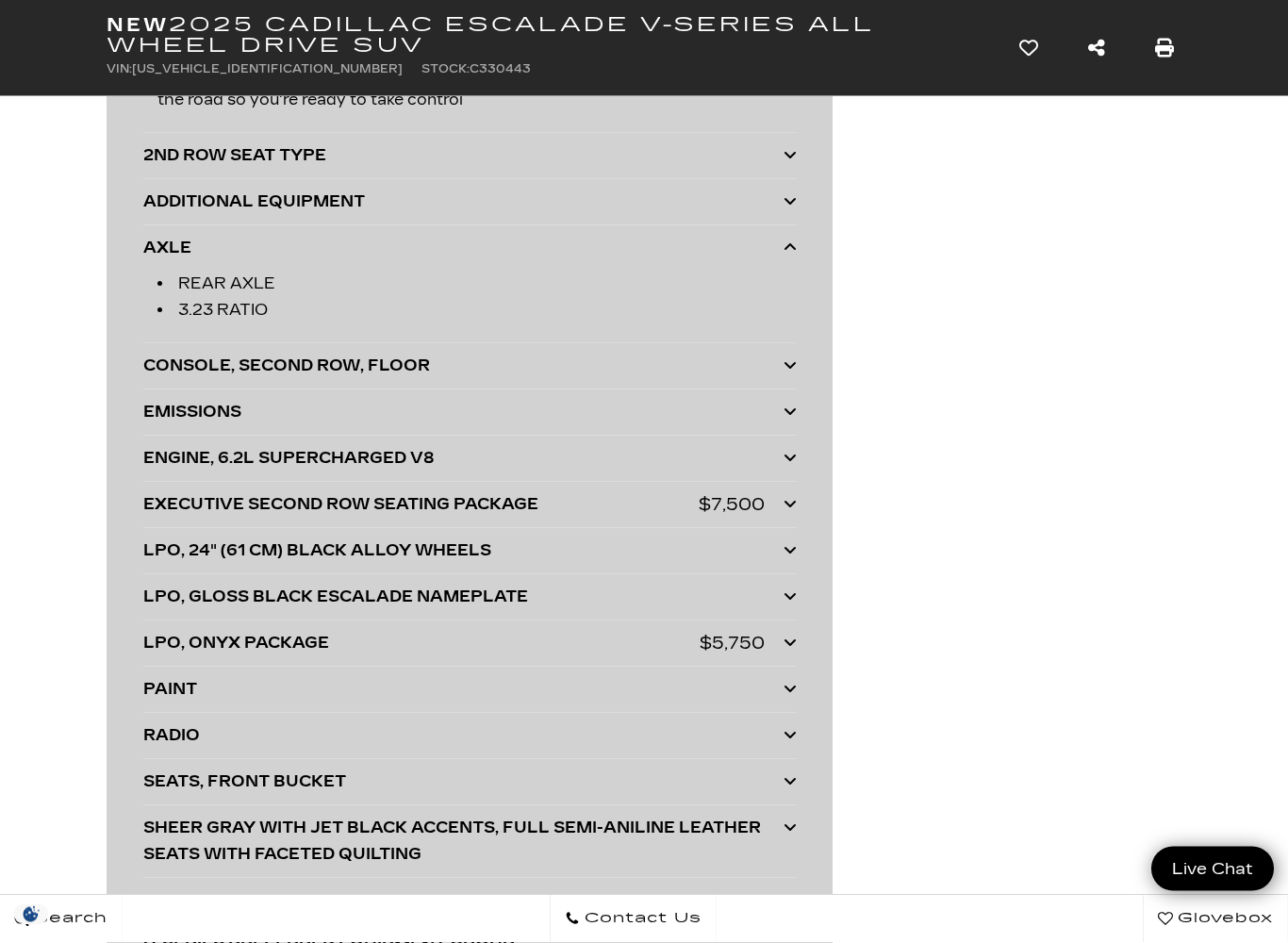 scroll, scrollTop: 5286, scrollLeft: 0, axis: vertical 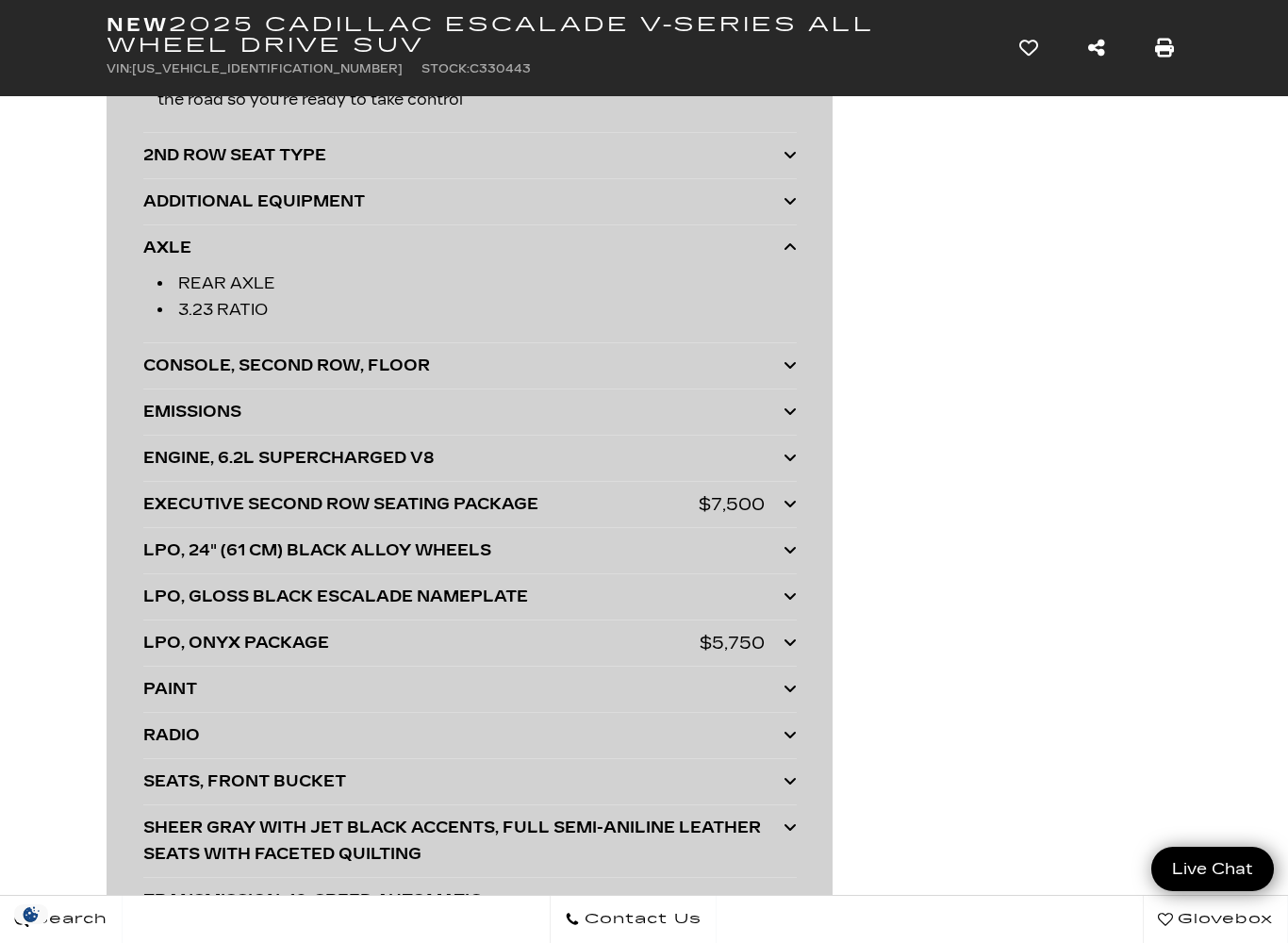 click on "CONSOLE, SECOND ROW, FLOOR" at bounding box center [463, 366] 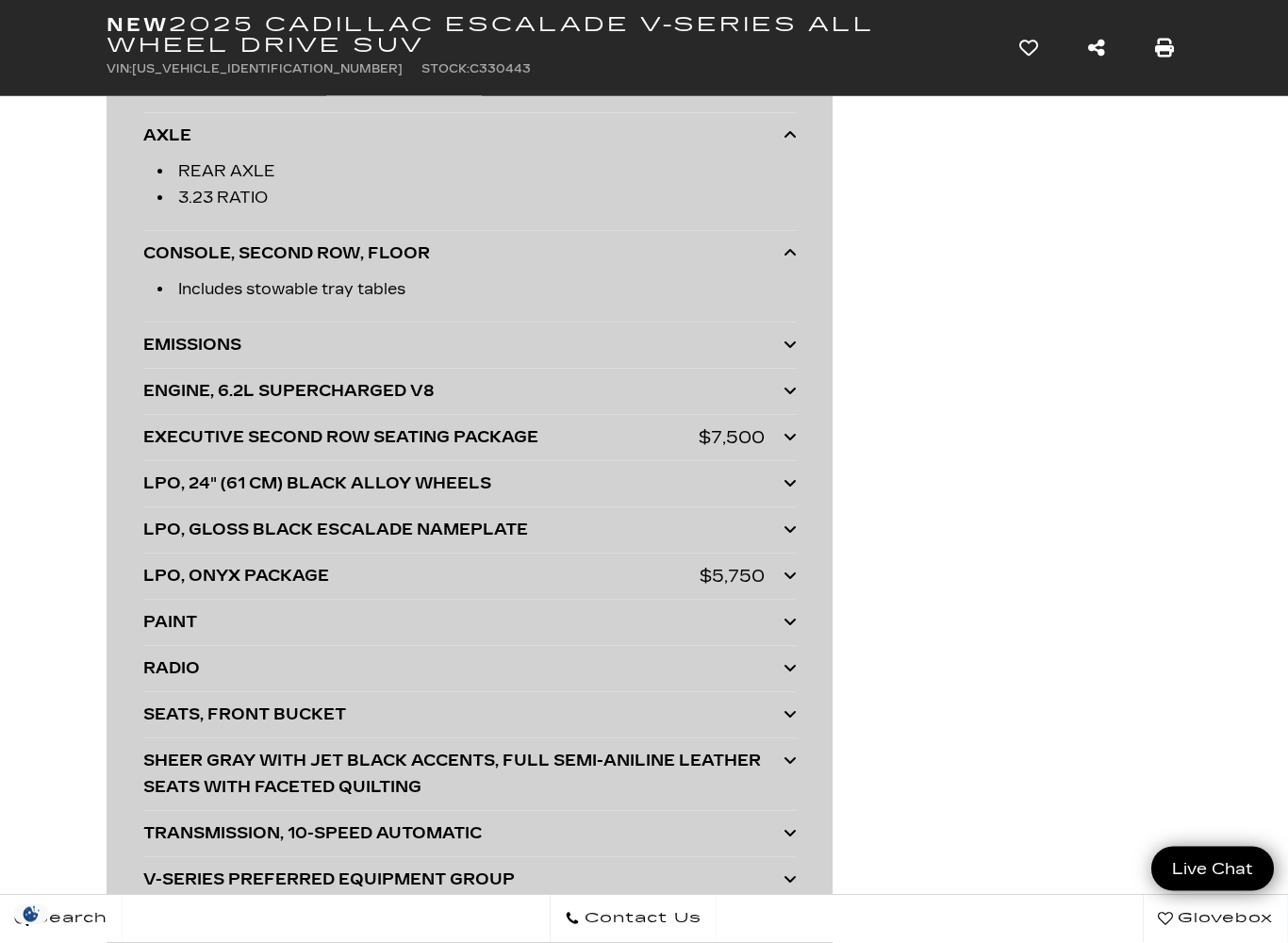 scroll, scrollTop: 5400, scrollLeft: 0, axis: vertical 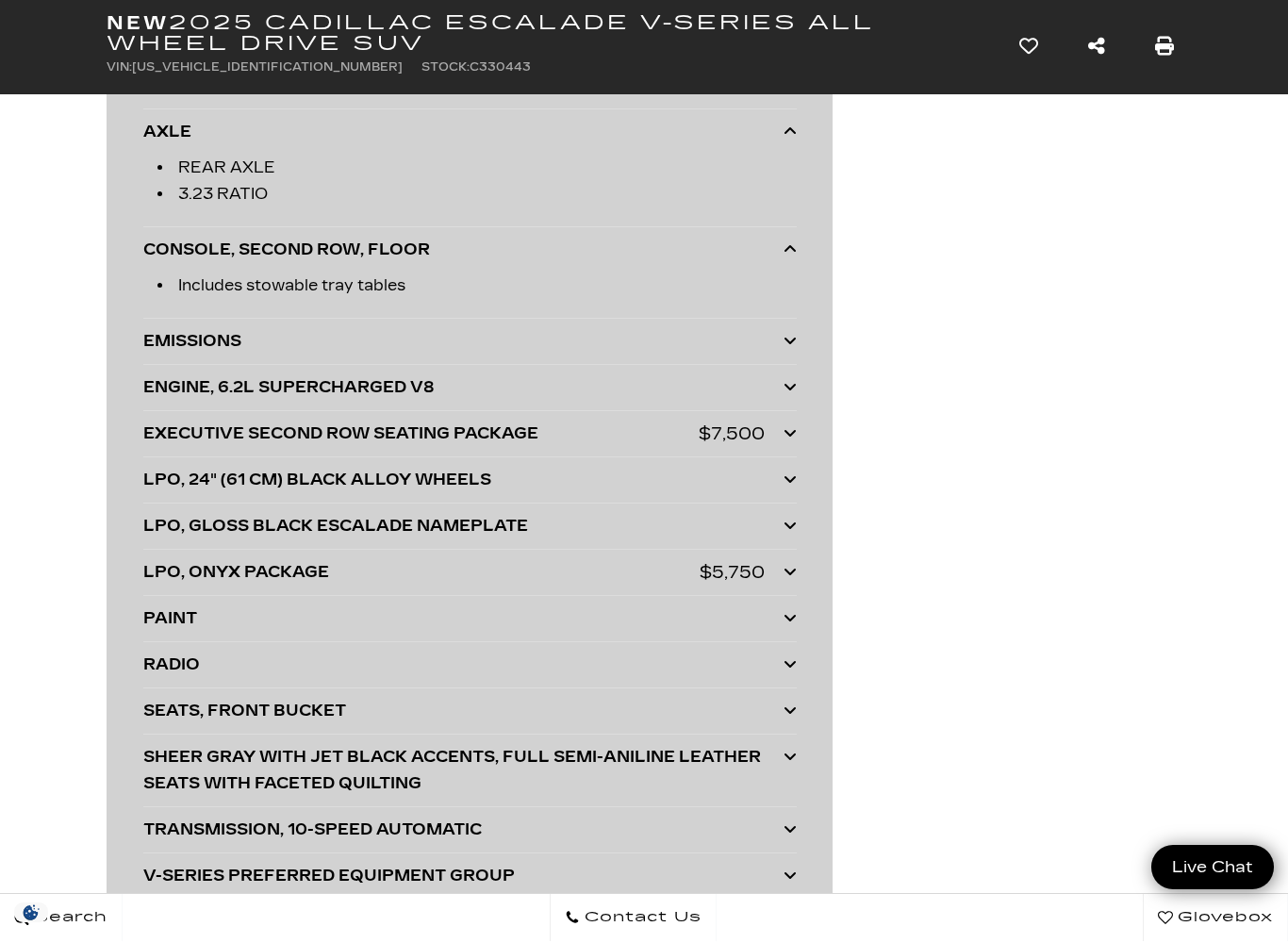 click on "ENGINE, 6.2L SUPERCHARGED V8" at bounding box center (463, 389) 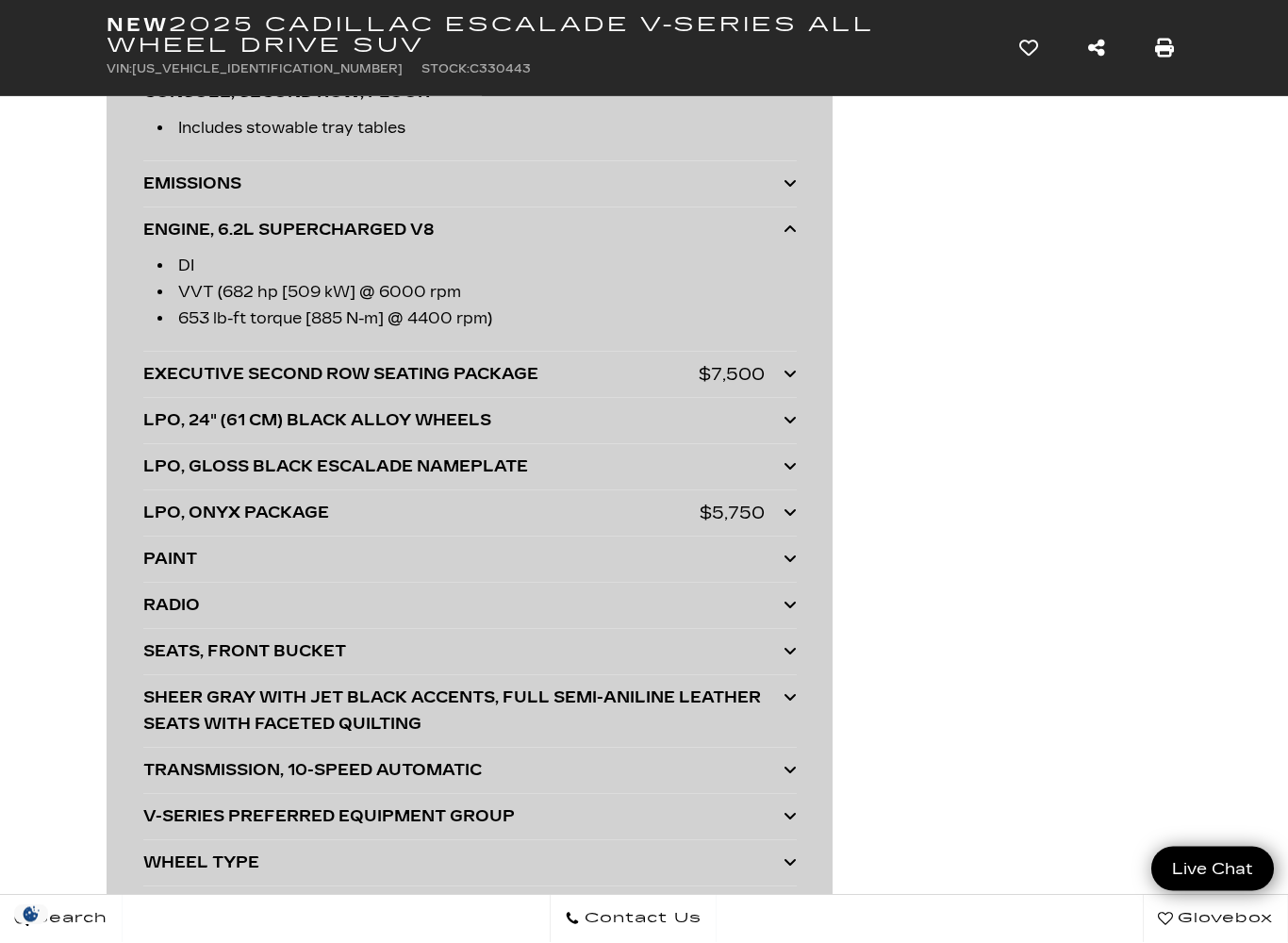 scroll, scrollTop: 5558, scrollLeft: 0, axis: vertical 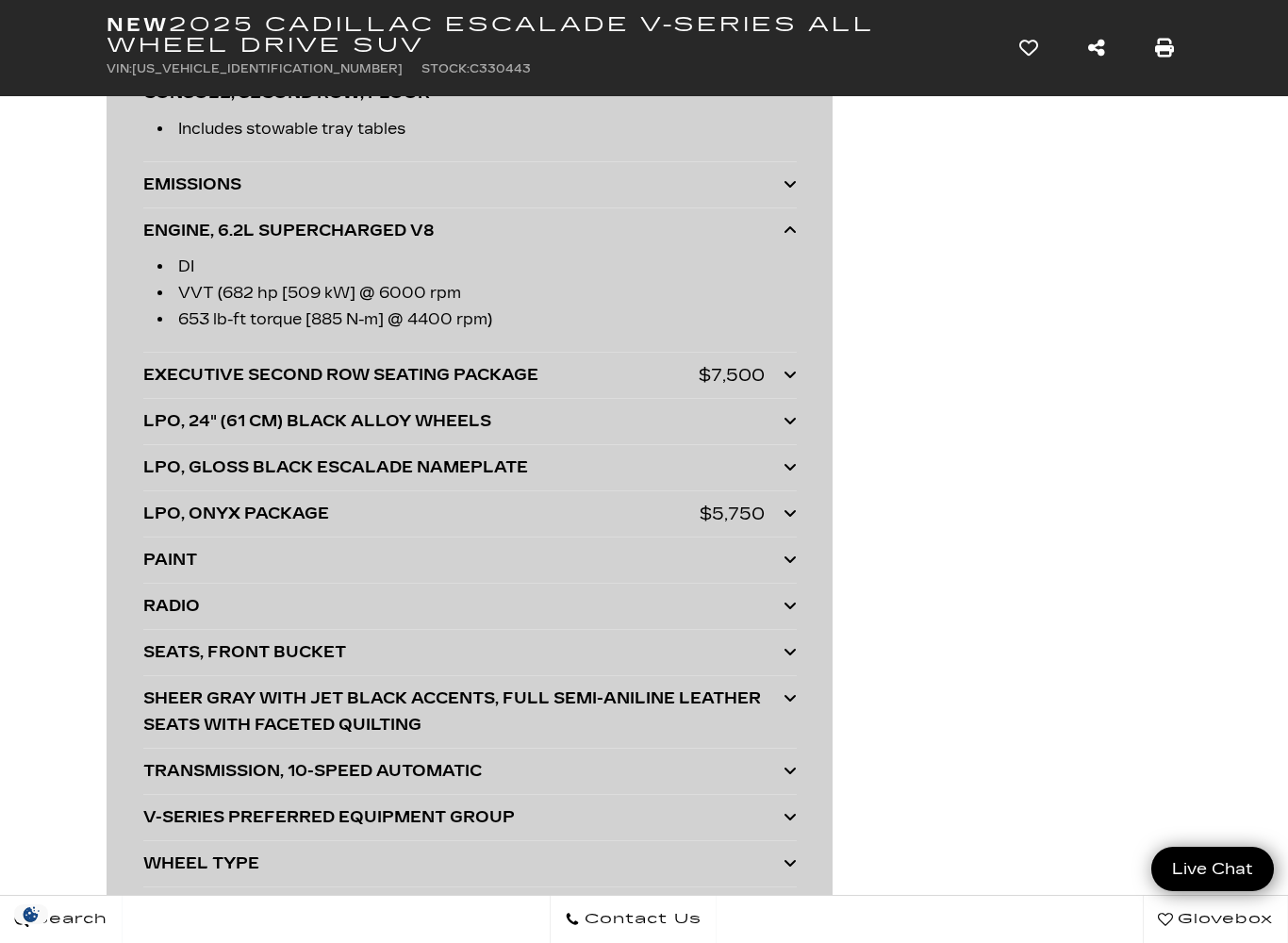click on "EXECUTIVE SECOND ROW SEATING PACKAGE" at bounding box center [421, 375] 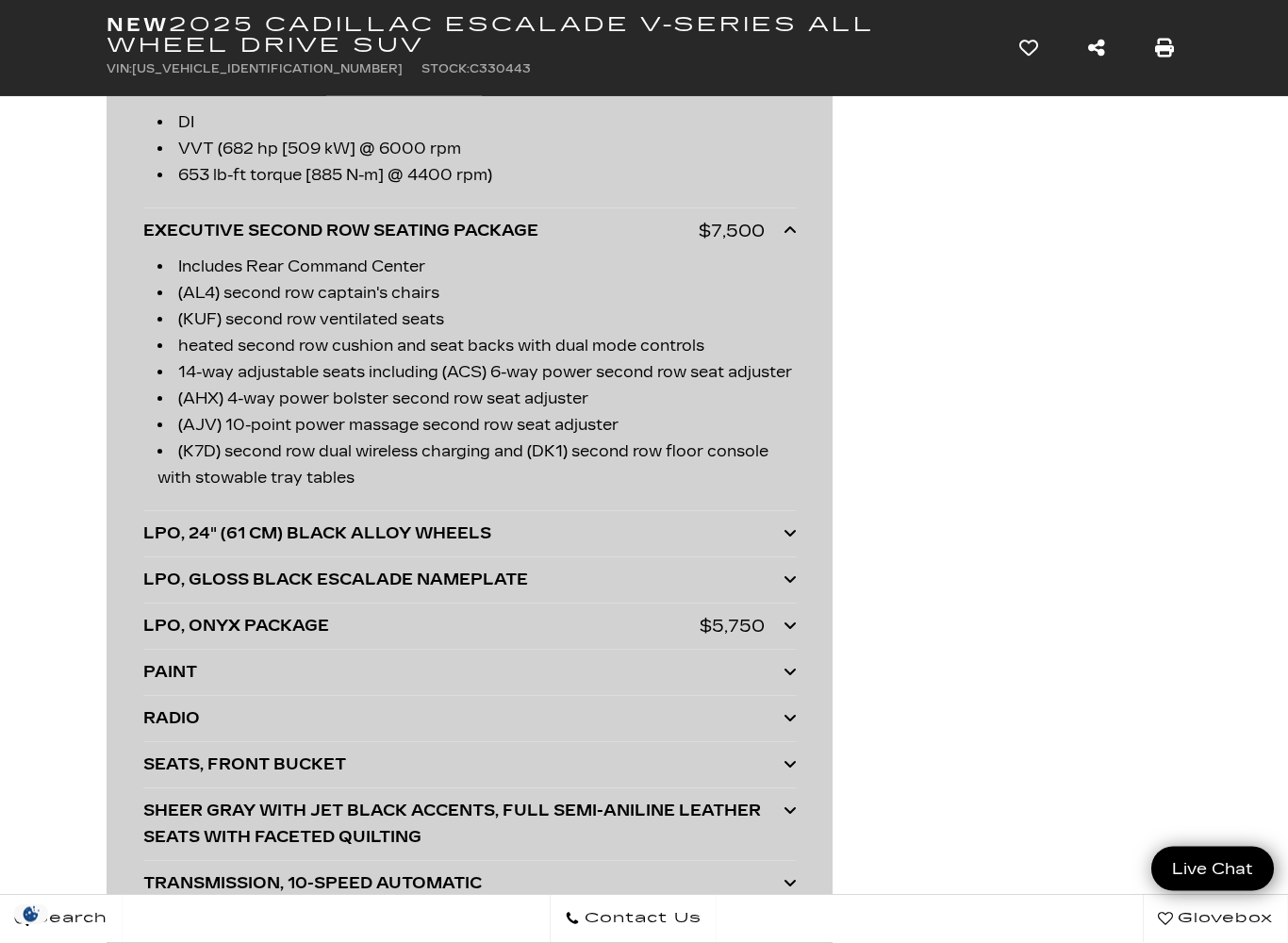 scroll, scrollTop: 5703, scrollLeft: 0, axis: vertical 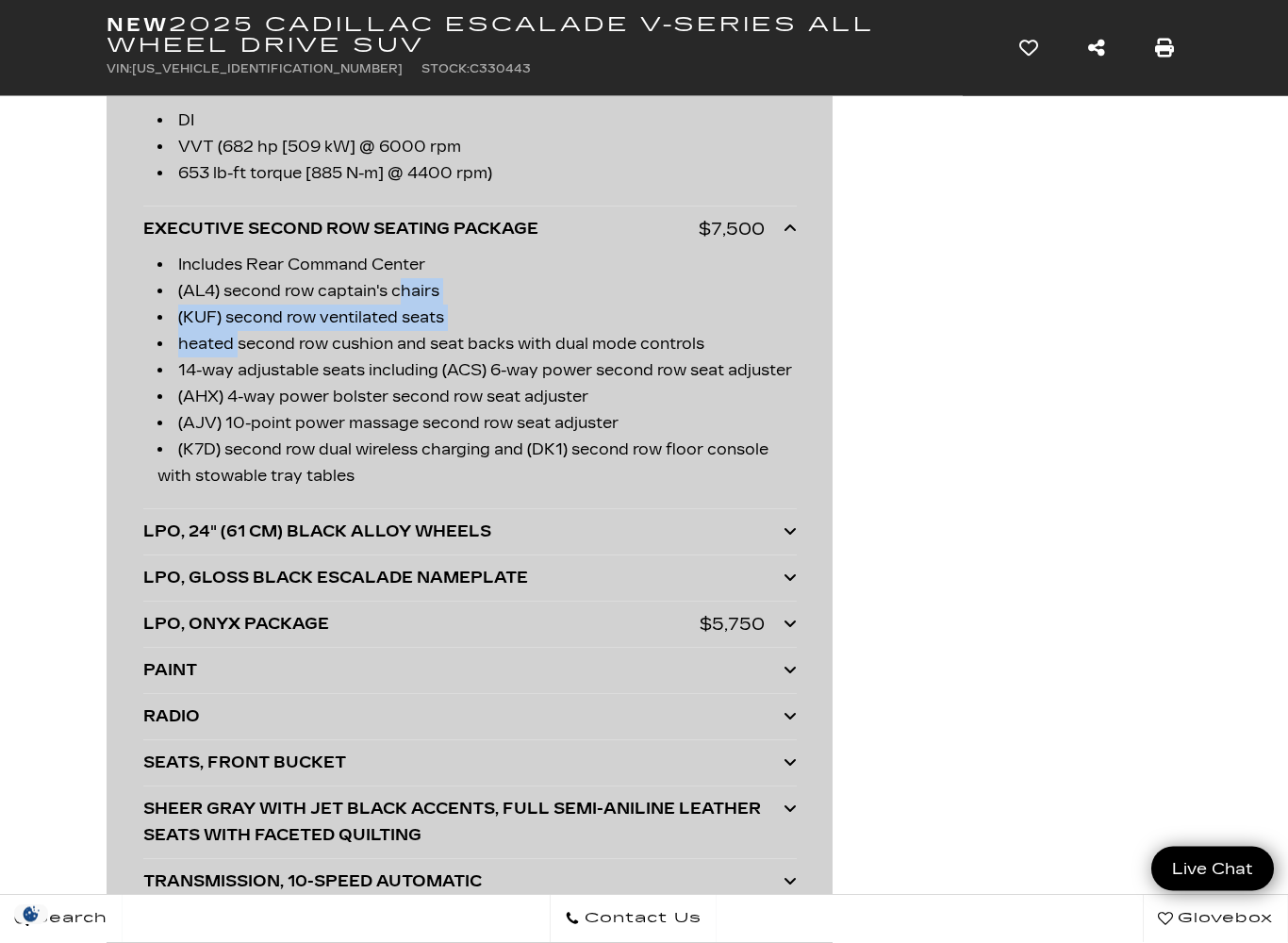 click on "Basic Info
Exterior:
Black Raven
Drivetrain:" at bounding box center (644, -19) 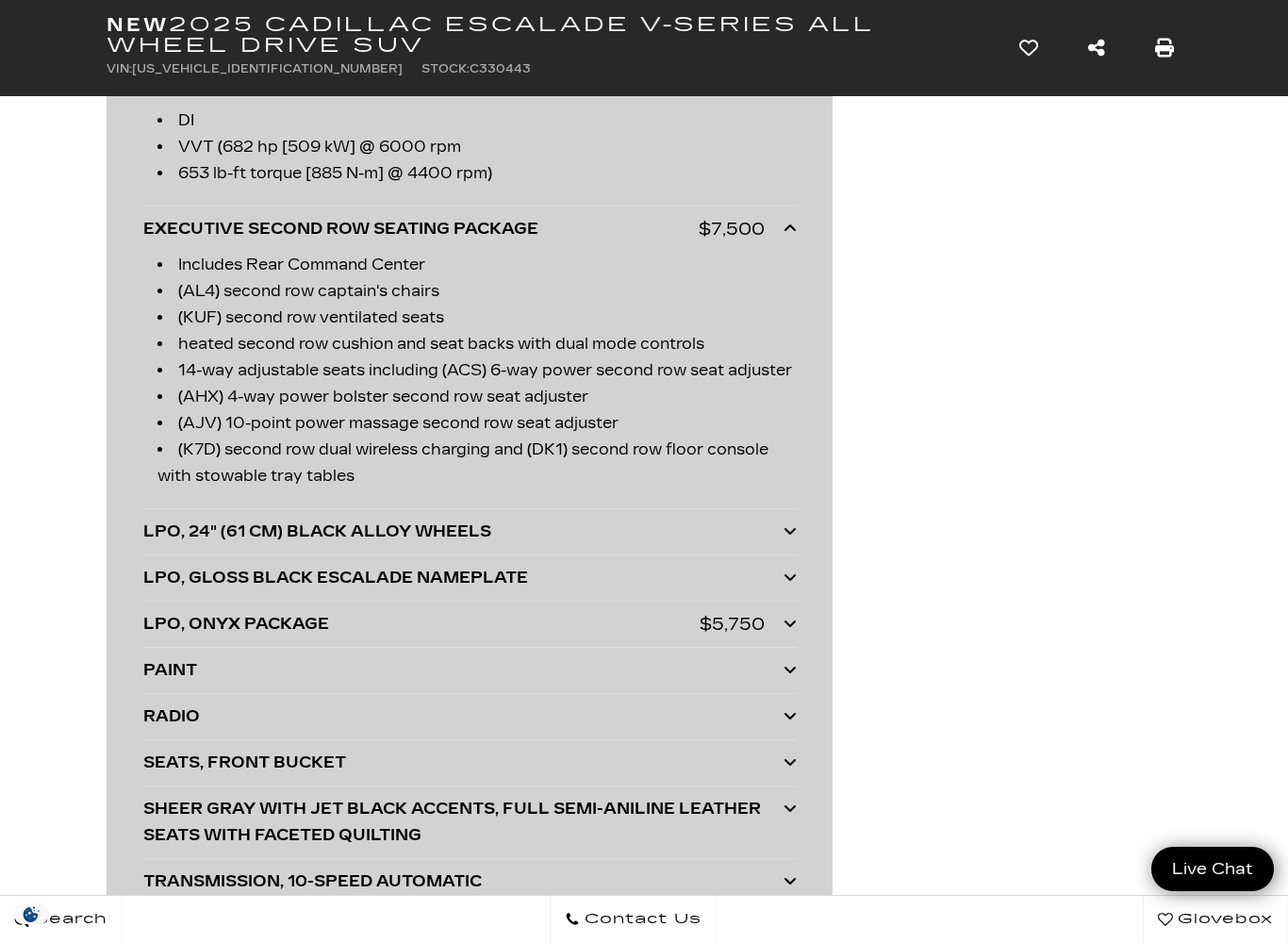 click on "LPO, 24" (61 CM) BLACK ALLOY WHEELS" at bounding box center [463, 532] 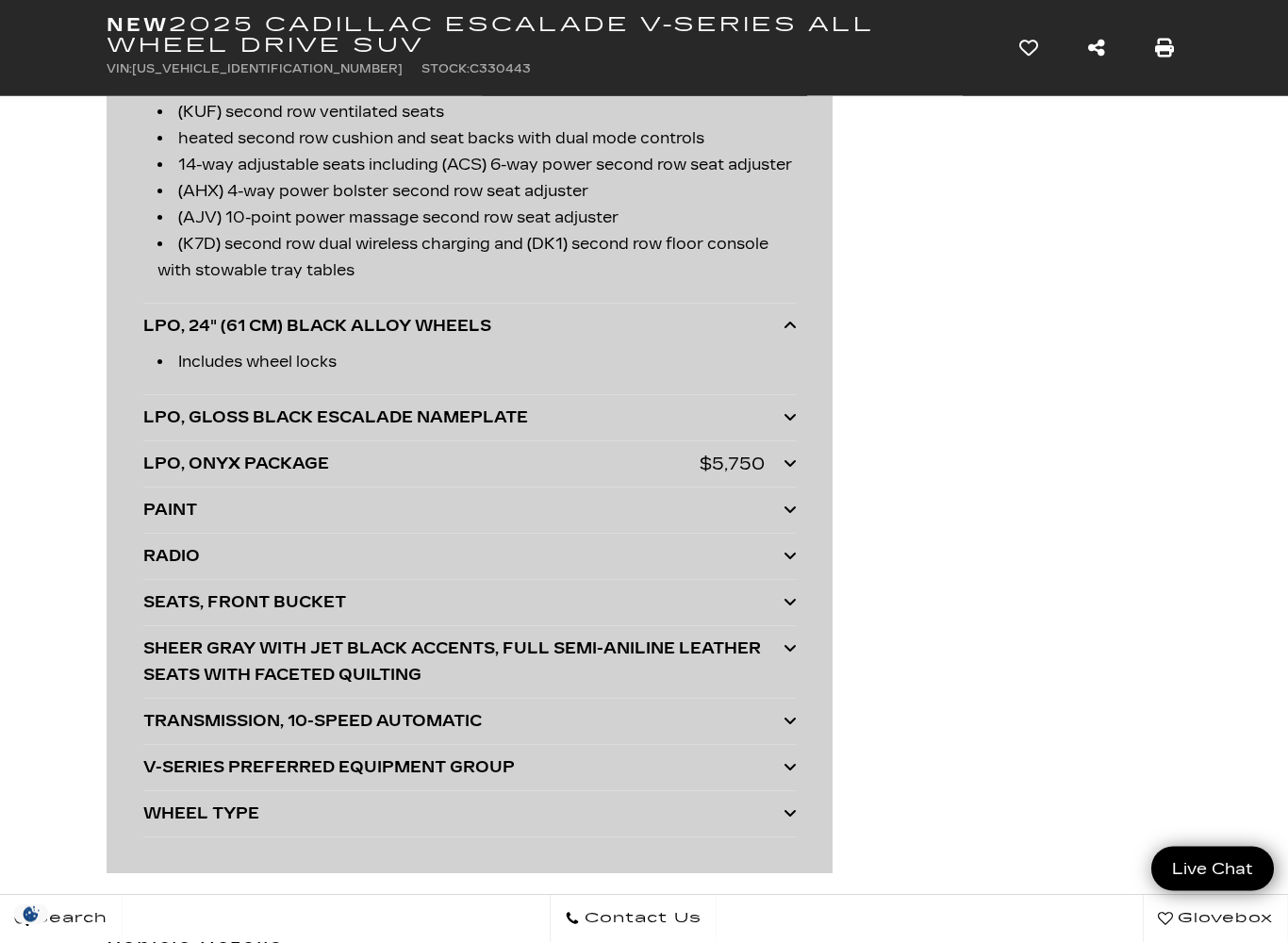 scroll, scrollTop: 5971, scrollLeft: 0, axis: vertical 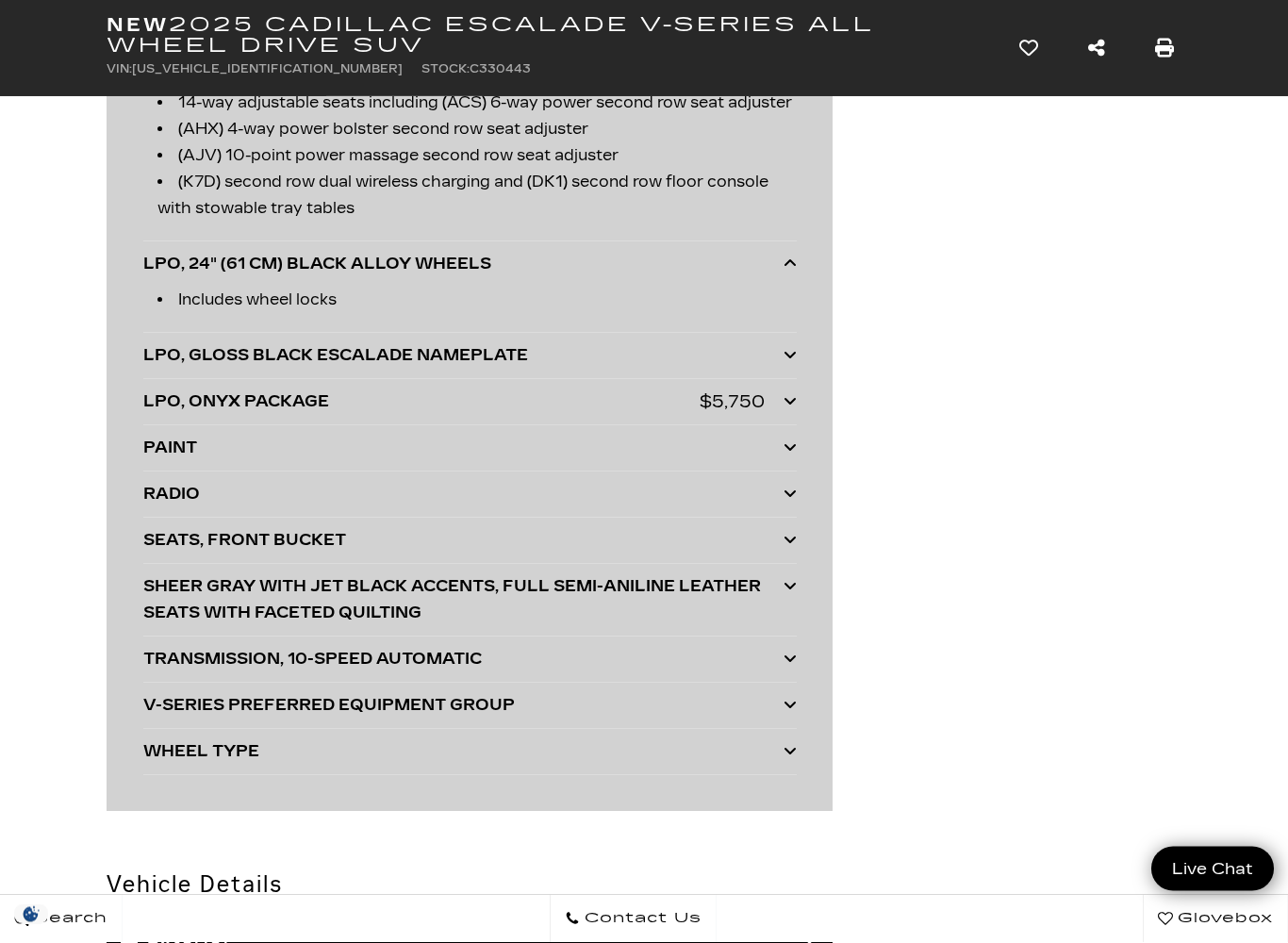 click on "LPO, GLOSS BLACK ESCALADE NAMEPLATE" at bounding box center (463, 356) 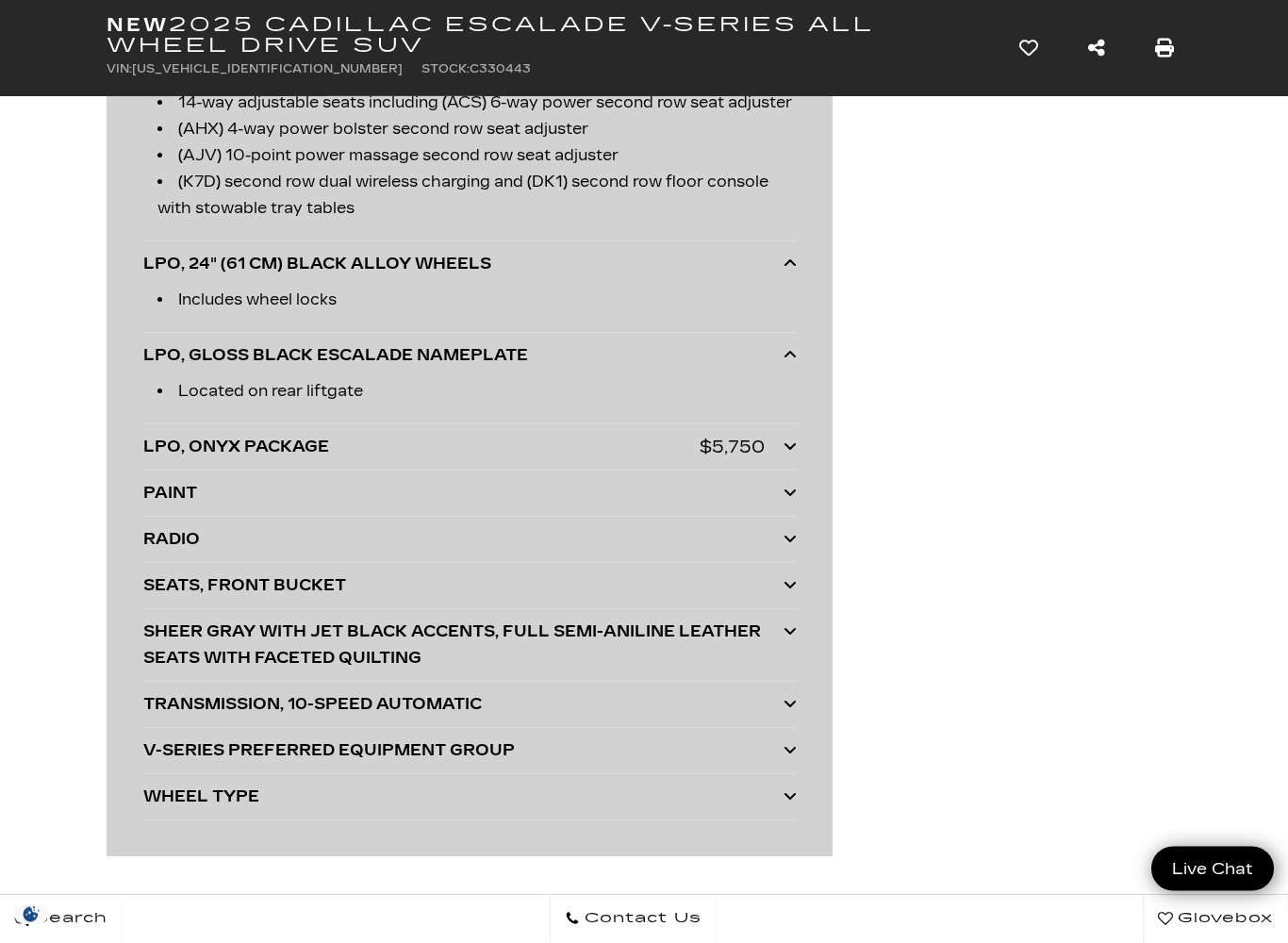 scroll, scrollTop: 5972, scrollLeft: 0, axis: vertical 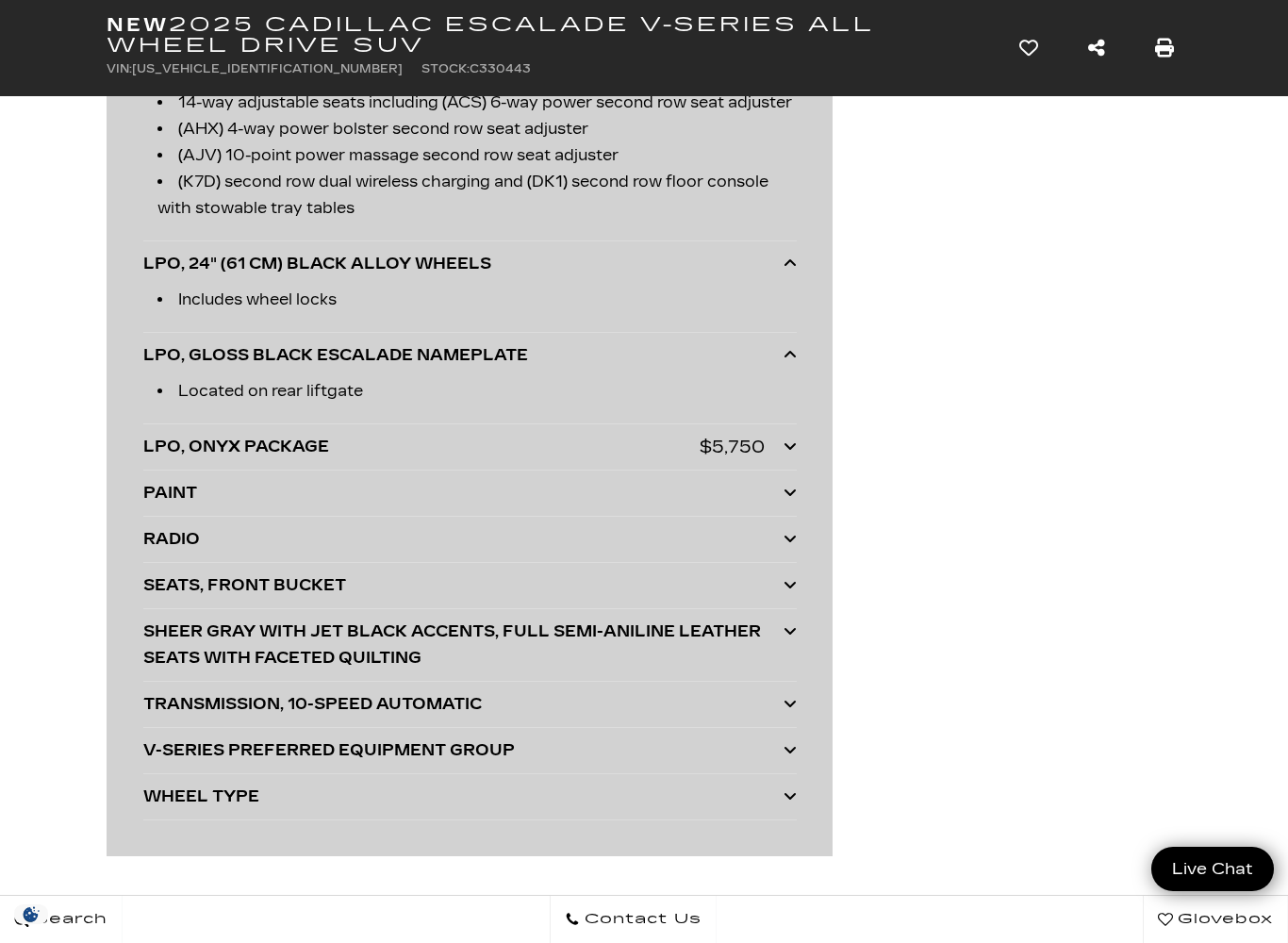 click on "LPO, ONYX PACKAGE" at bounding box center [421, 447] 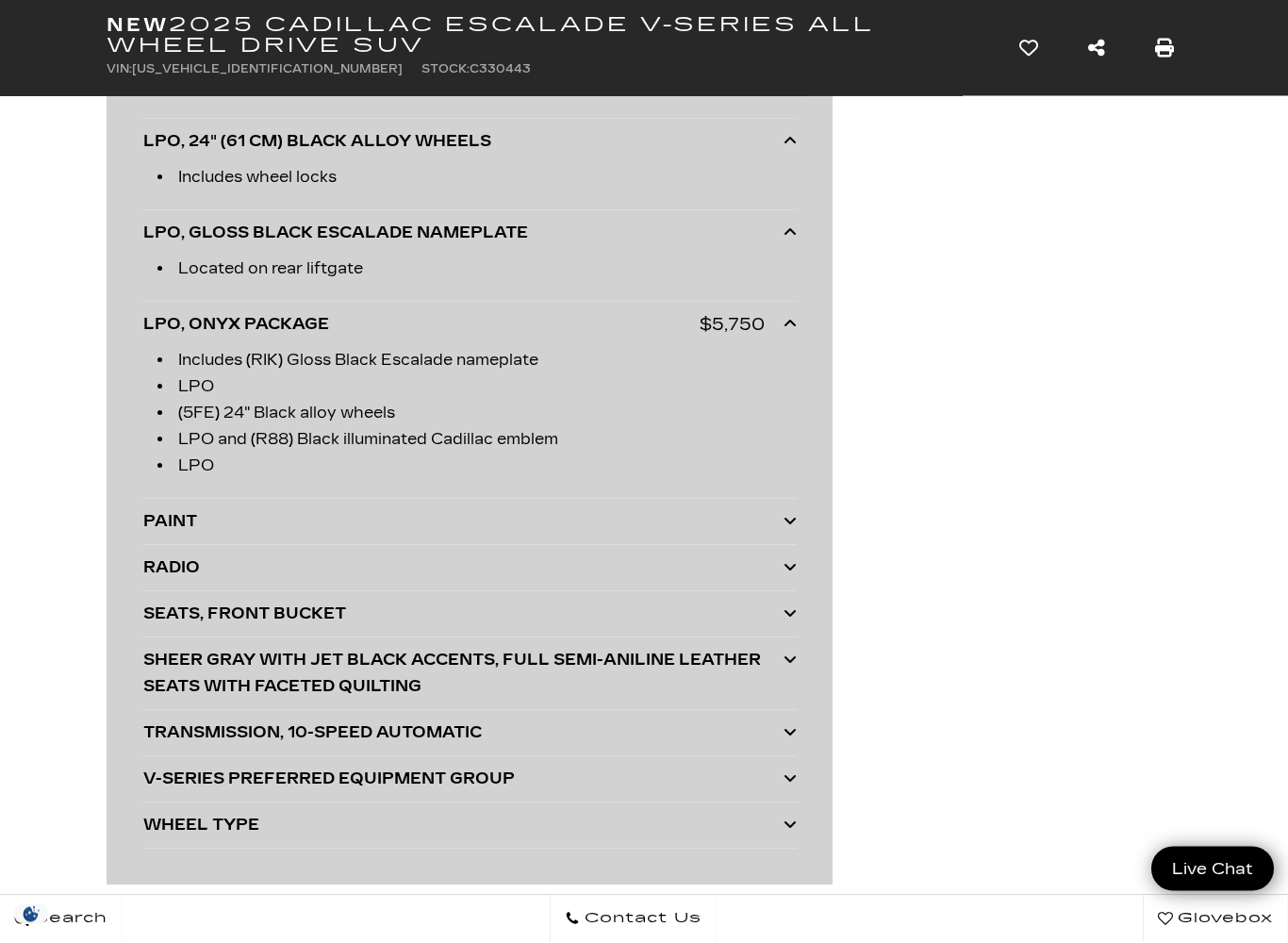 scroll, scrollTop: 6098, scrollLeft: 0, axis: vertical 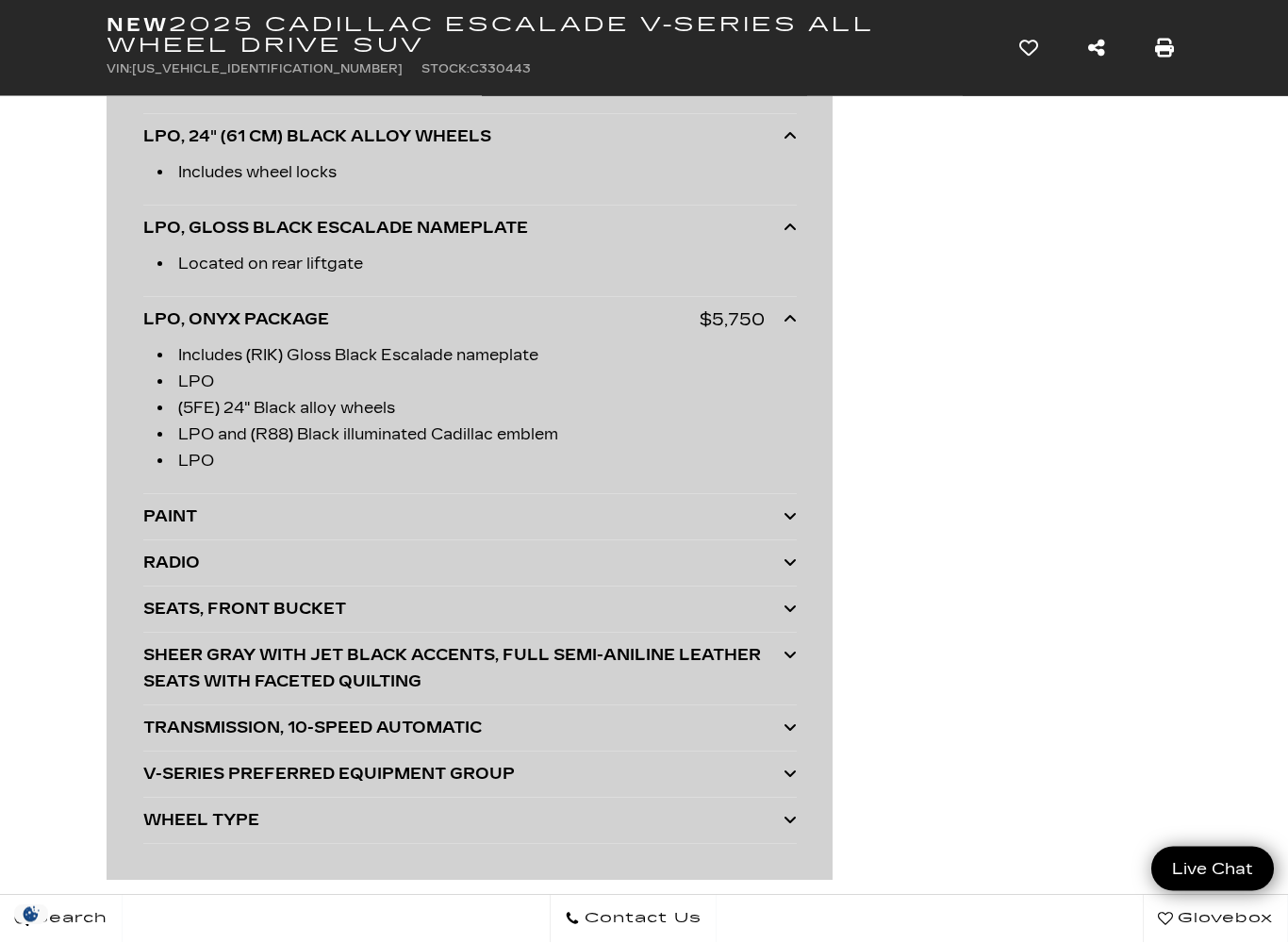 click on "Premium Options & Packages
Adaptive Cruise Control Automatically follows a detected vehicle ahead at a driver-selected following gap 1 If no vehicle is detected in your path, works like regular cruise control  You can always override the feature and take control
Wireless Apple CarPlay/Wireless Android Auto capability for compatible phones Can use Apple CarPlay 1  and Android Auto 2  wirelessly
Tri-zone automatic climate control Automatically maintains the selected temperatures for the driver, front passenger and rear seat passengers                          1 ™ 1 ®" at bounding box center [470, -1222] 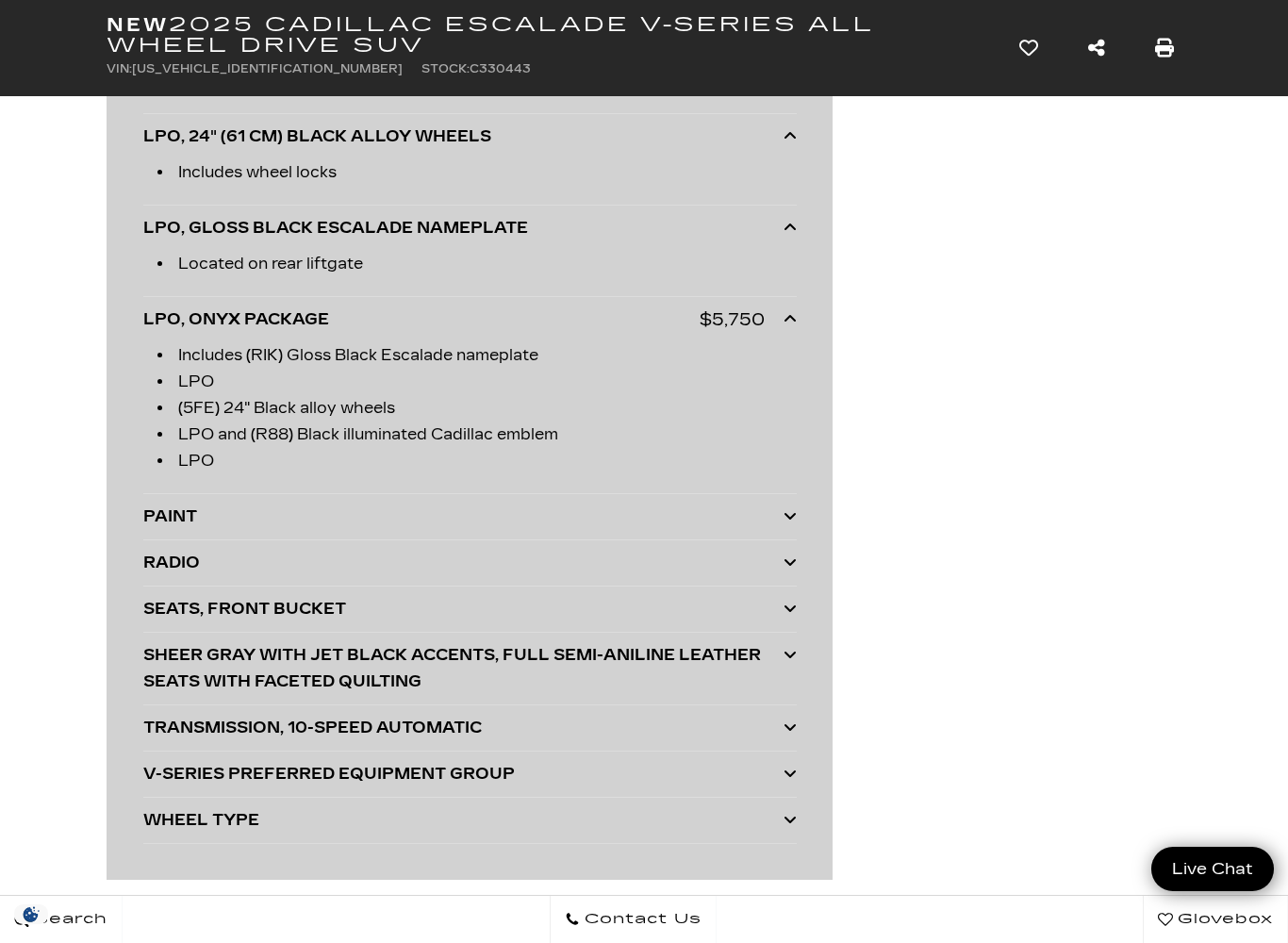 click on "PAINT" at bounding box center (463, 517) 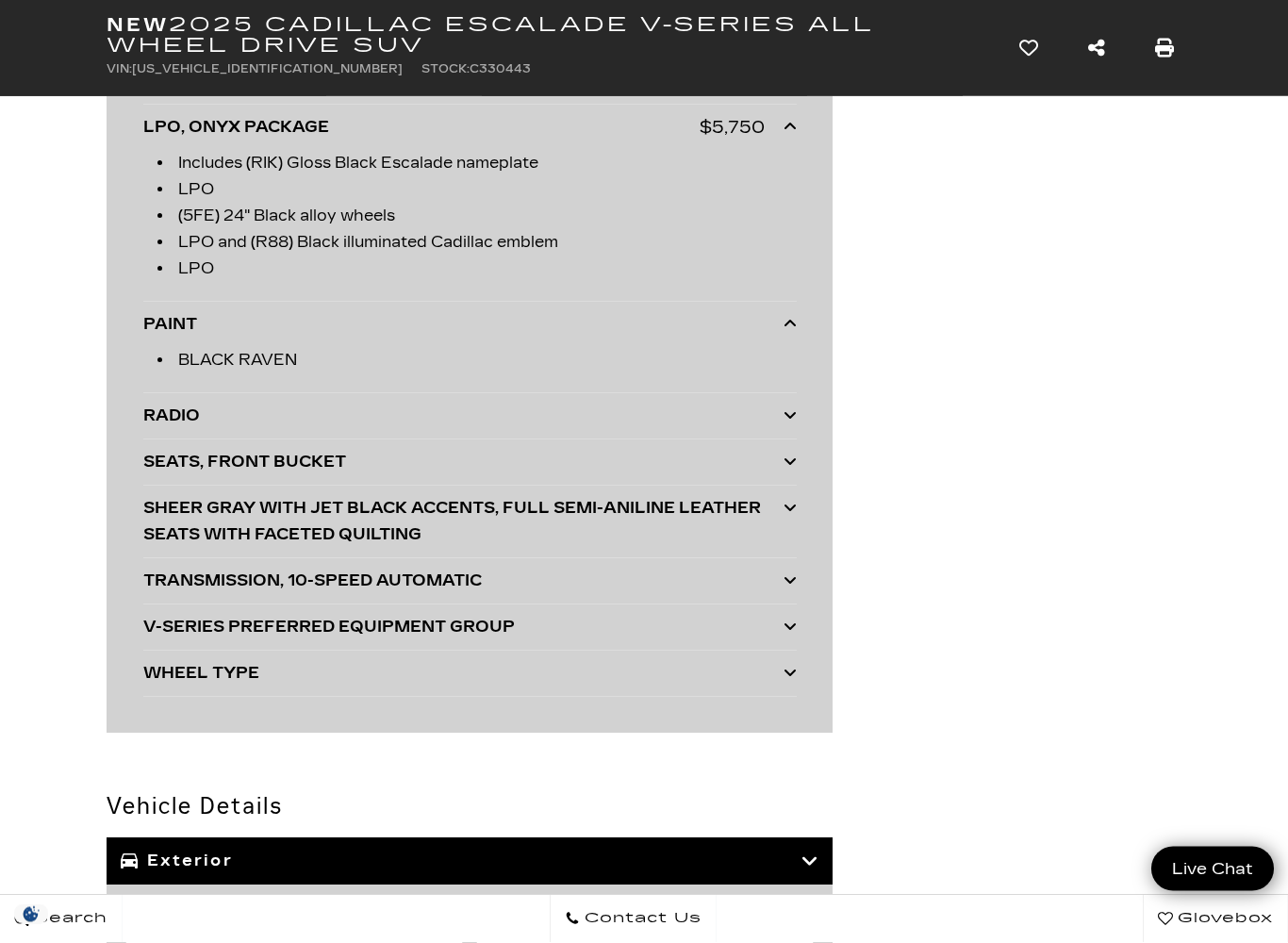 scroll, scrollTop: 6294, scrollLeft: 0, axis: vertical 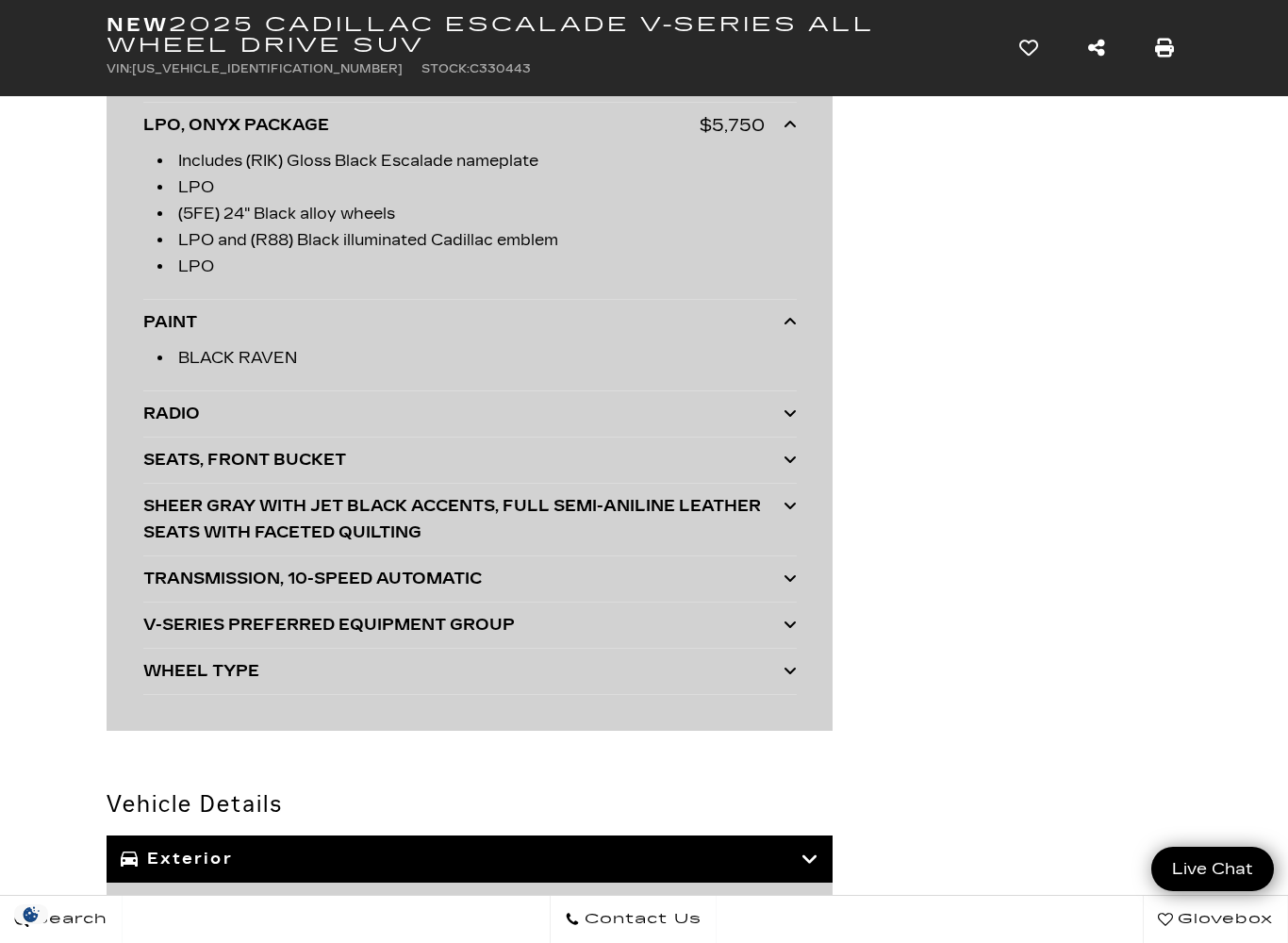click on "RADIO" at bounding box center [463, 414] 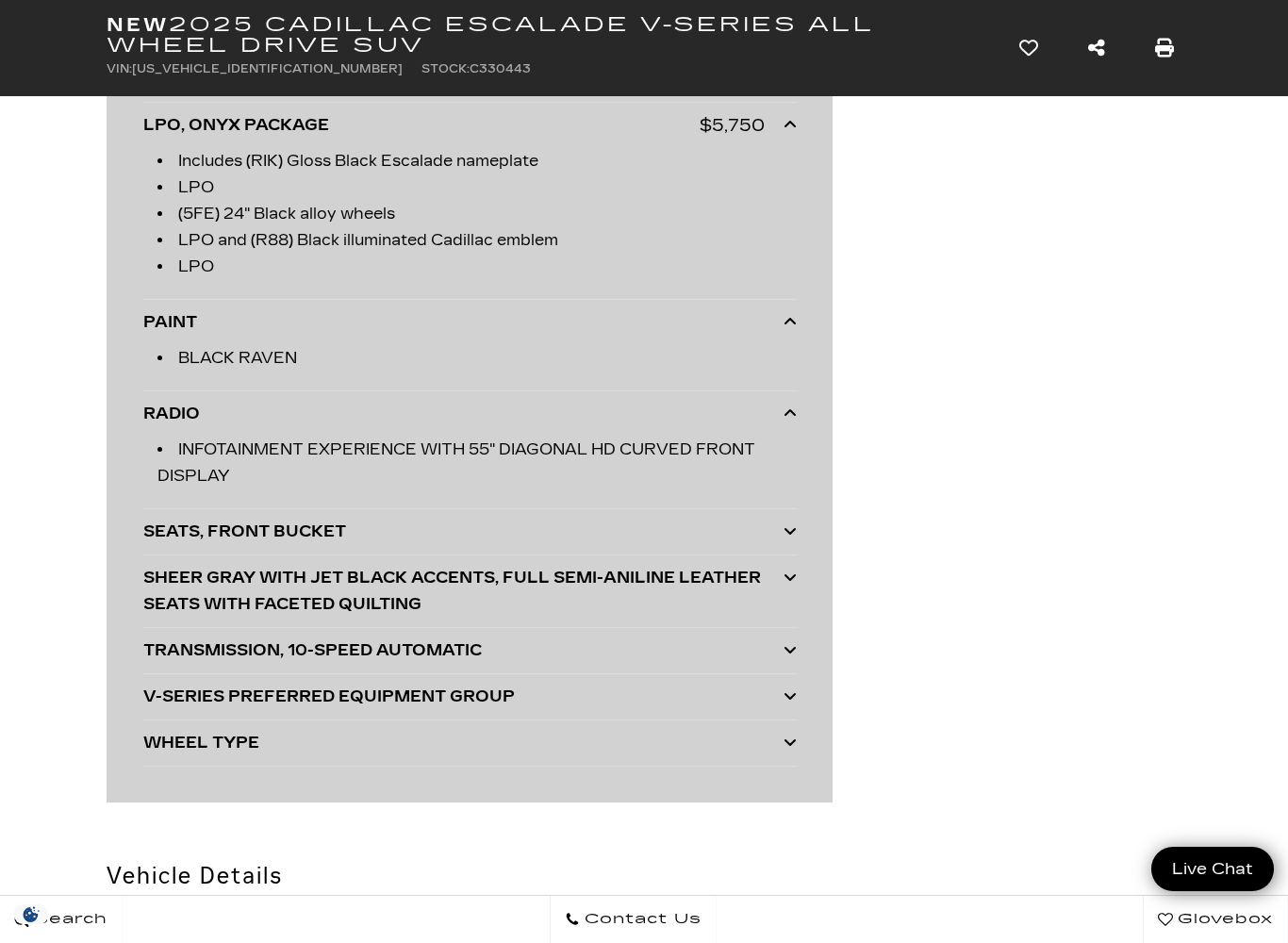 click on "SEATS, FRONT BUCKET" at bounding box center (463, 532) 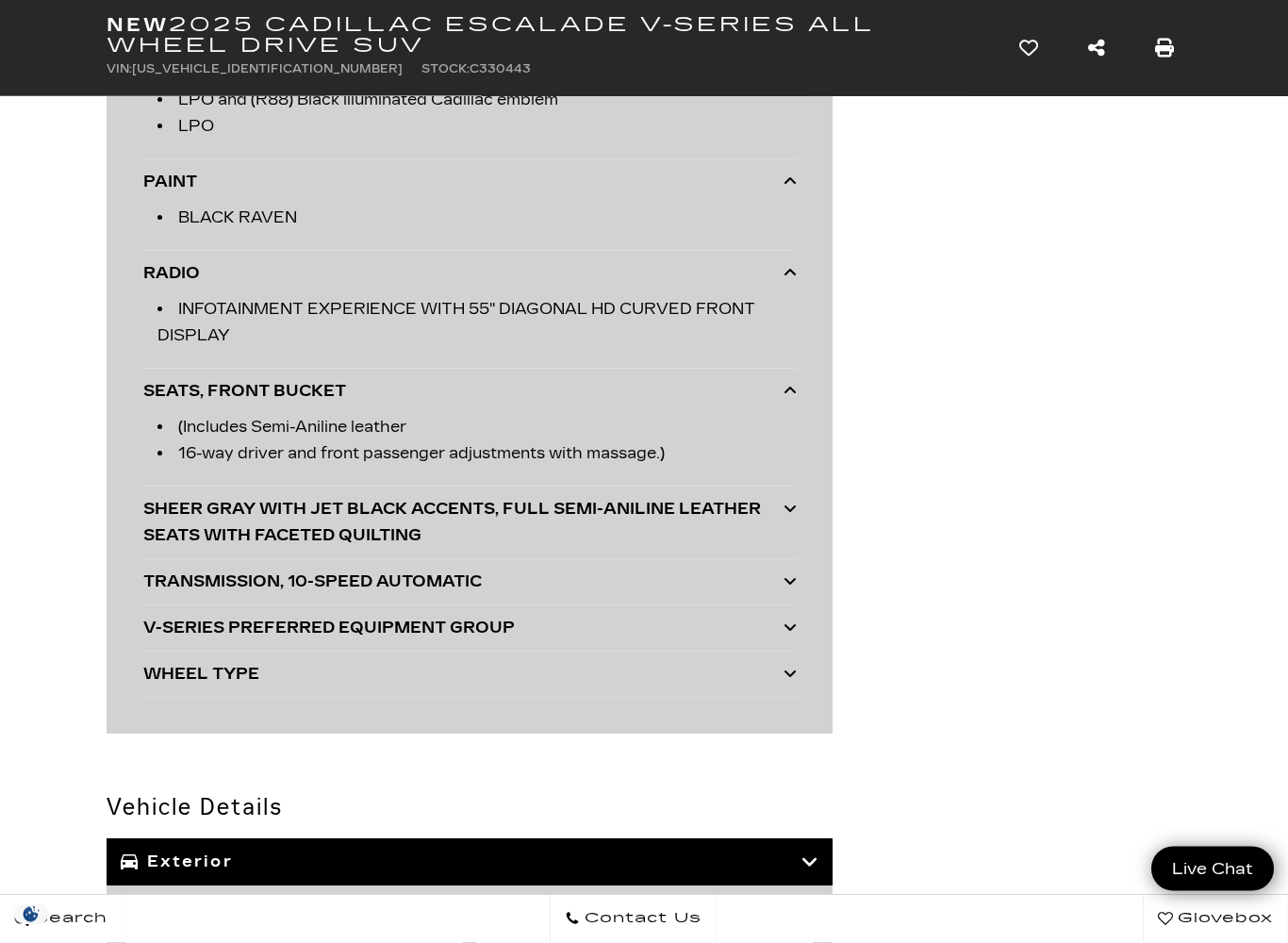 scroll, scrollTop: 6435, scrollLeft: 0, axis: vertical 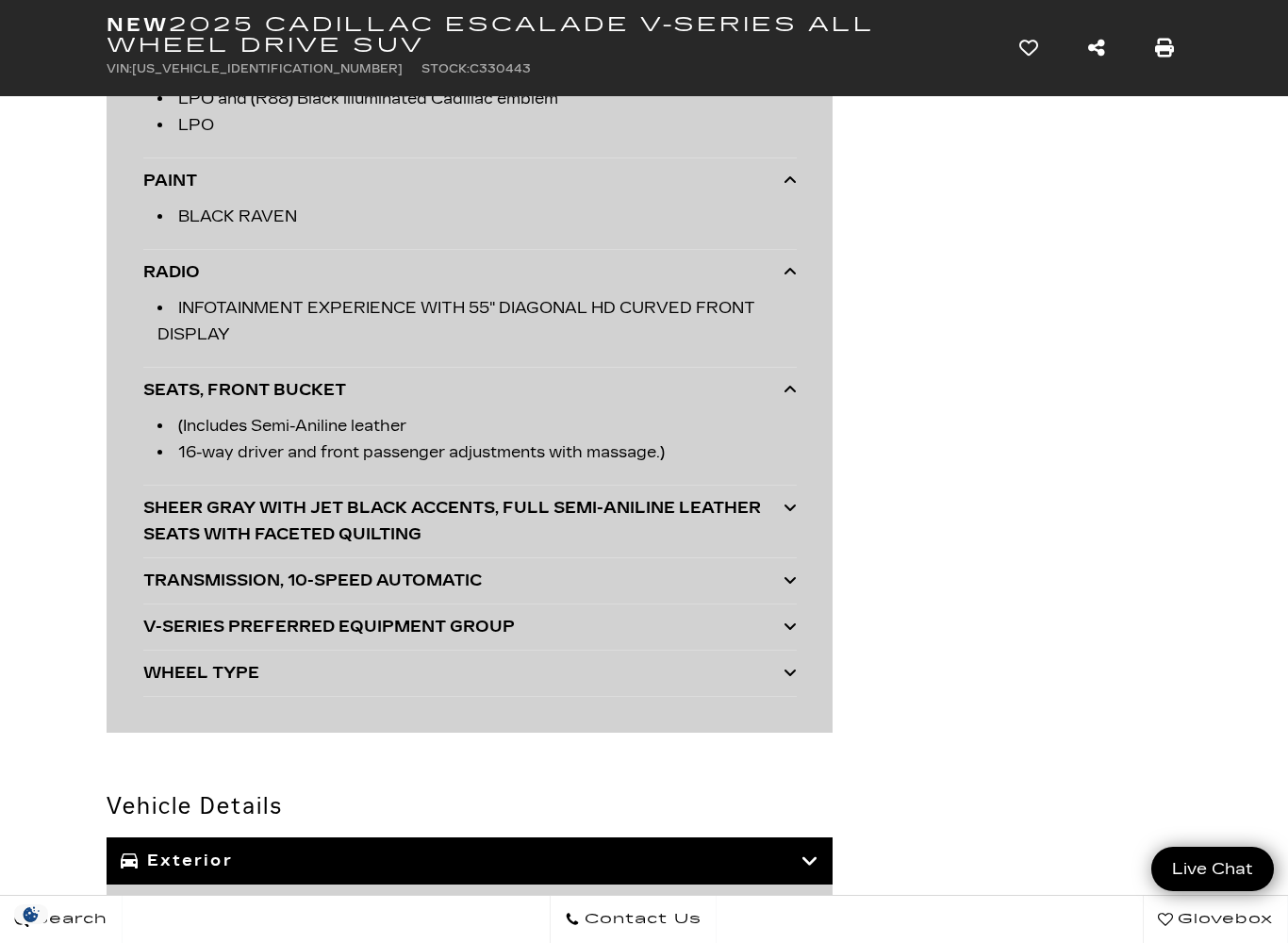 click on "Premium Options & Packages
Adaptive Cruise Control Automatically follows a detected vehicle ahead at a driver-selected following gap 1 If no vehicle is detected in your path, works like regular cruise control  You can always override the feature and take control
Wireless Apple CarPlay/Wireless Android Auto capability for compatible phones Can use Apple CarPlay 1  and Android Auto 2  wirelessly
Tri-zone automatic climate control Automatically maintains the selected temperatures for the driver, front passenger and rear seat passengers                          1 ™ 1 ®" at bounding box center [470, -1464] 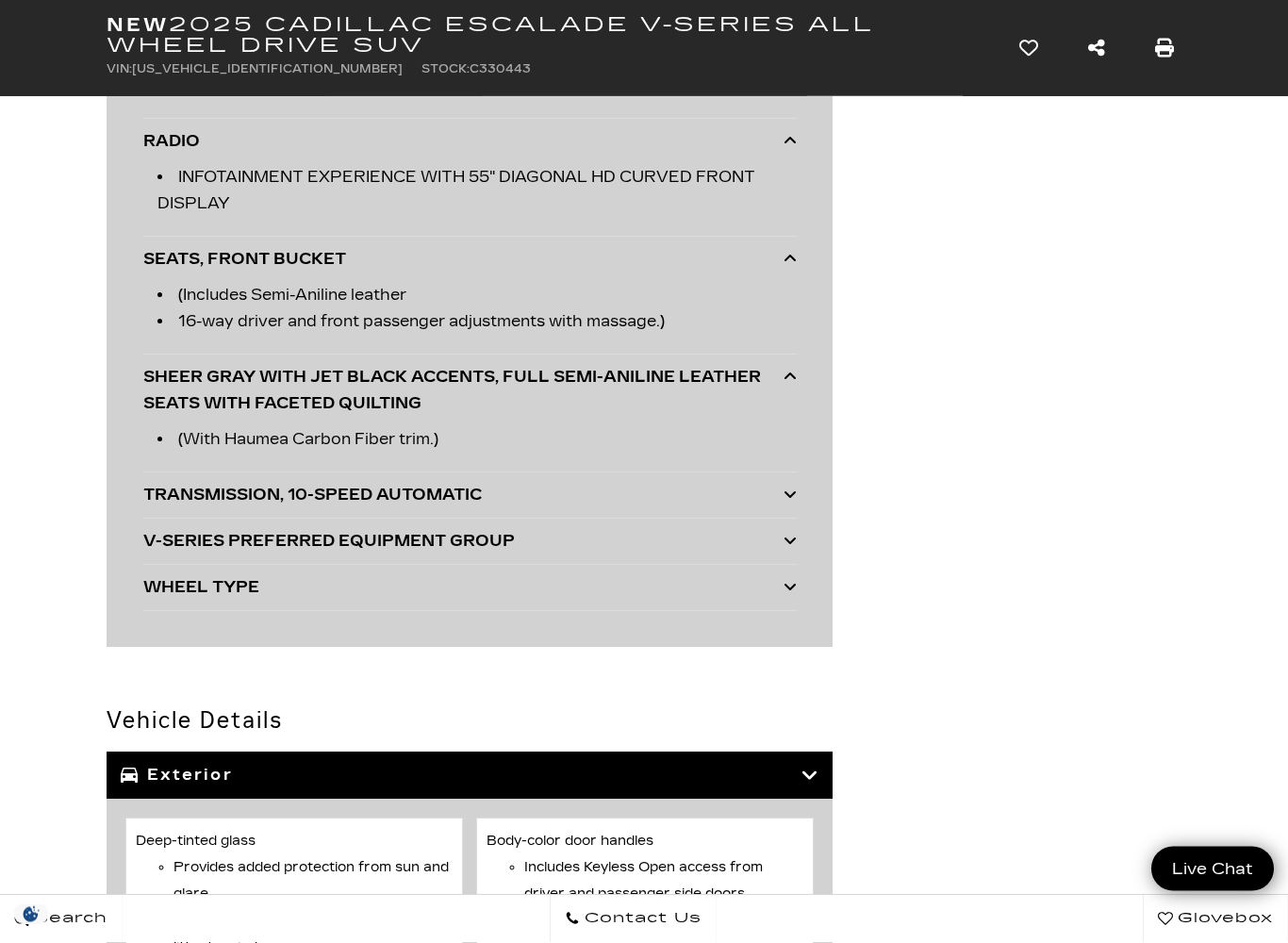 scroll, scrollTop: 6575, scrollLeft: 0, axis: vertical 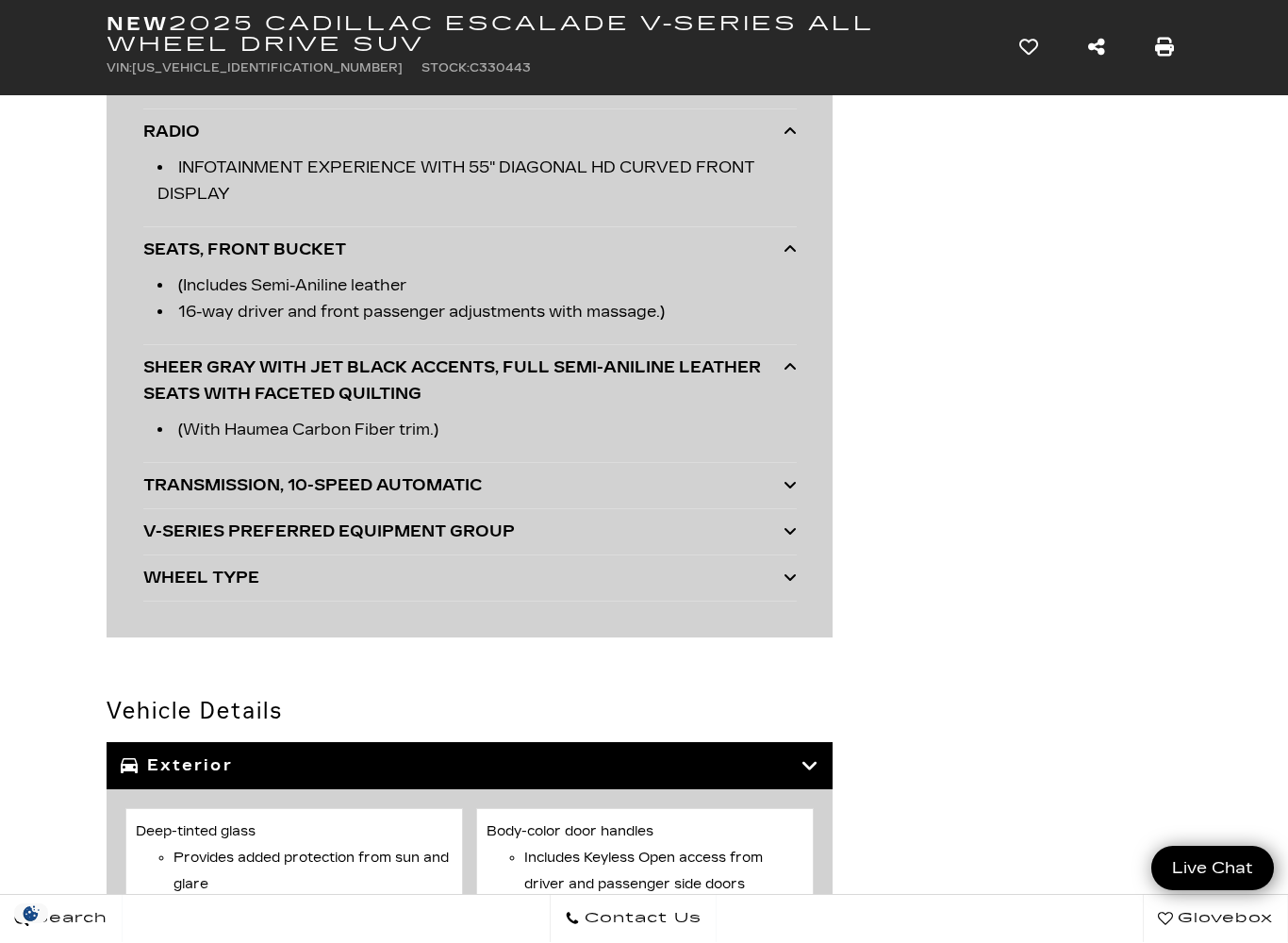 click on "TRANSMISSION, 10-SPEED AUTOMATIC" at bounding box center [463, 487] 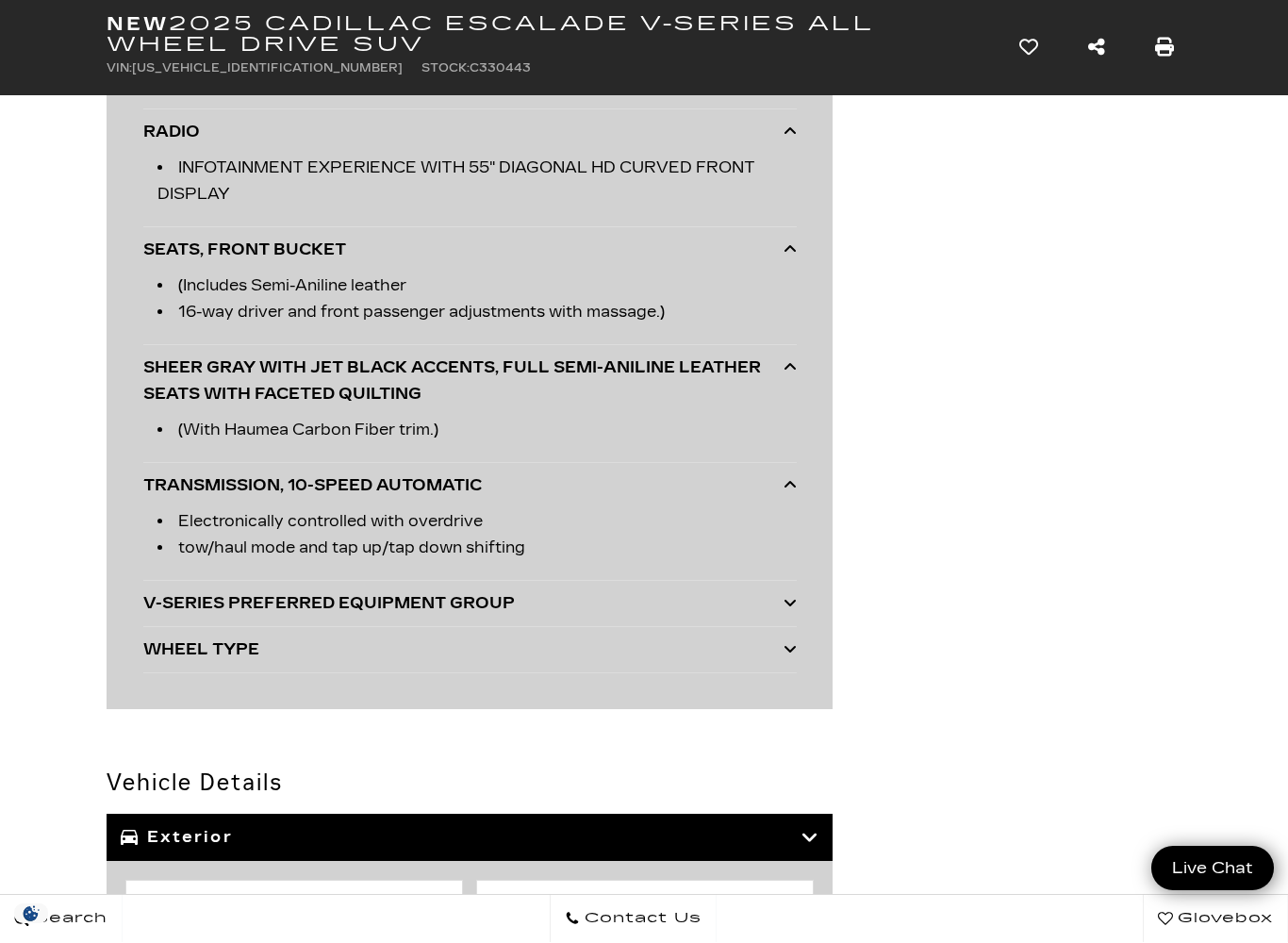 scroll, scrollTop: 6576, scrollLeft: 0, axis: vertical 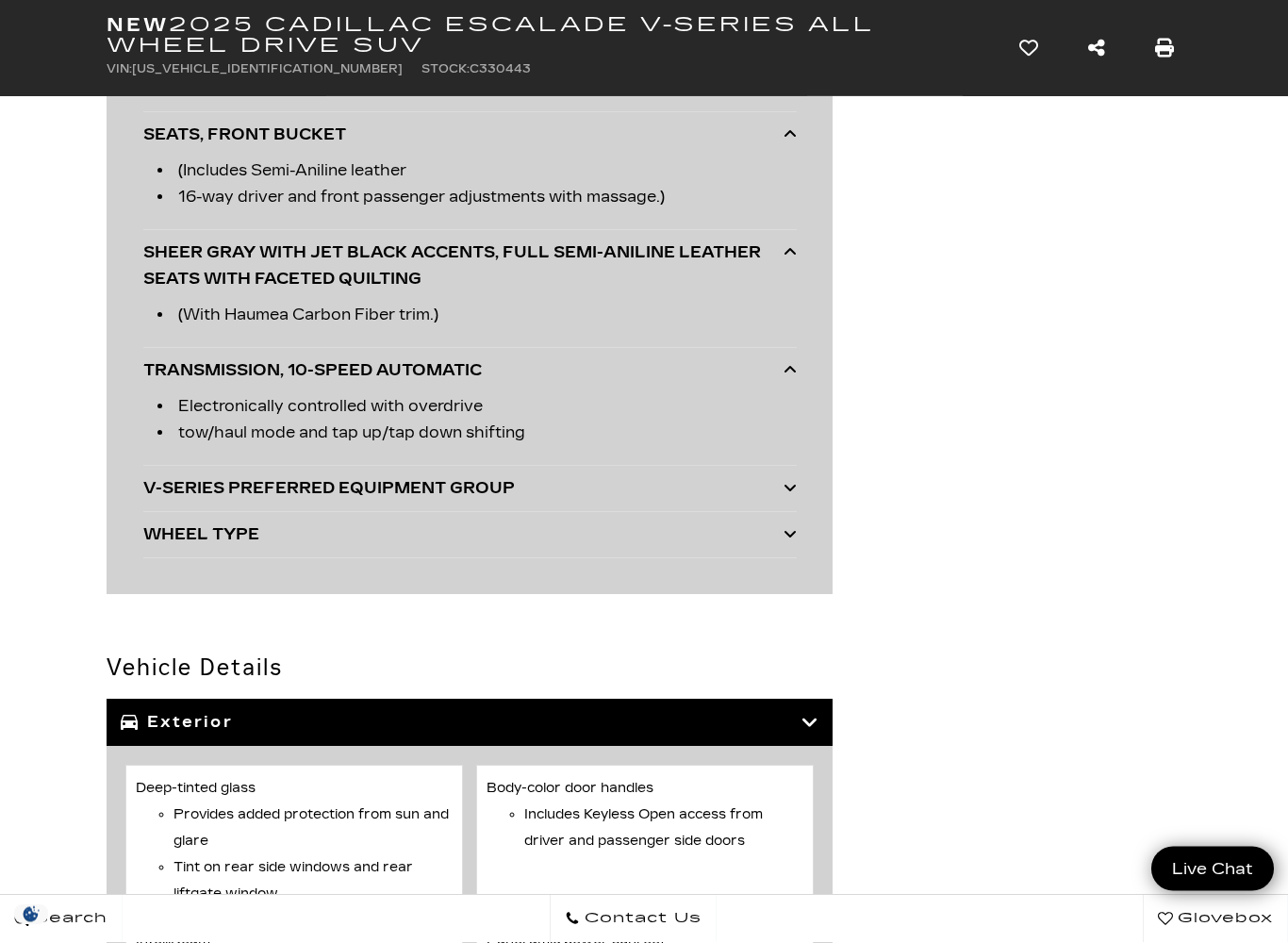 click on "V-SERIES PREFERRED EQUIPMENT GROUP" at bounding box center [463, 489] 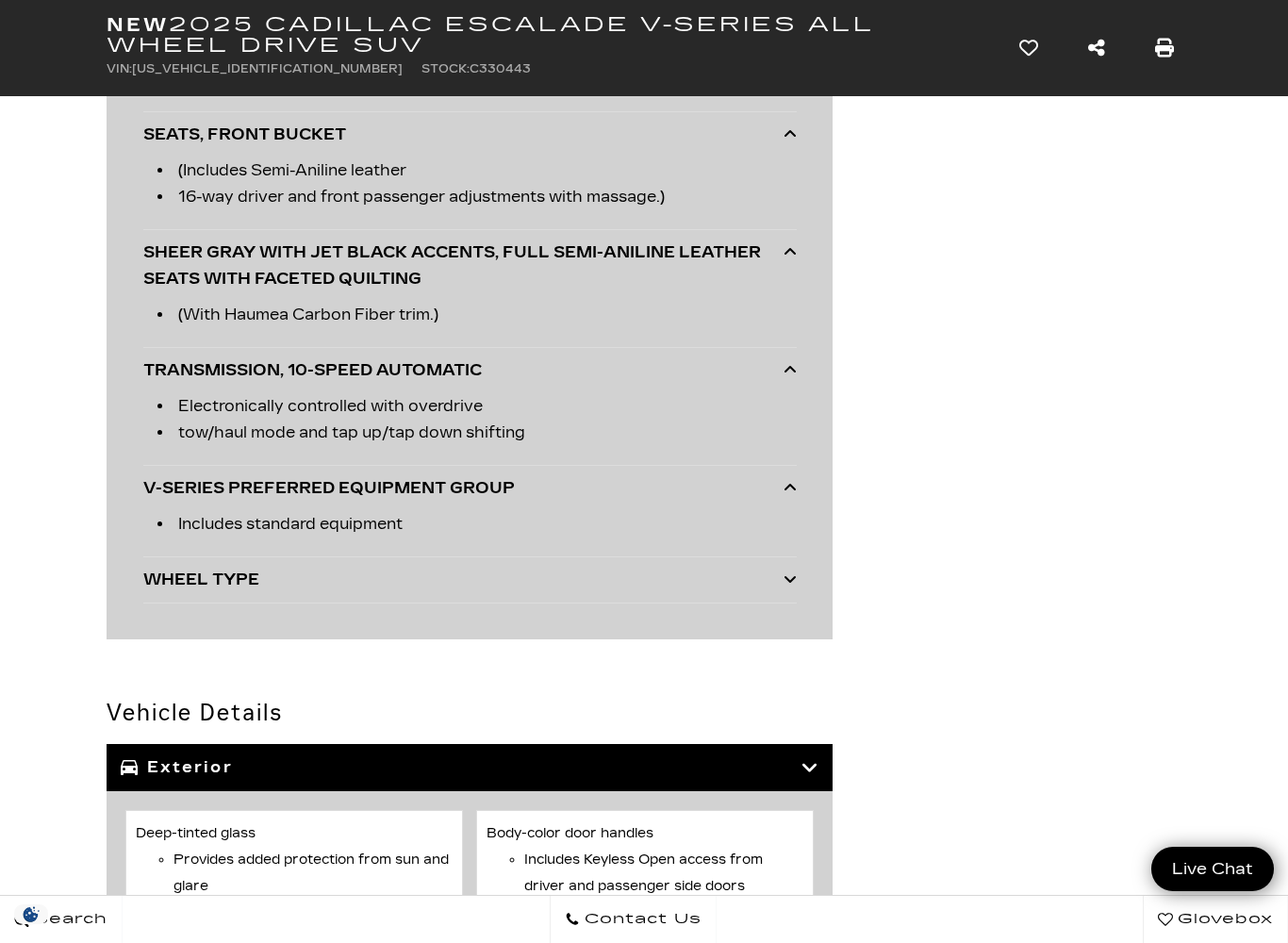 click on "Premium Options & Packages
Adaptive Cruise Control Automatically follows a detected vehicle ahead at a driver-selected following gap 1 If no vehicle is detected in your path, works like regular cruise control  You can always override the feature and take control
Wireless Apple CarPlay/Wireless Android Auto capability for compatible phones Can use Apple CarPlay 1  and Android Auto 2  wirelessly
Tri-zone automatic climate control Automatically maintains the selected temperatures for the driver, front passenger and rear seat passengers                          1 ™ 1 ®" at bounding box center [470, -1639] 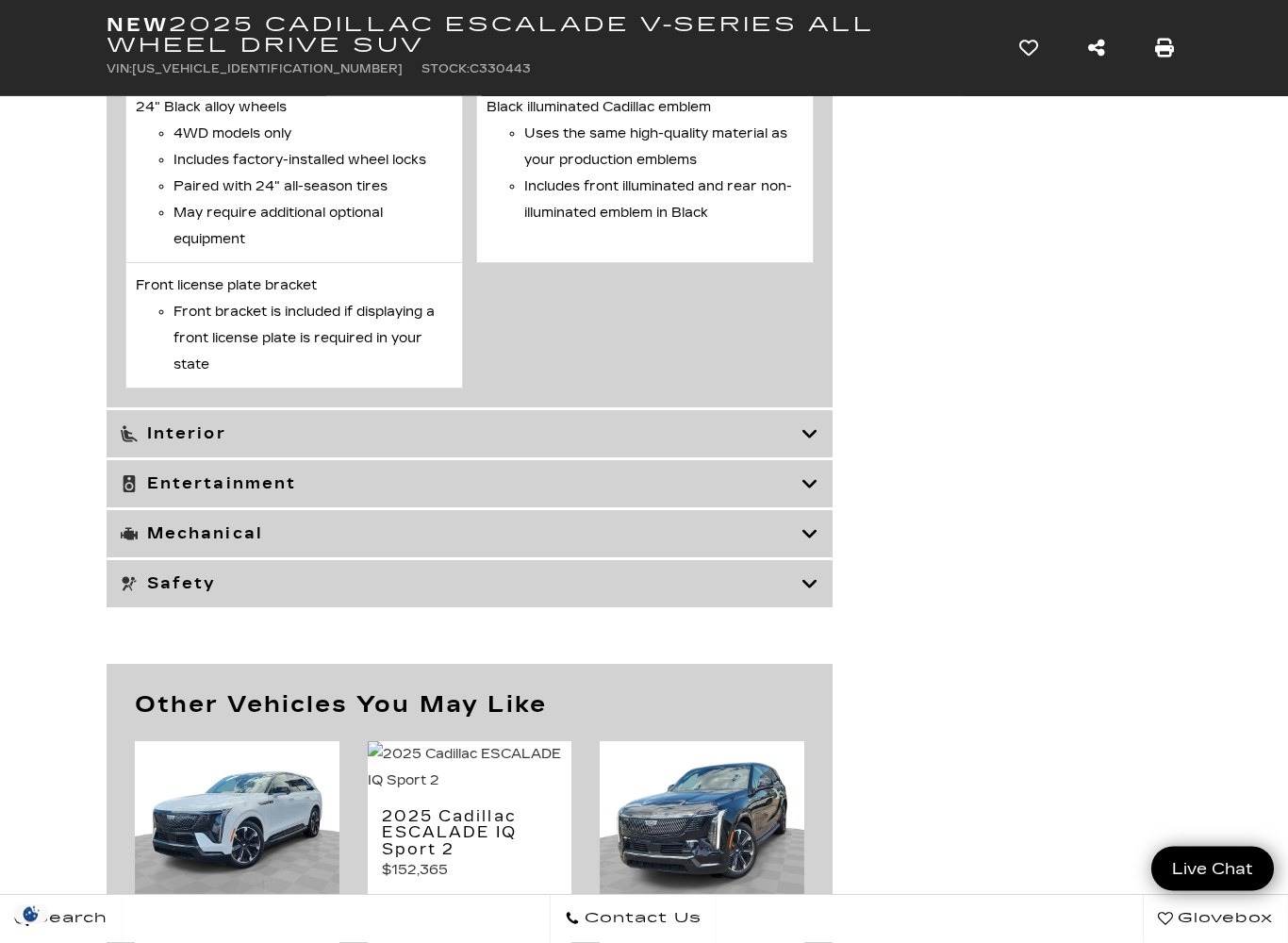 scroll, scrollTop: 9686, scrollLeft: 0, axis: vertical 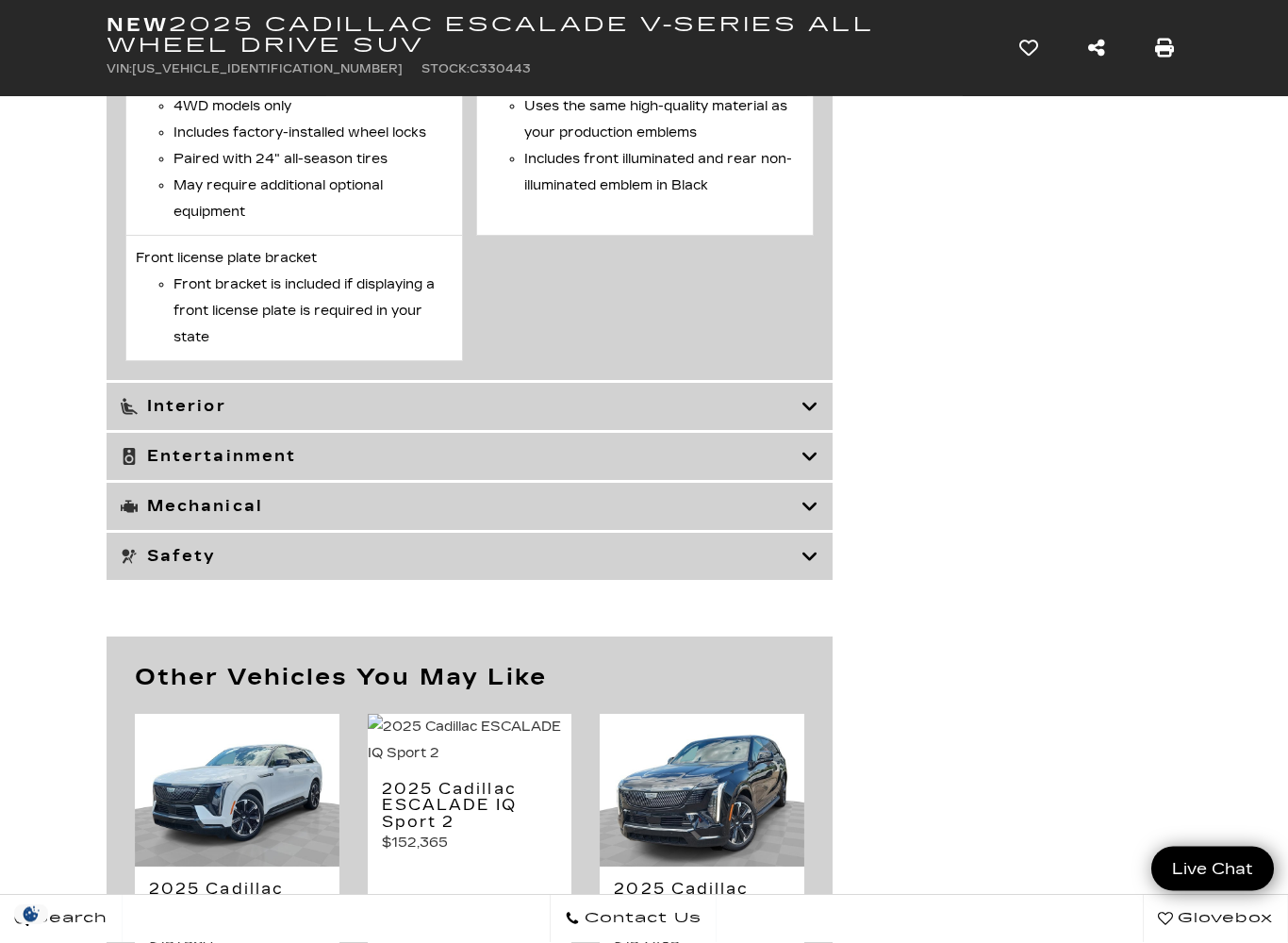 click 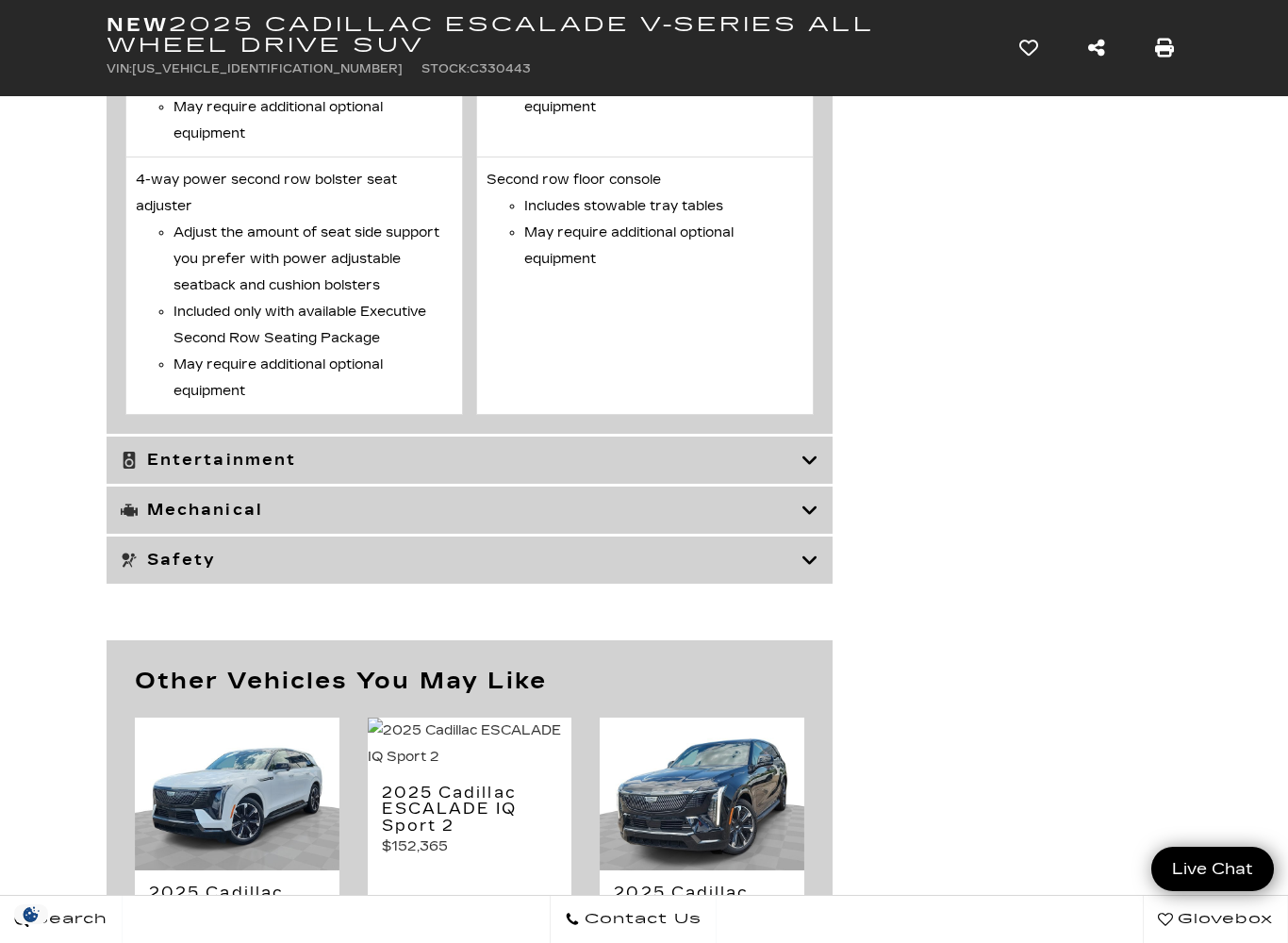 scroll, scrollTop: 13587, scrollLeft: 0, axis: vertical 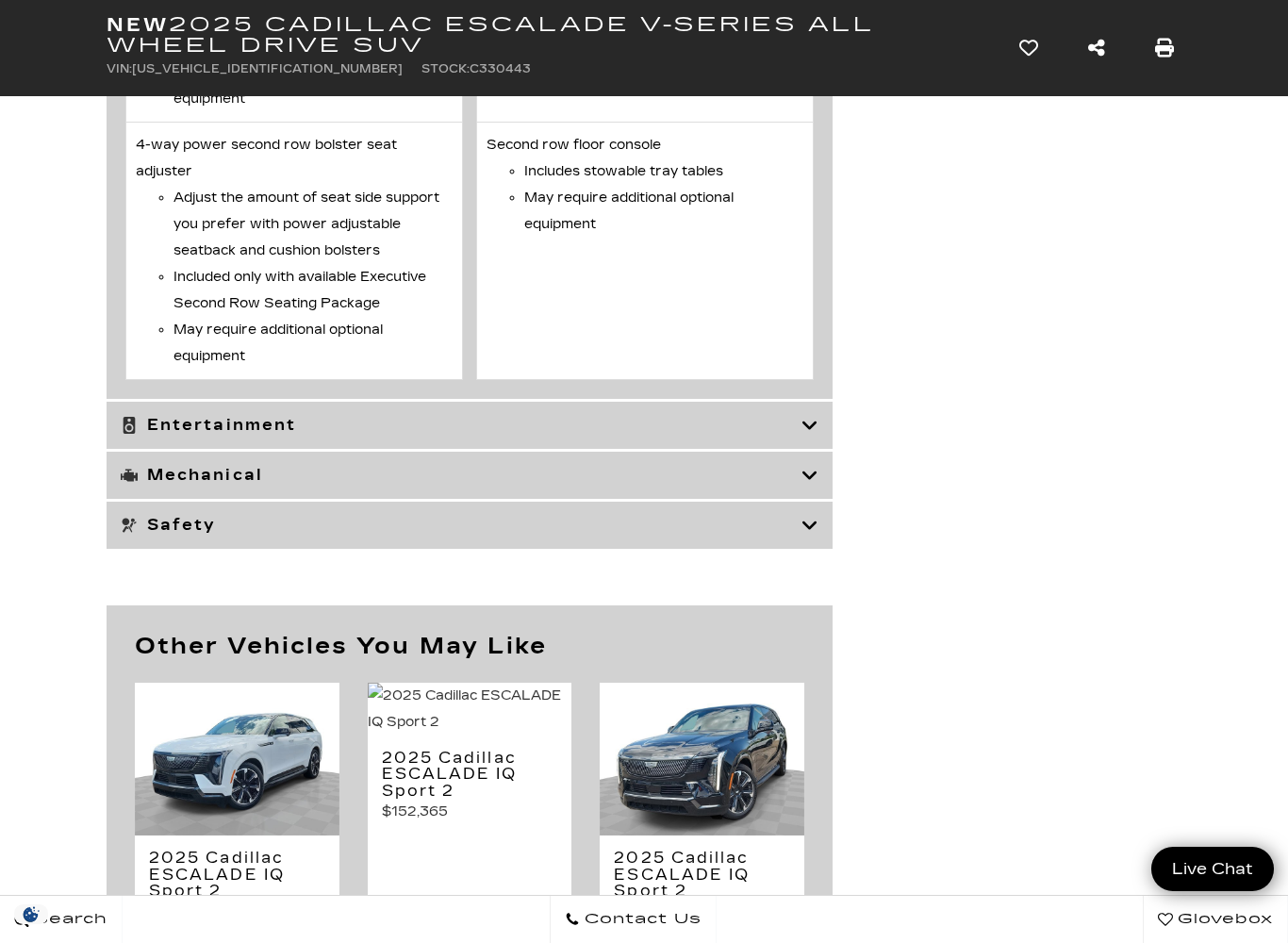 click 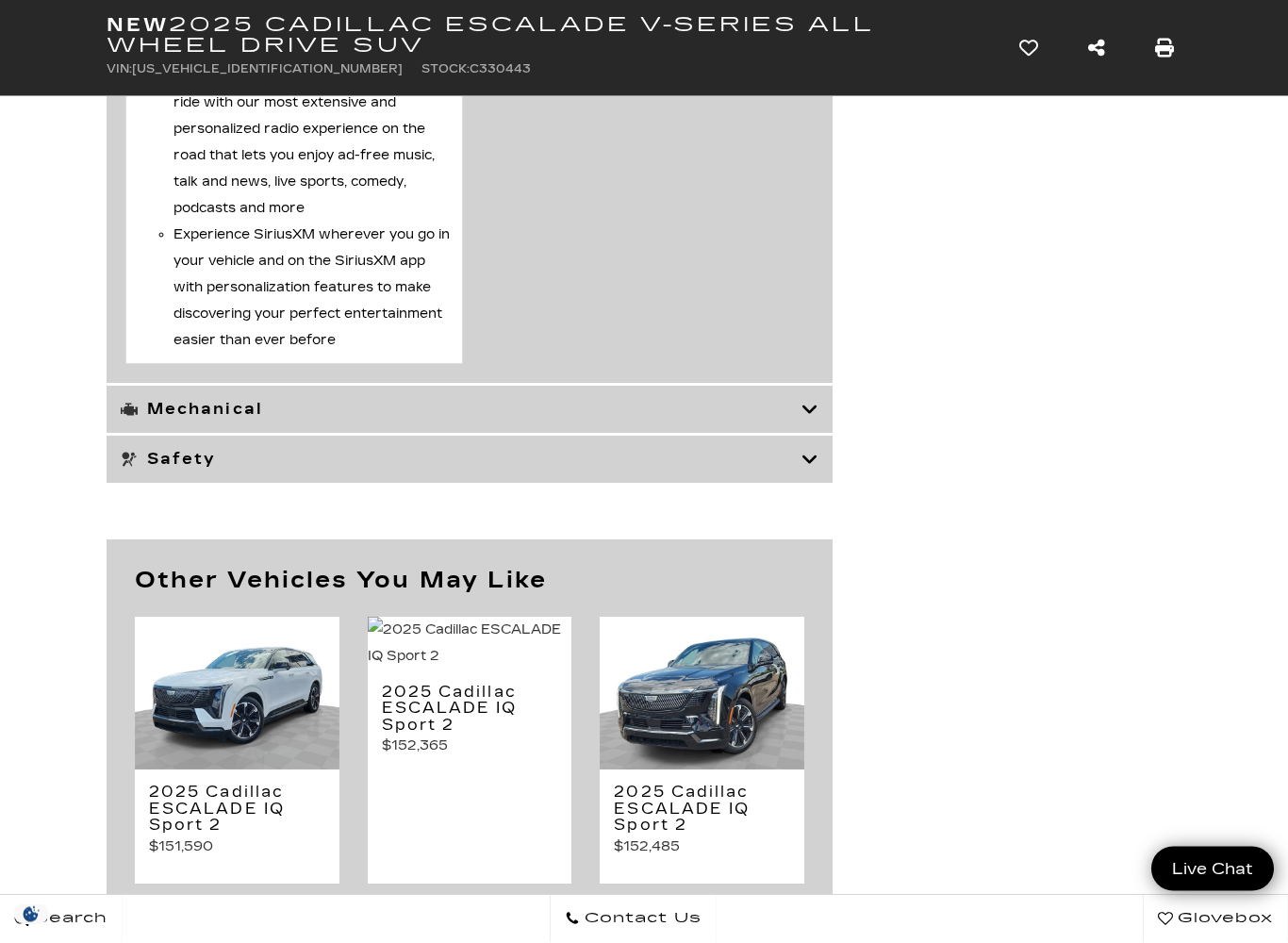 scroll, scrollTop: 9178, scrollLeft: 0, axis: vertical 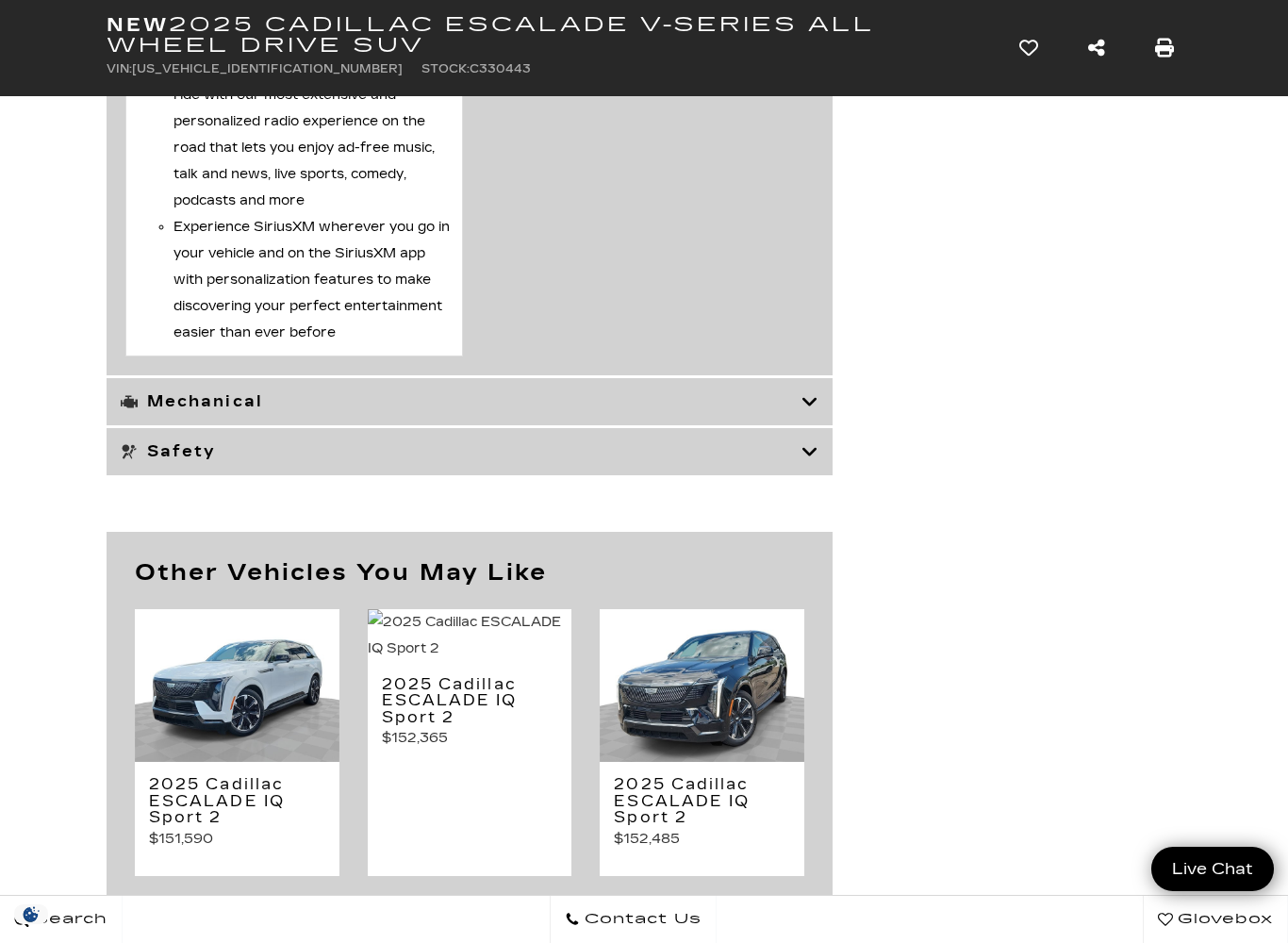 click 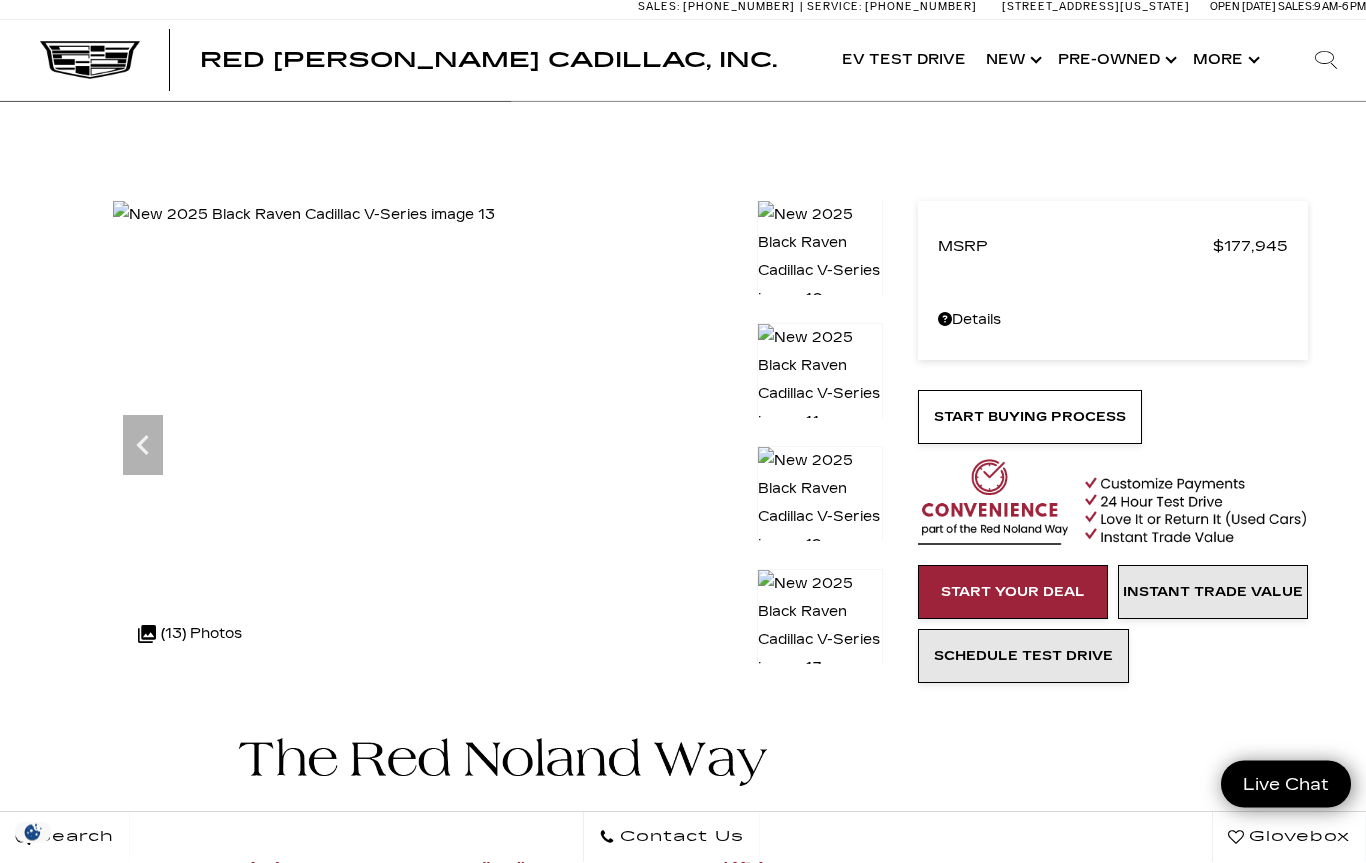 scroll, scrollTop: 0, scrollLeft: 0, axis: both 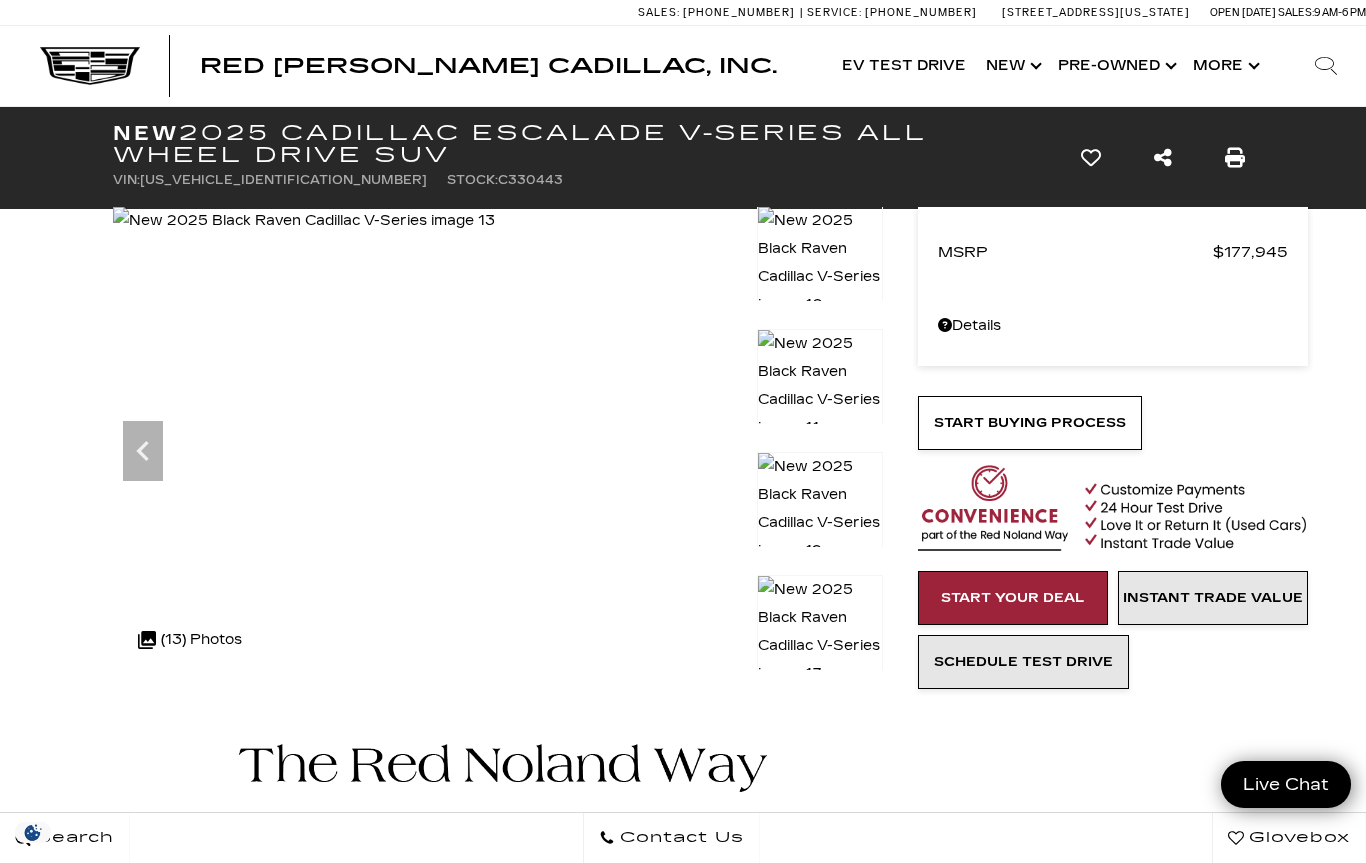 click 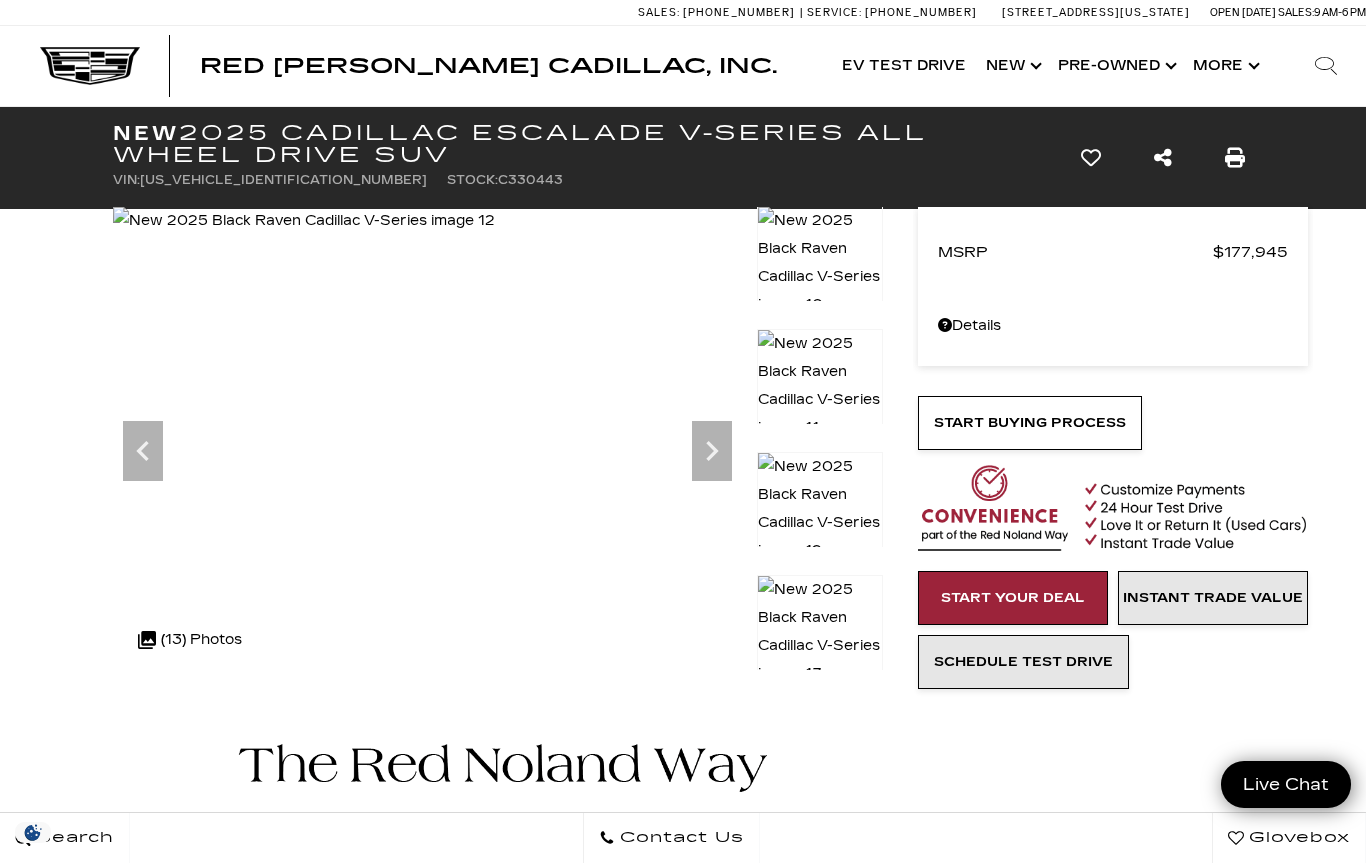 click at bounding box center (304, 221) 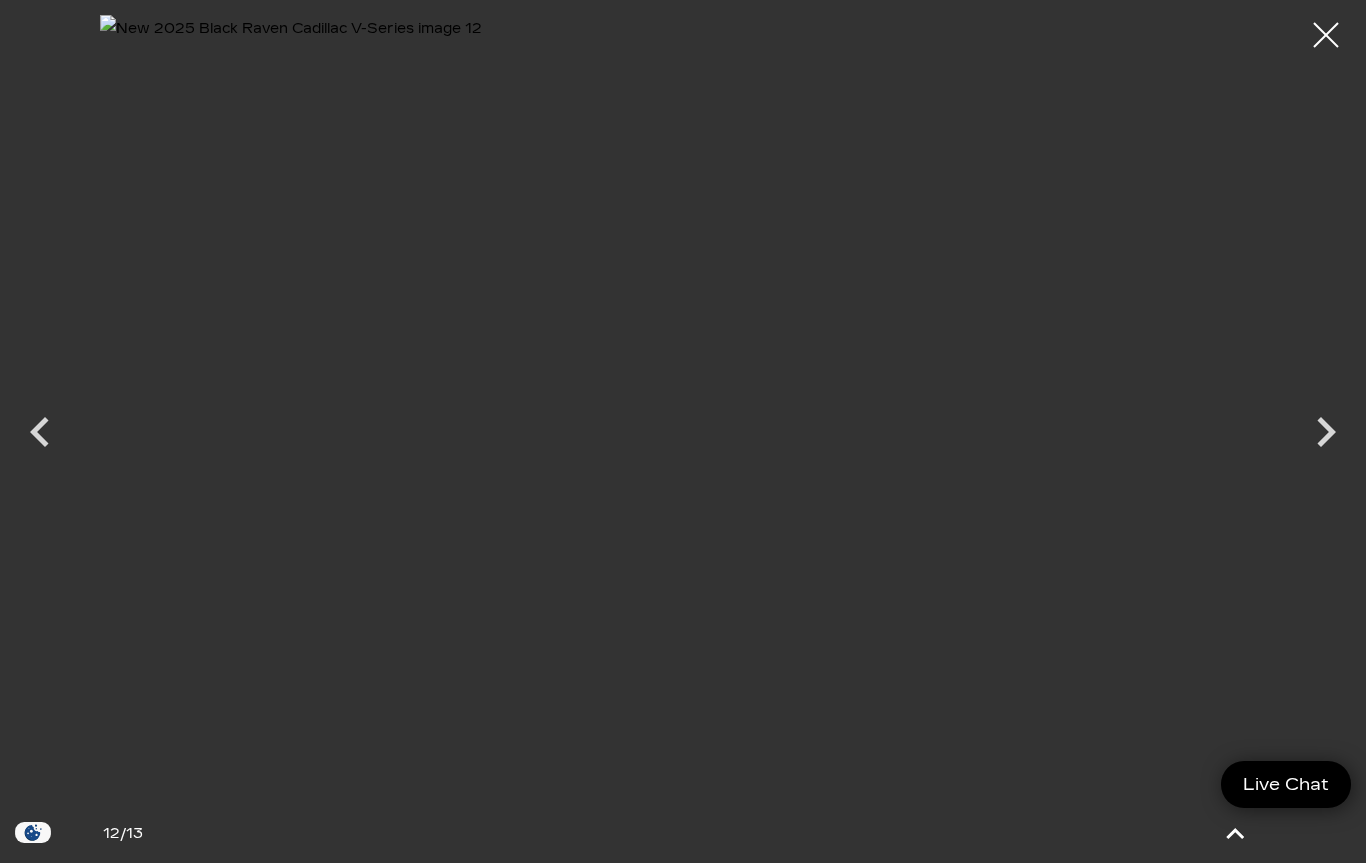 click 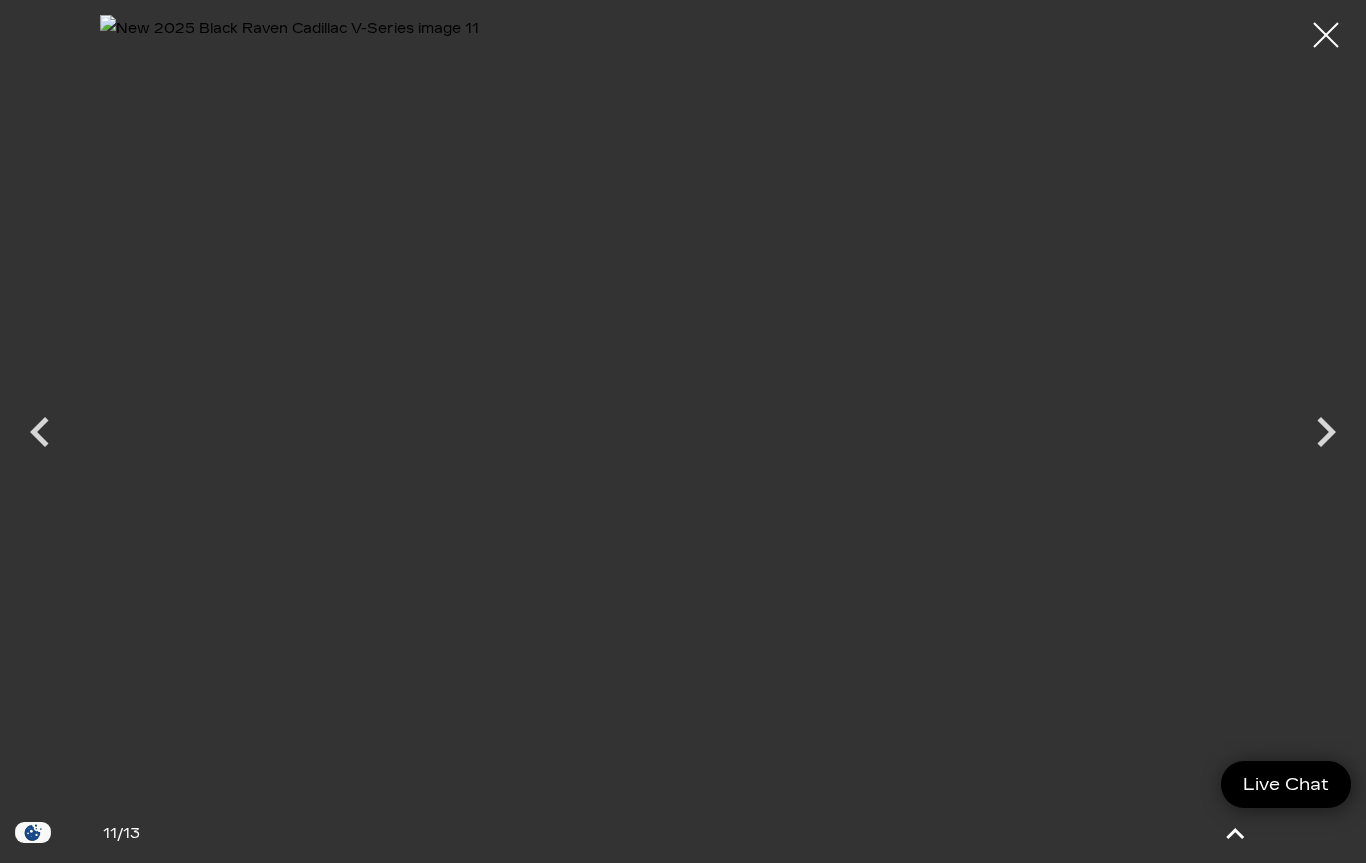 click 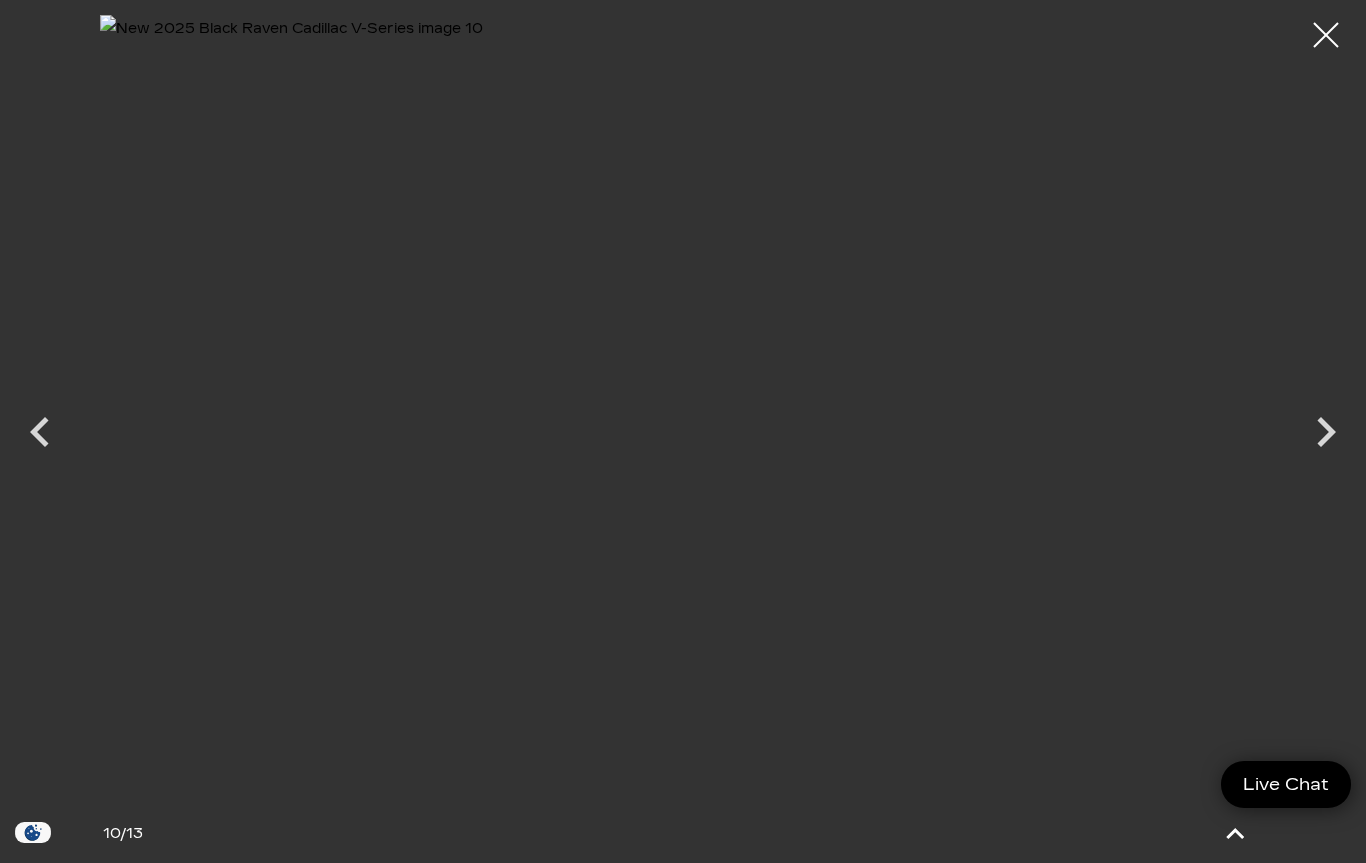 click 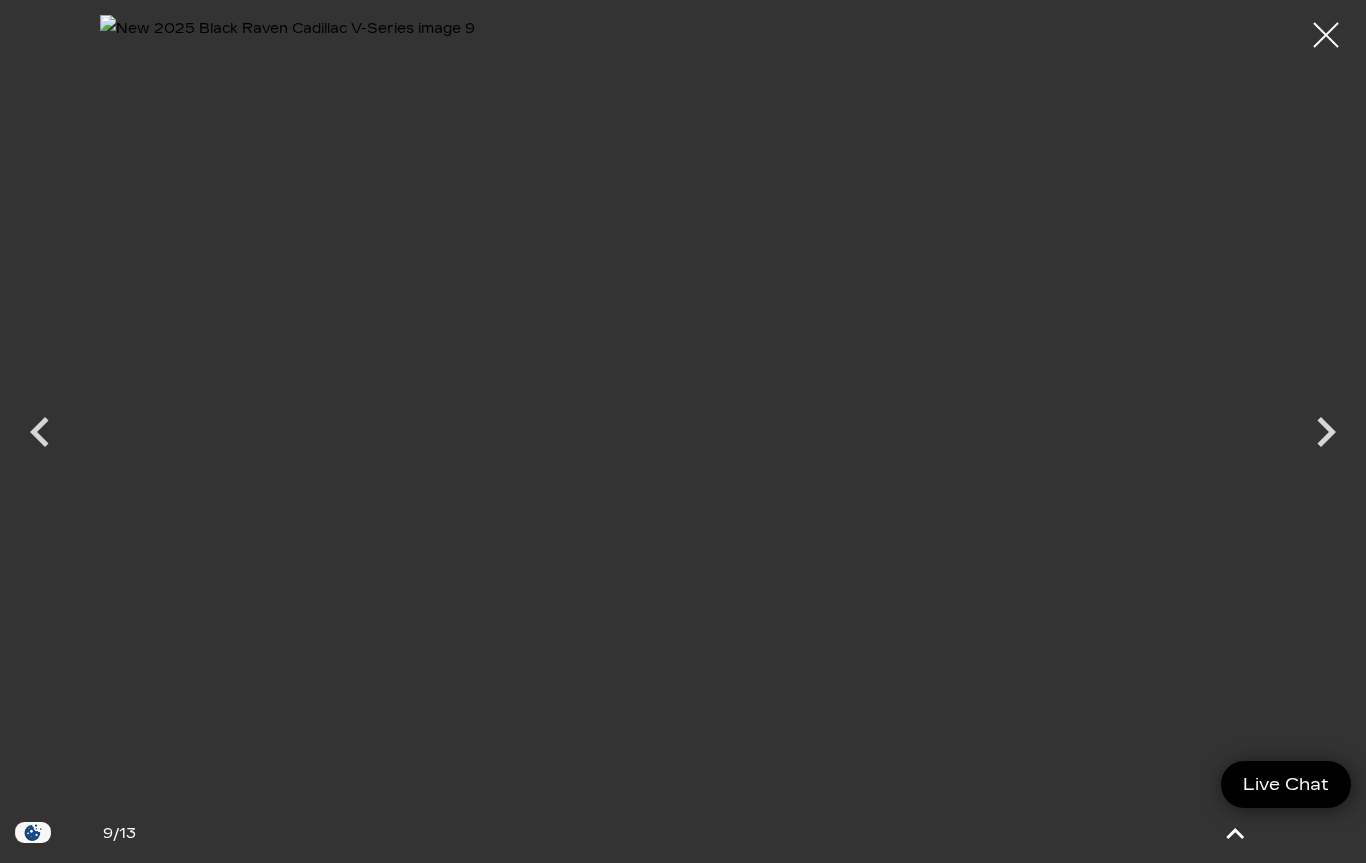 click 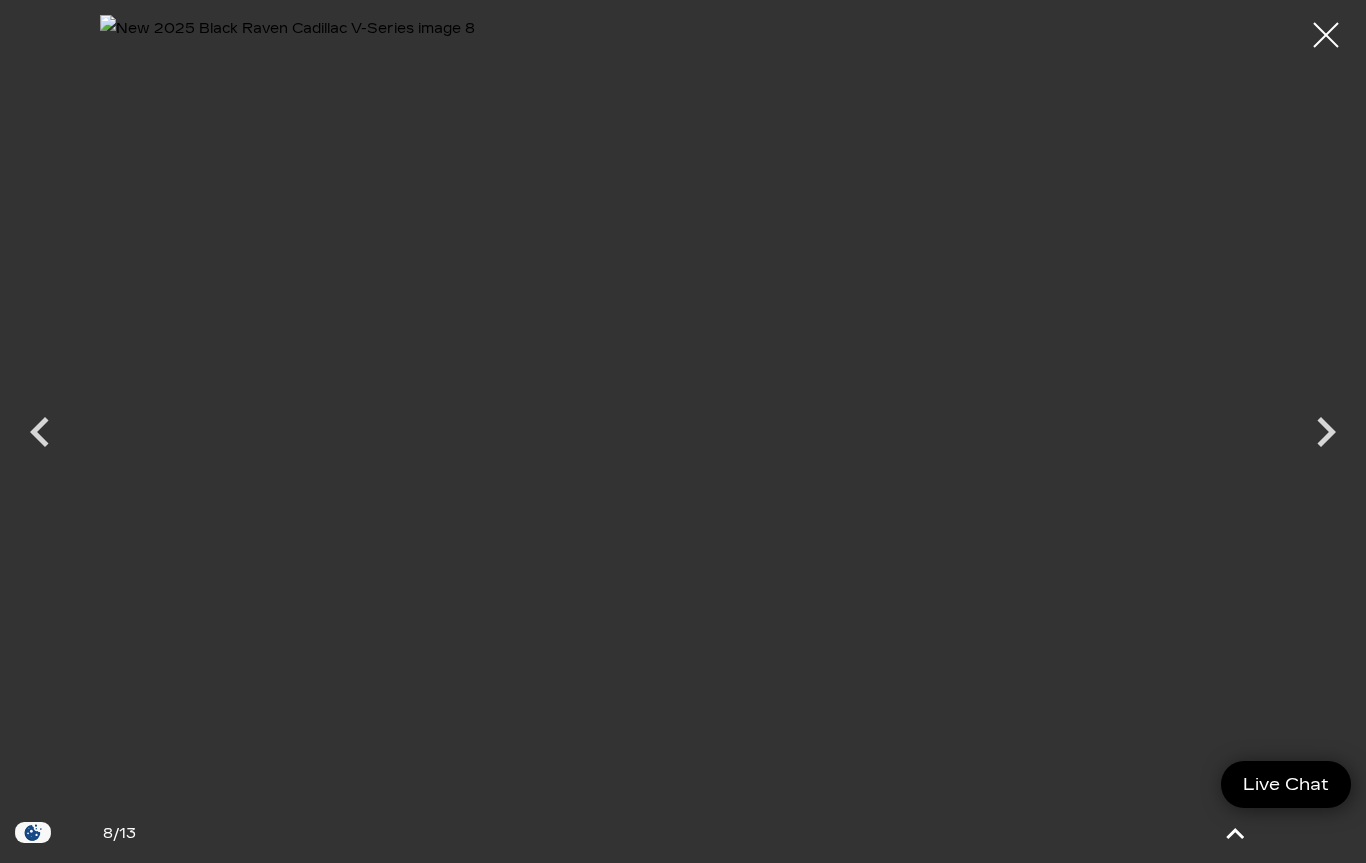 click 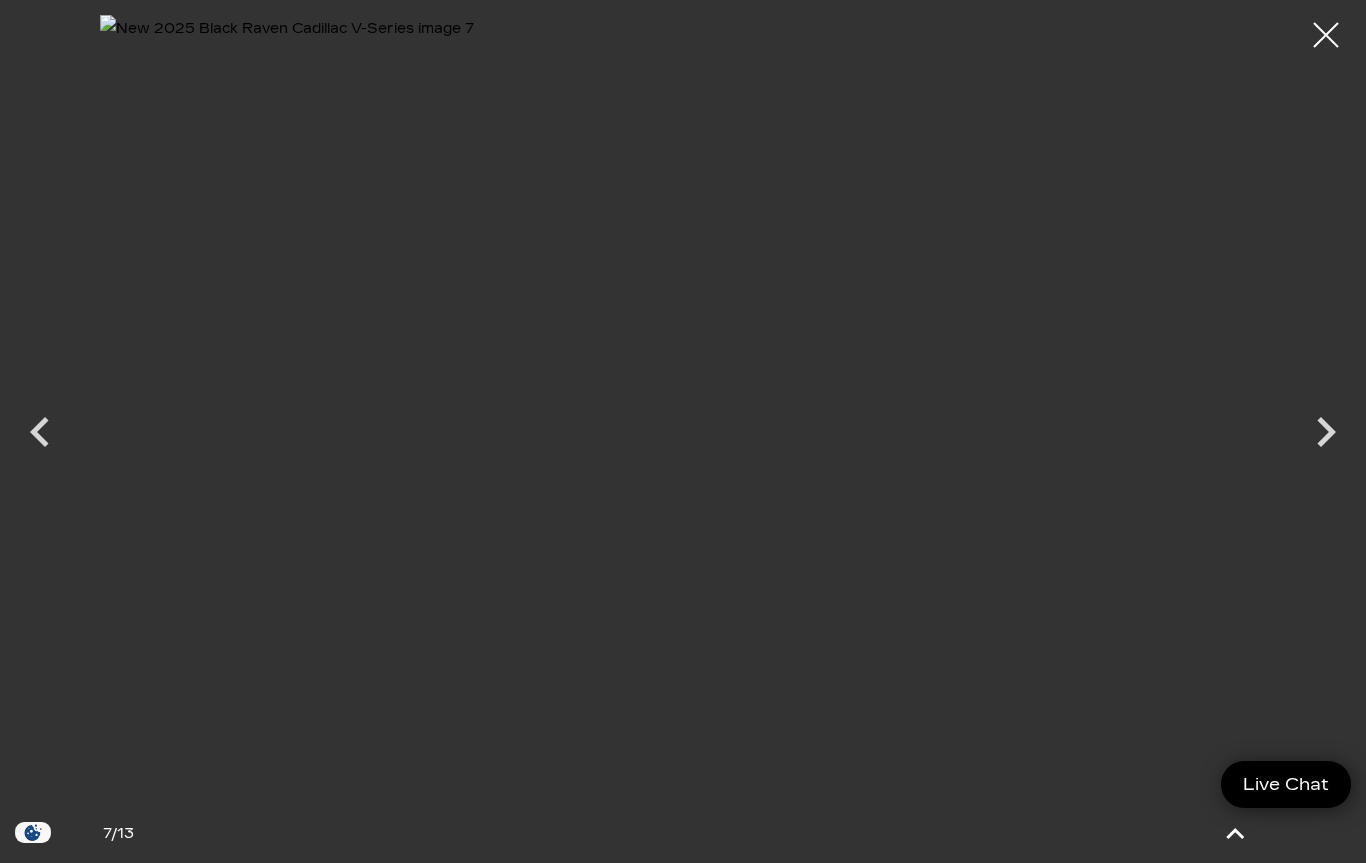 click 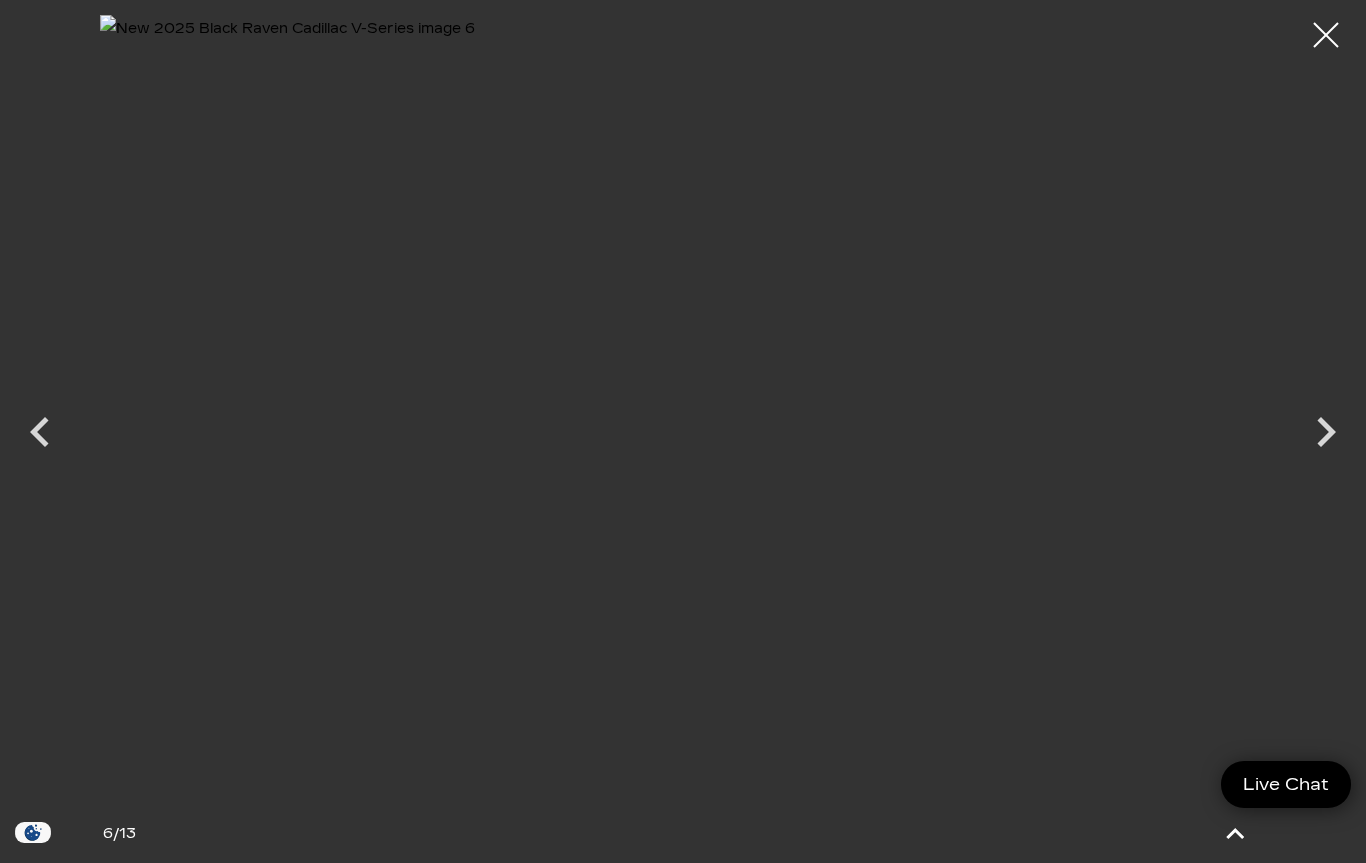 click 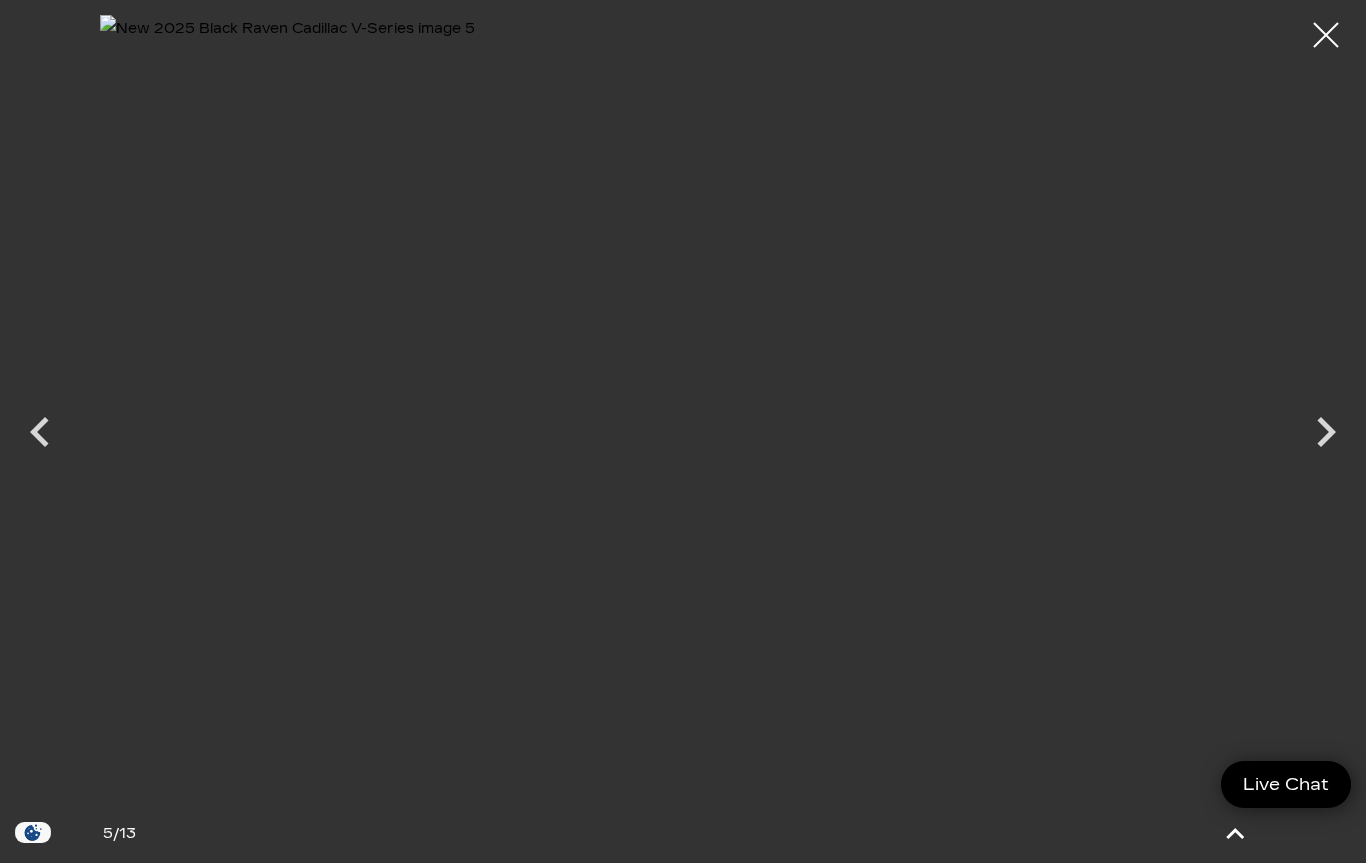 click 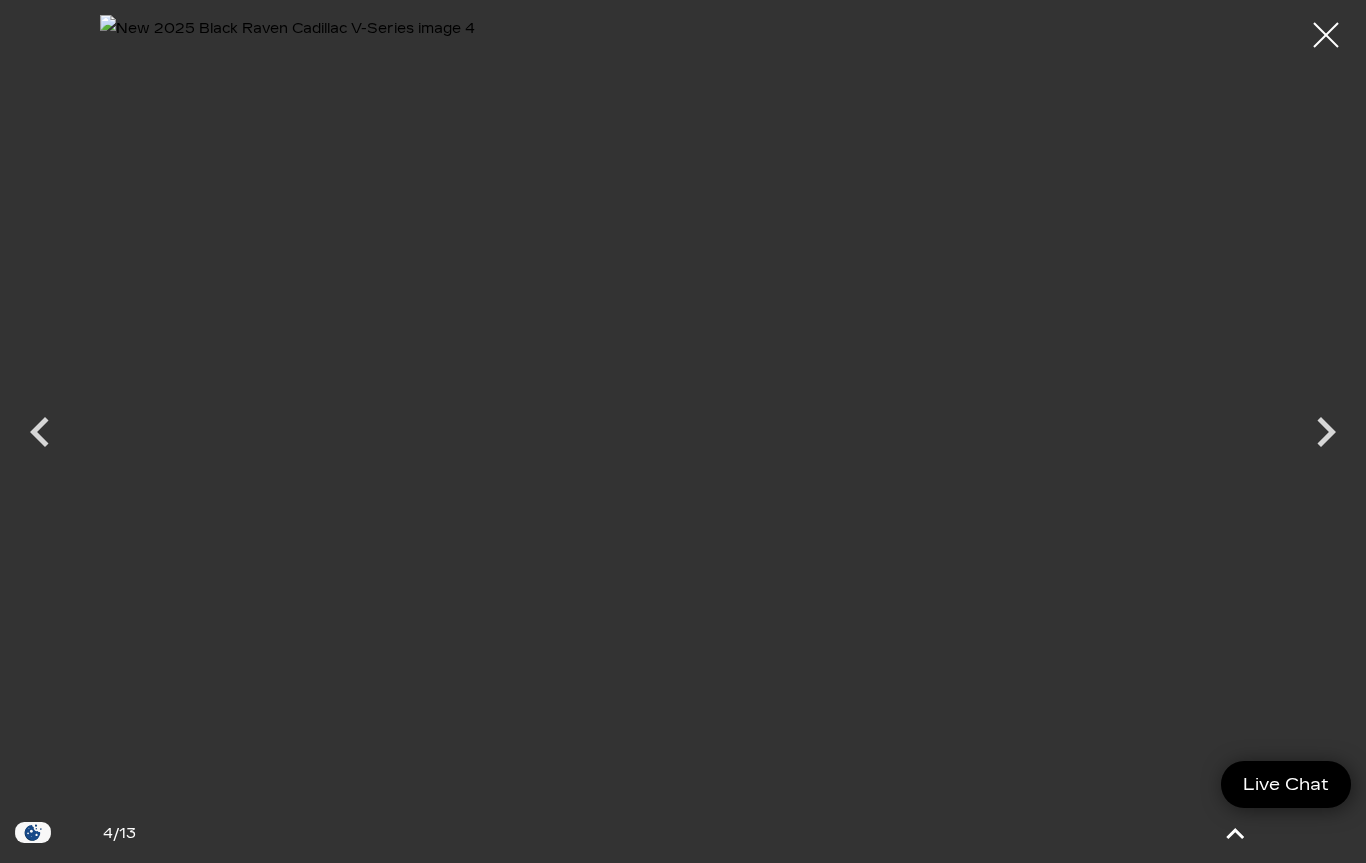 click 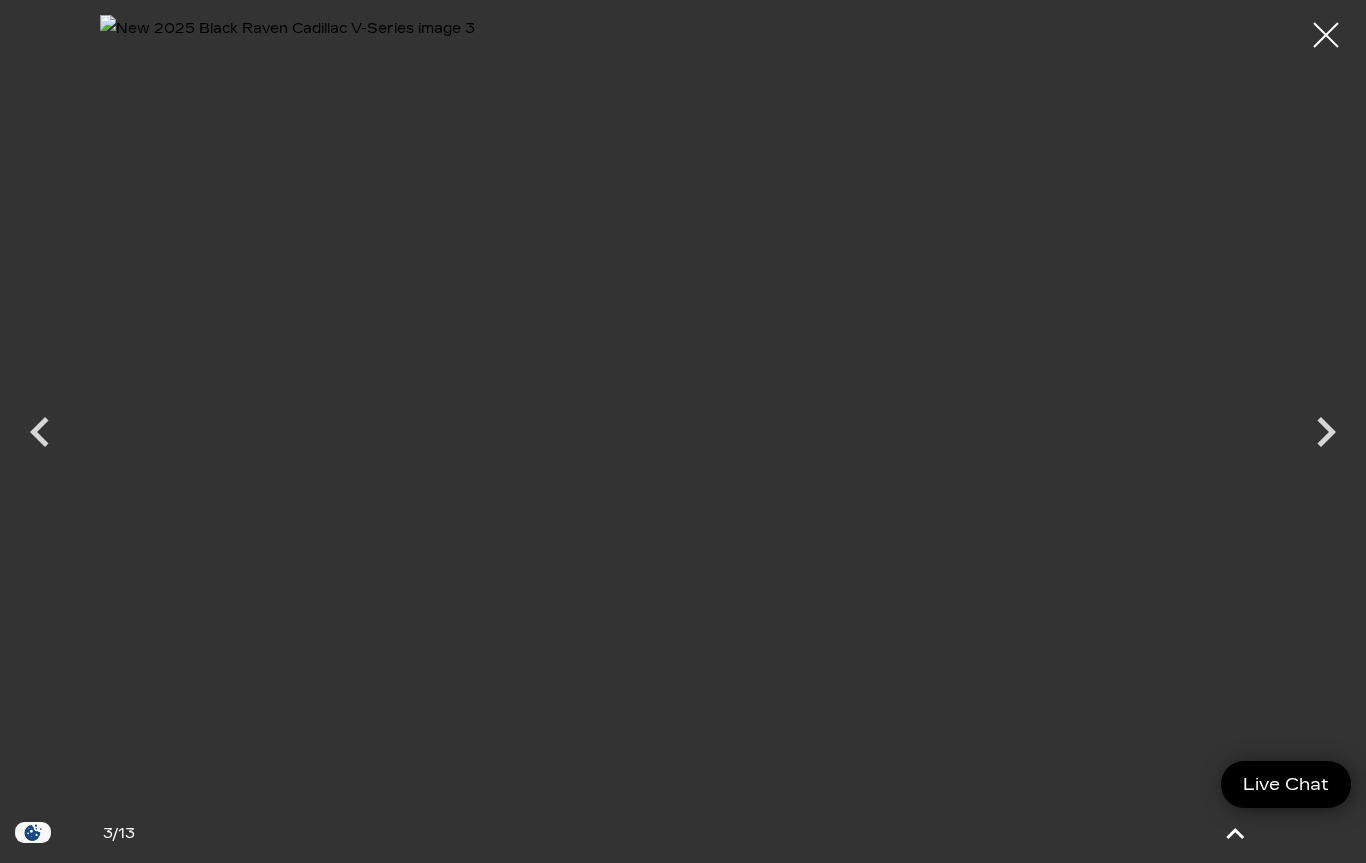 click 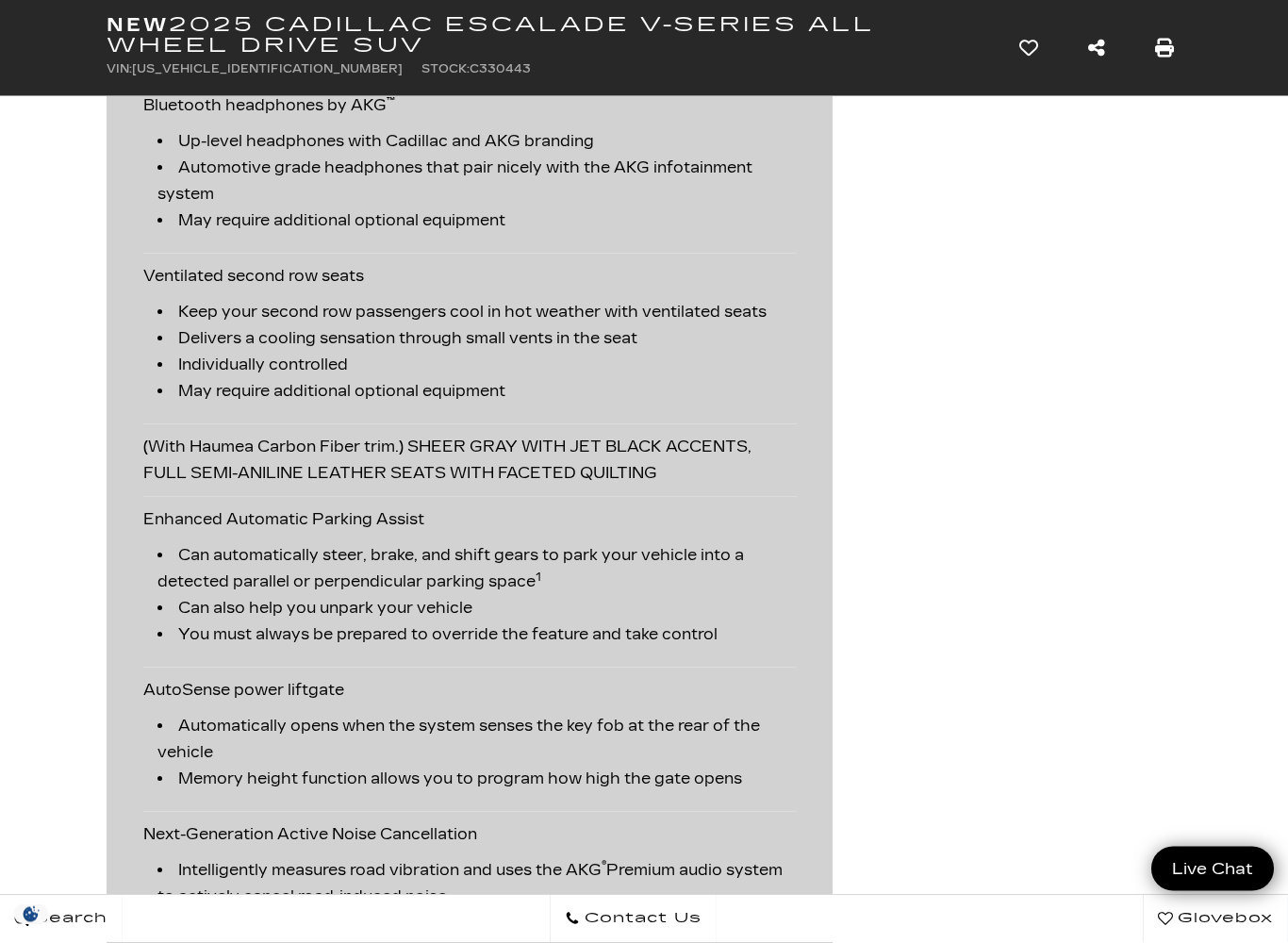 scroll, scrollTop: 3575, scrollLeft: 0, axis: vertical 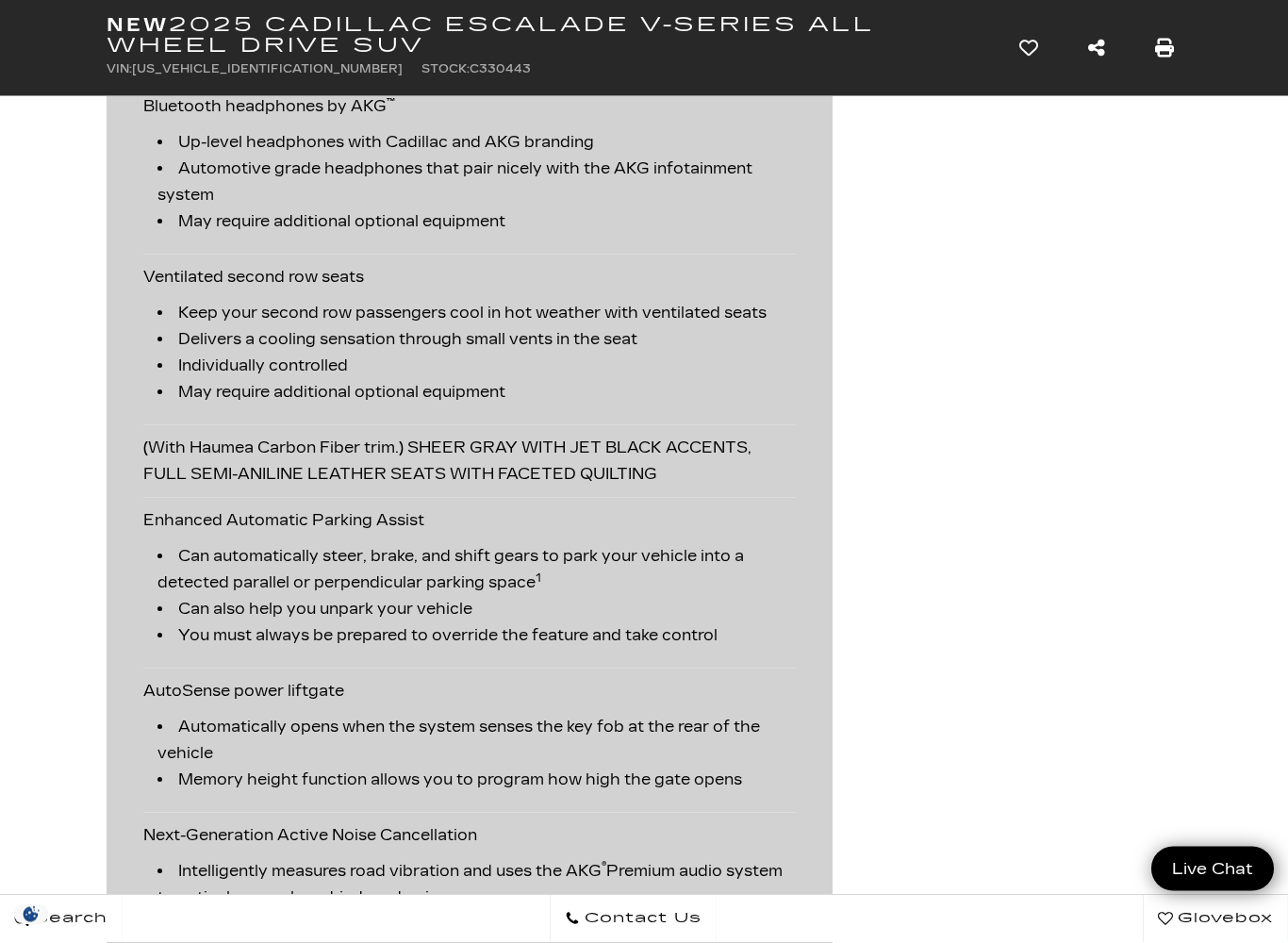 click on "Can automatically steer, brake, and shift gears to park your vehicle into a detected parallel or perpendicular parking space 1" at bounding box center (477, 571) 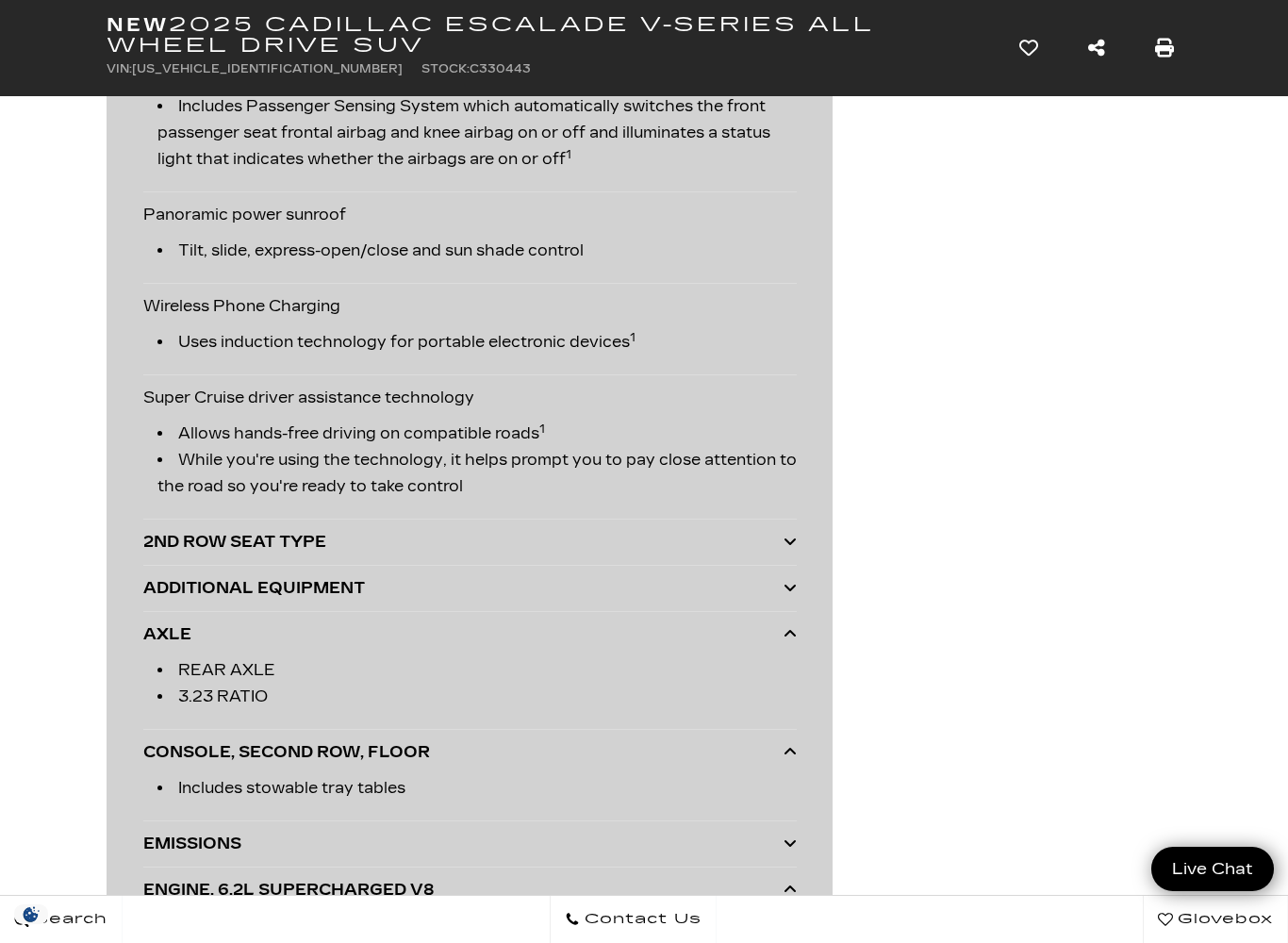scroll, scrollTop: 4916, scrollLeft: 0, axis: vertical 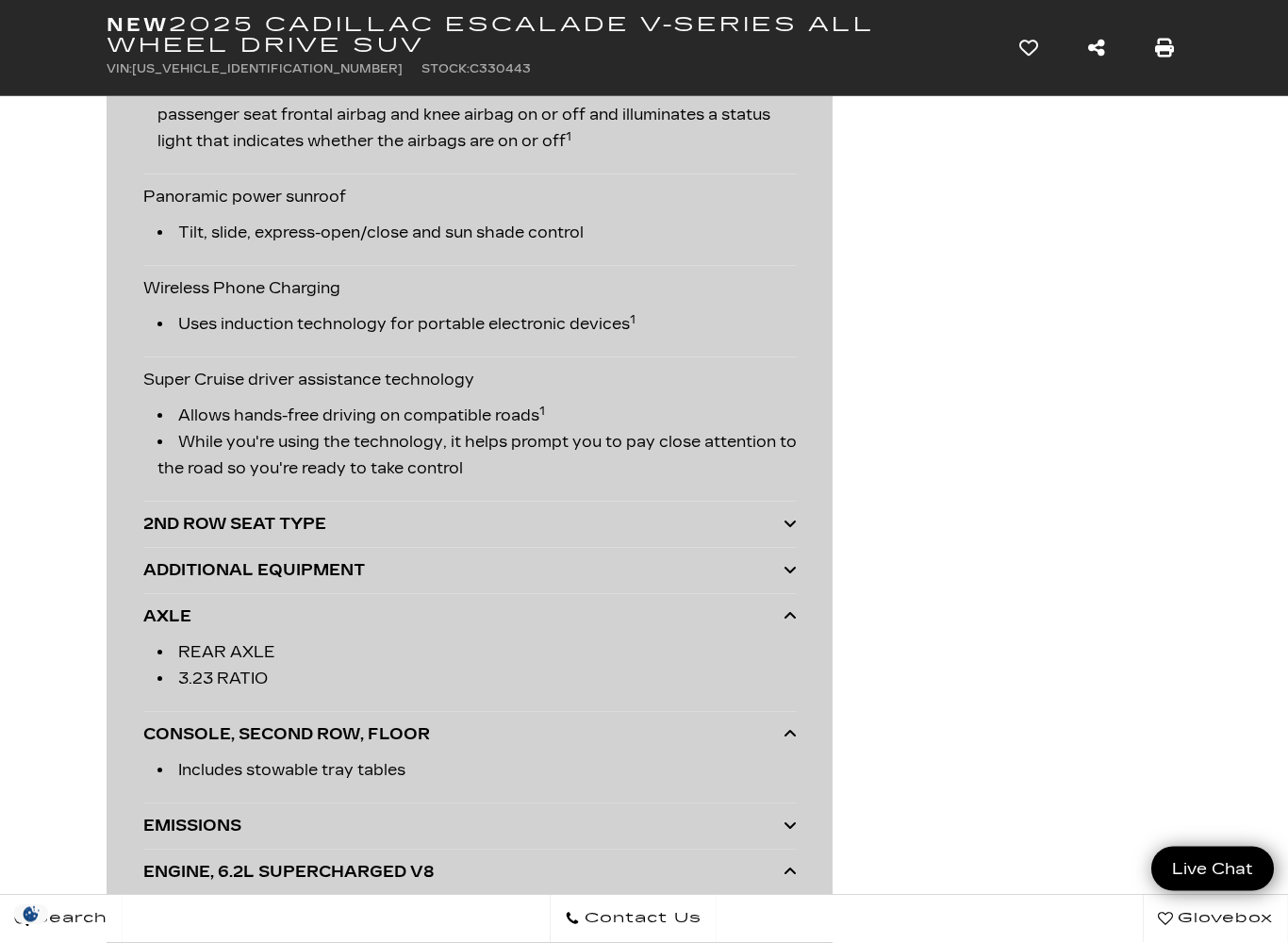 click at bounding box center (790, 524) 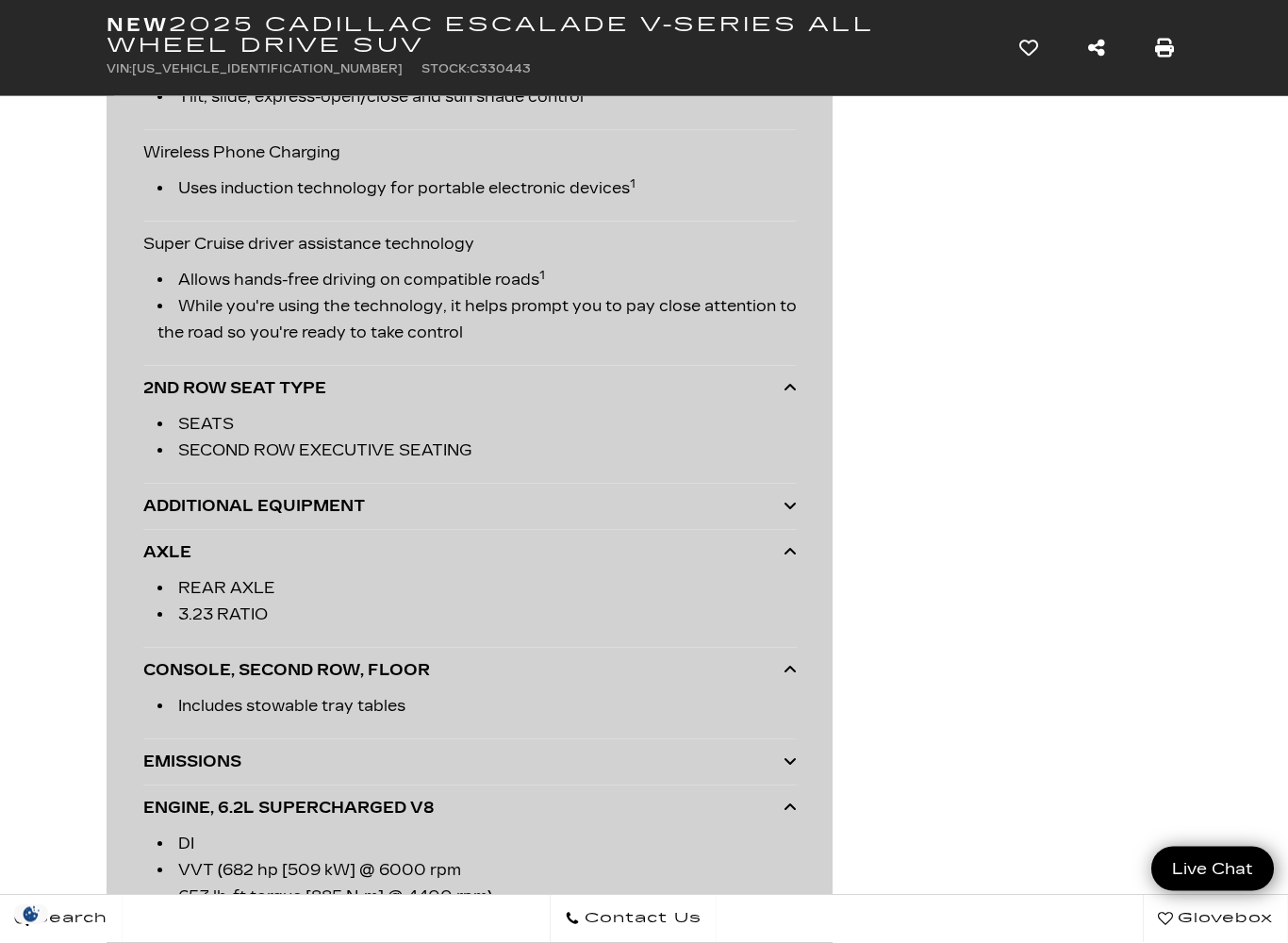 scroll, scrollTop: 5094, scrollLeft: 0, axis: vertical 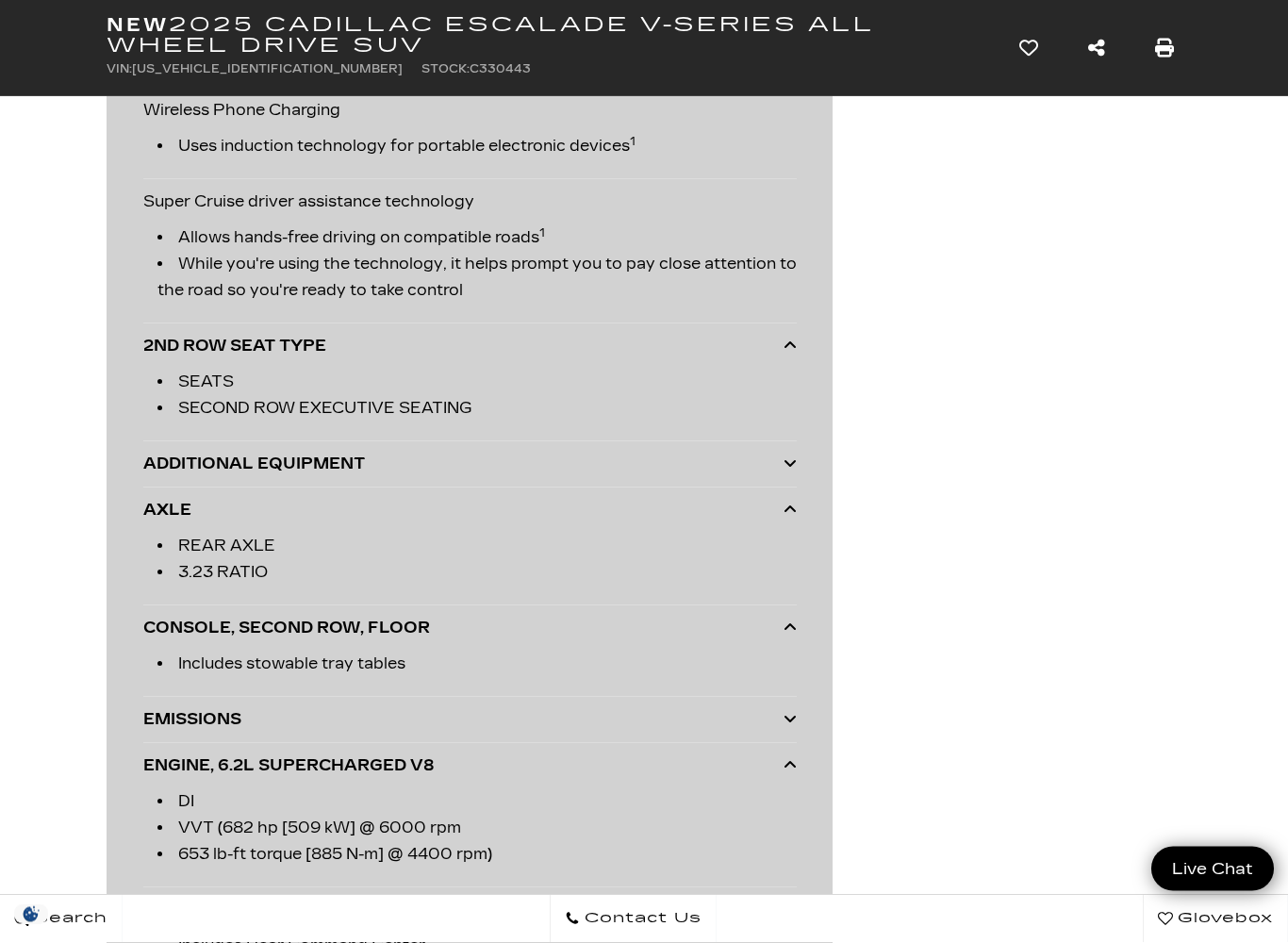 click at bounding box center [790, 464] 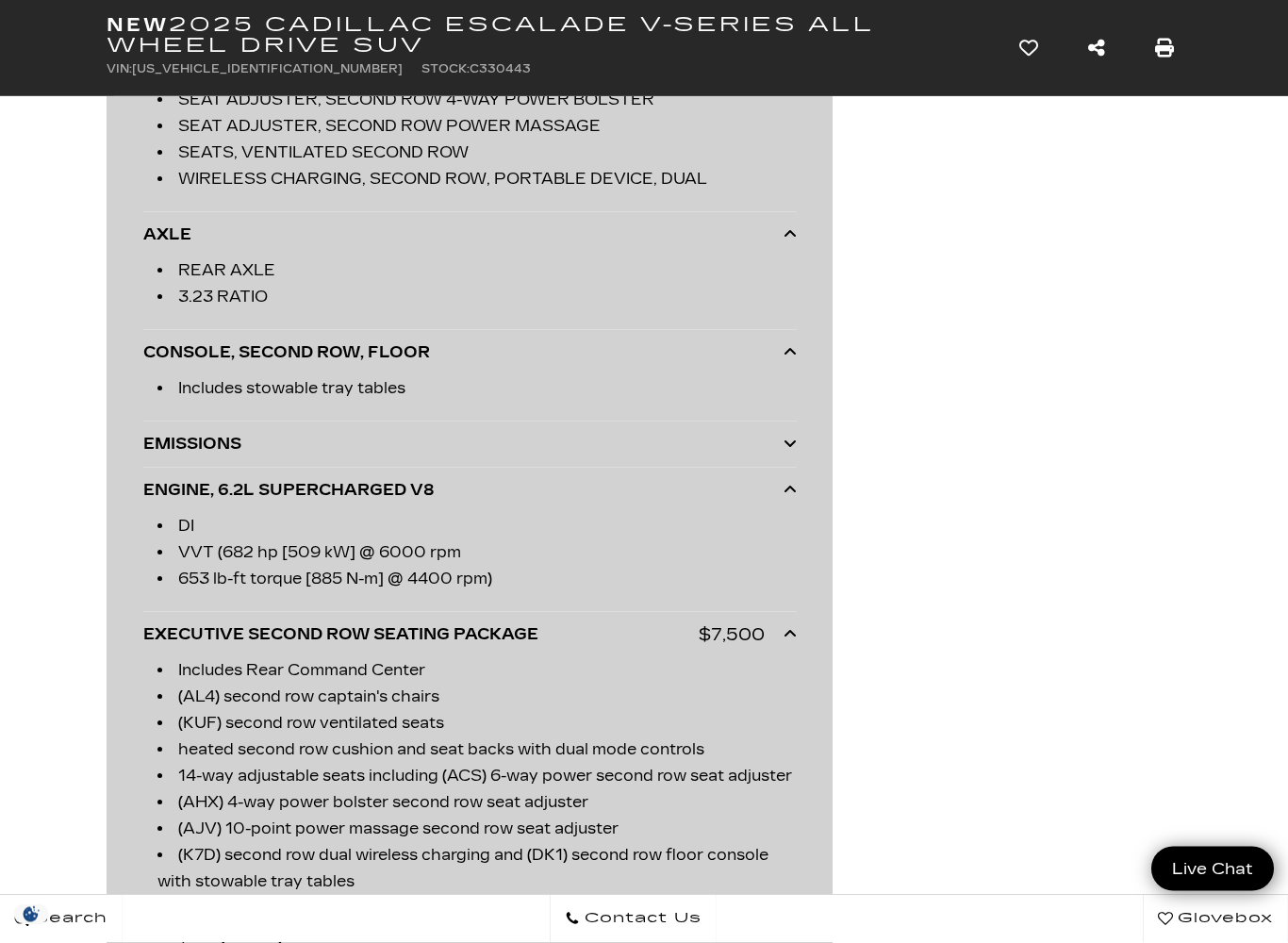 scroll, scrollTop: 5600, scrollLeft: 0, axis: vertical 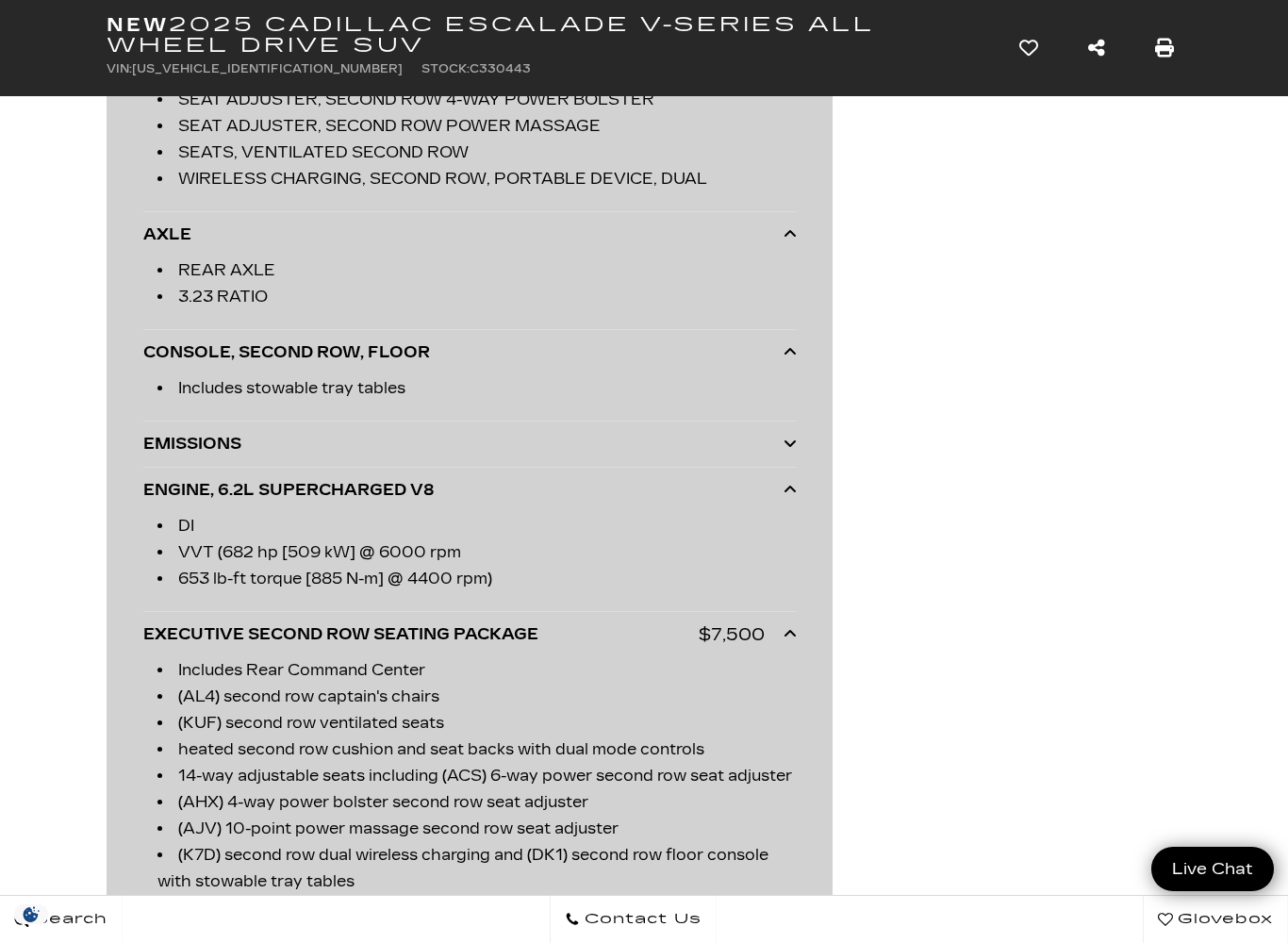 click at bounding box center (790, 443) 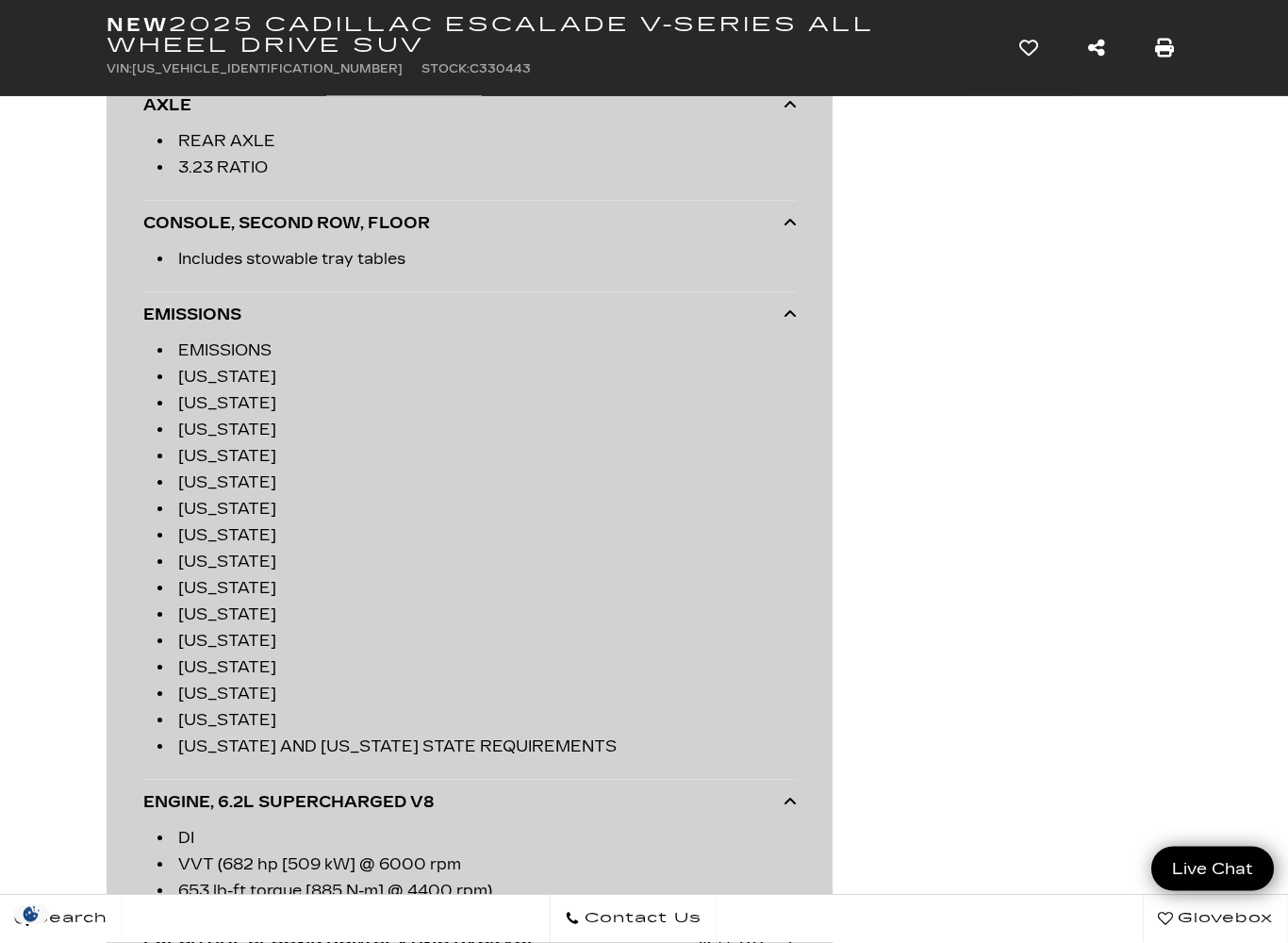 scroll, scrollTop: 5730, scrollLeft: 0, axis: vertical 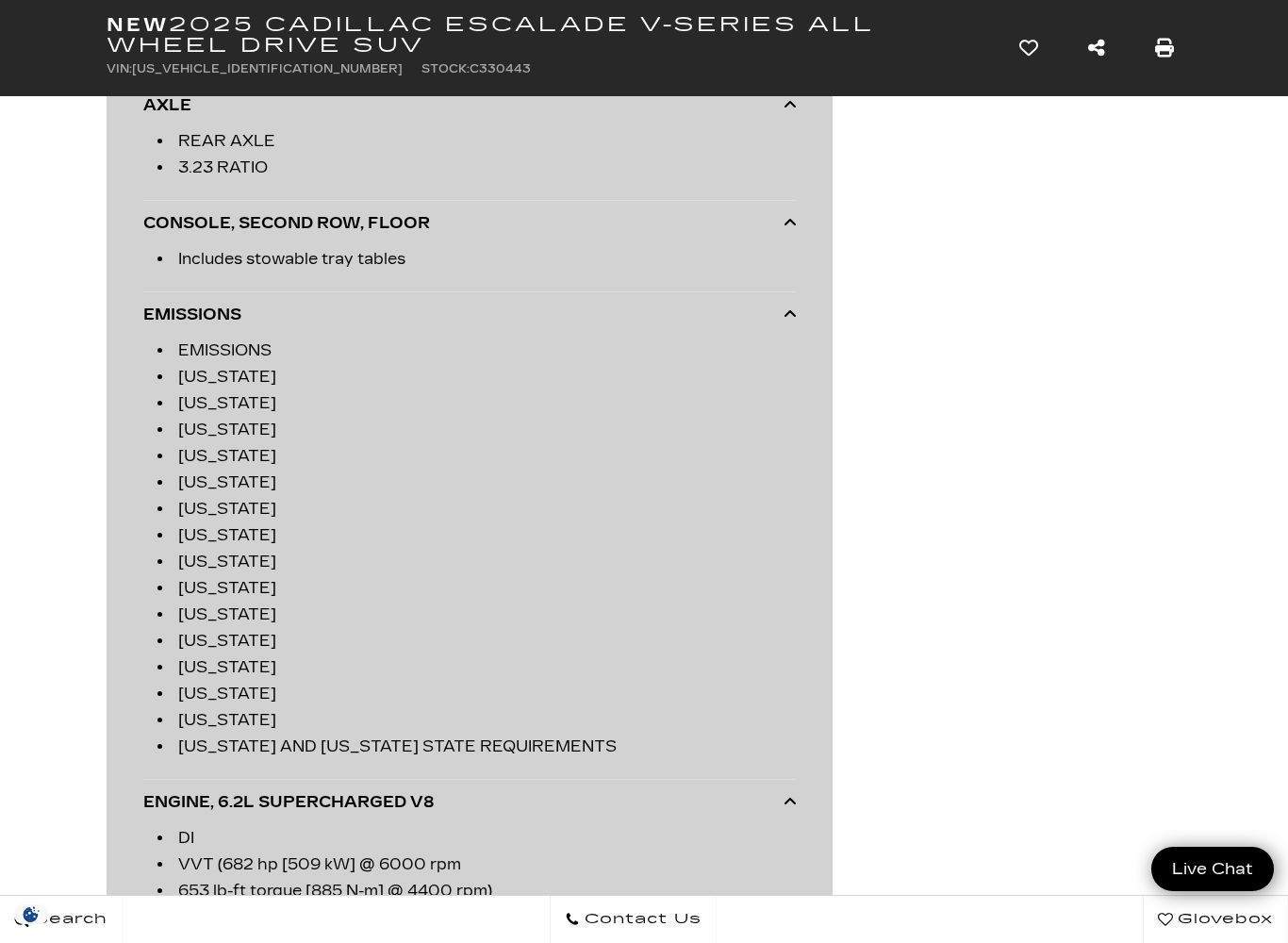 click on "COLORADO" at bounding box center (477, 377) 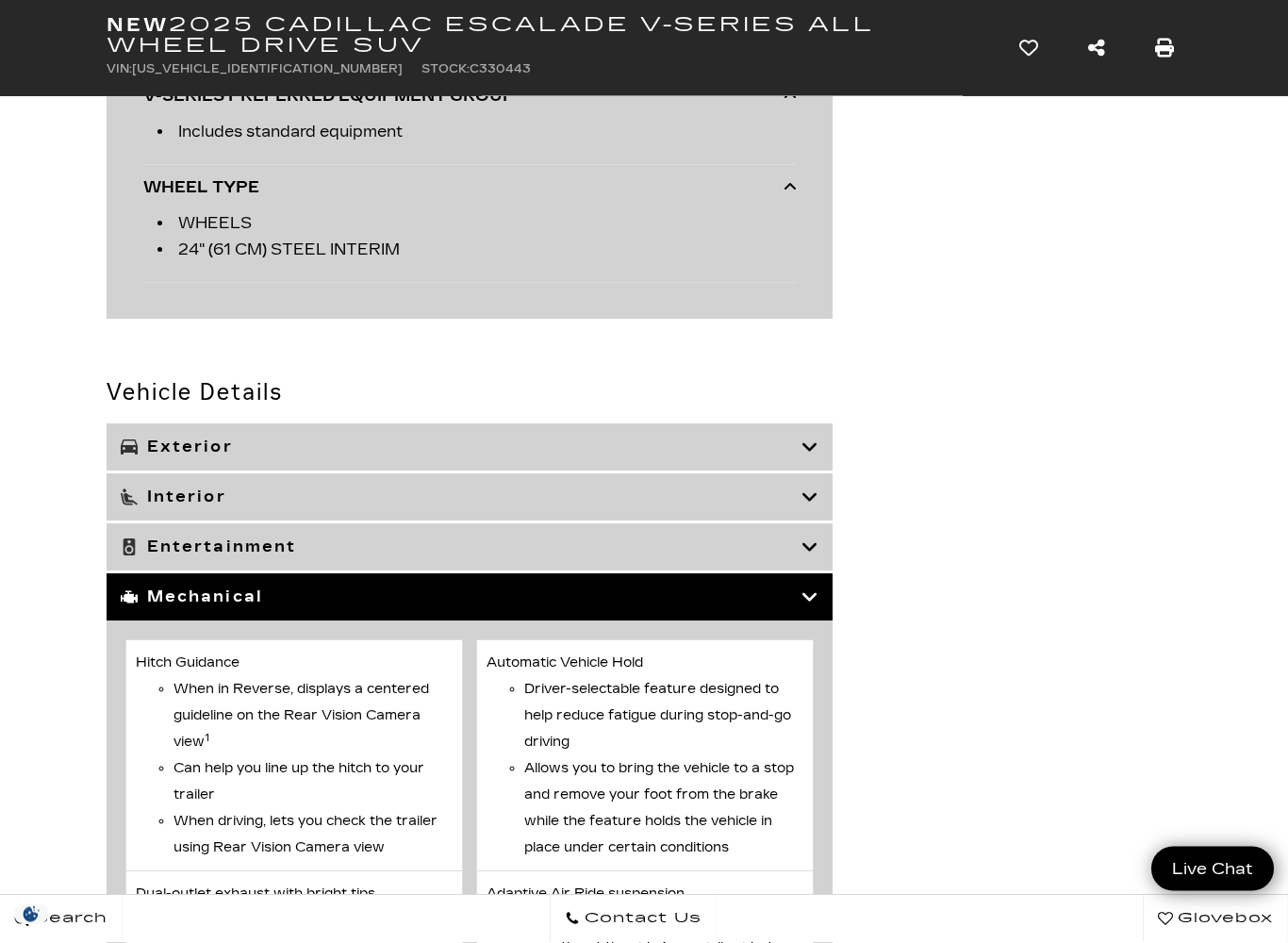 scroll, scrollTop: 7865, scrollLeft: 0, axis: vertical 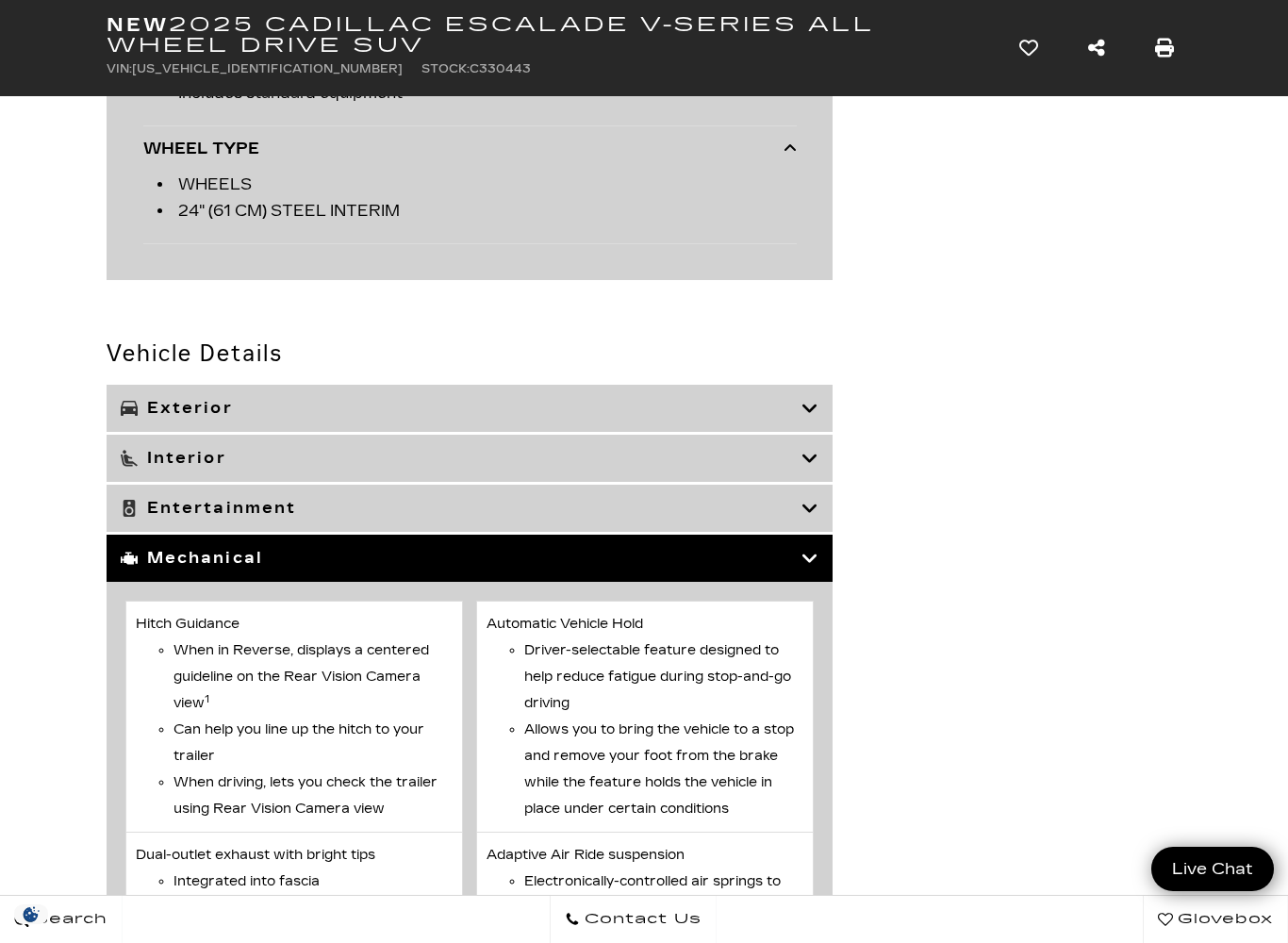 click on "Exterior" at bounding box center [470, 408] 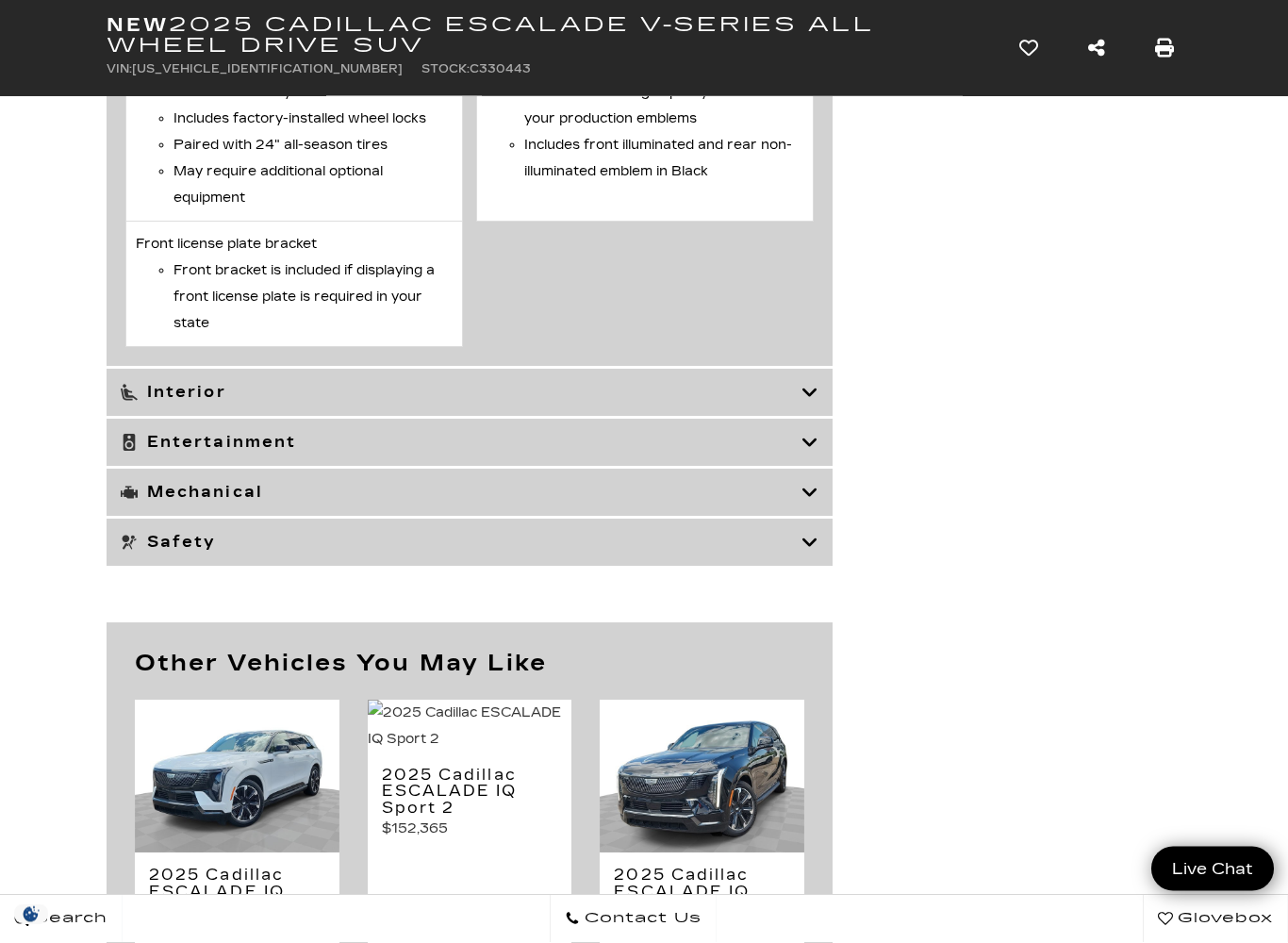 scroll, scrollTop: 10483, scrollLeft: 0, axis: vertical 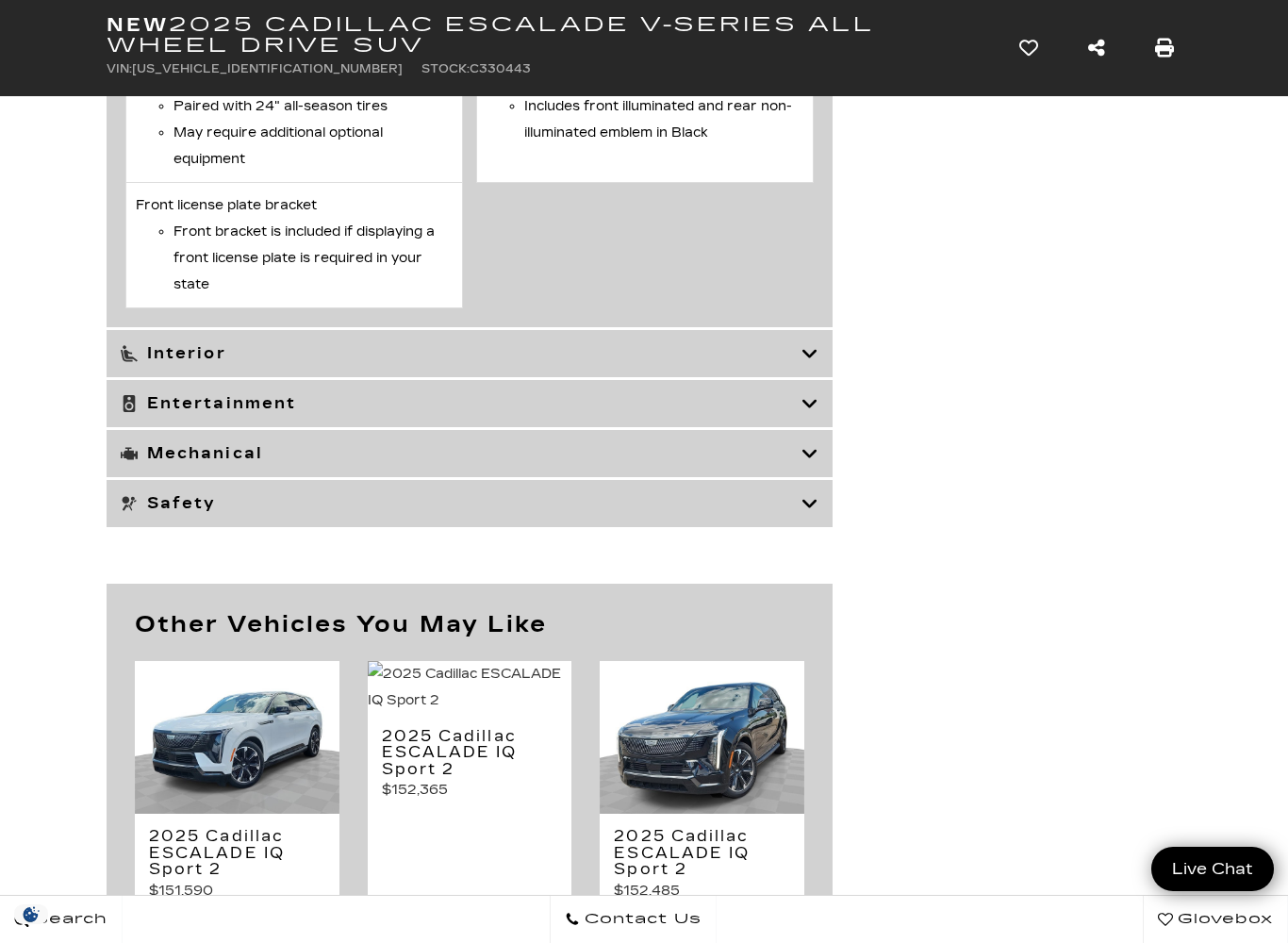 click on "Interior" at bounding box center (461, 354) 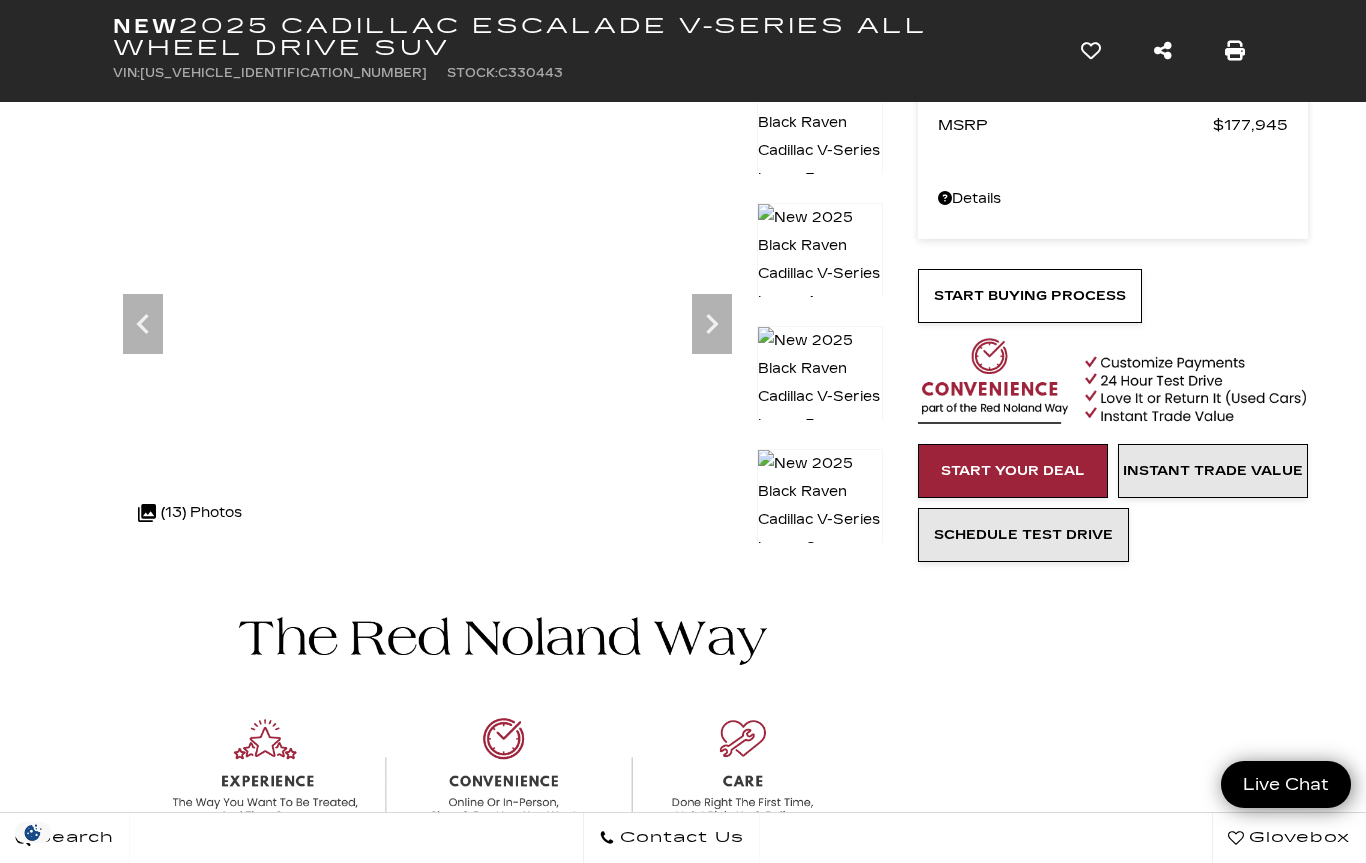 scroll, scrollTop: 0, scrollLeft: 0, axis: both 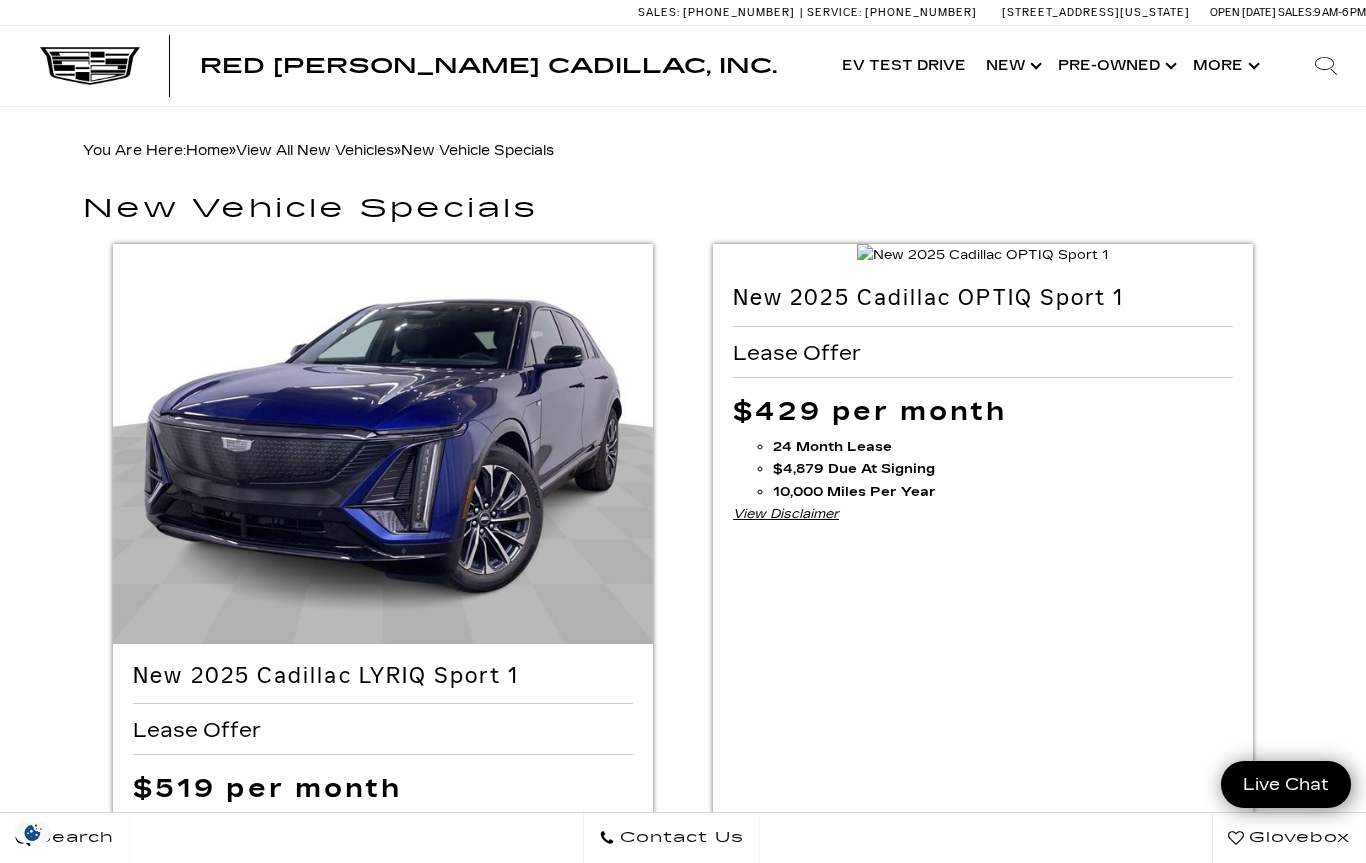 click on "View All New Vehicles" at bounding box center [315, 150] 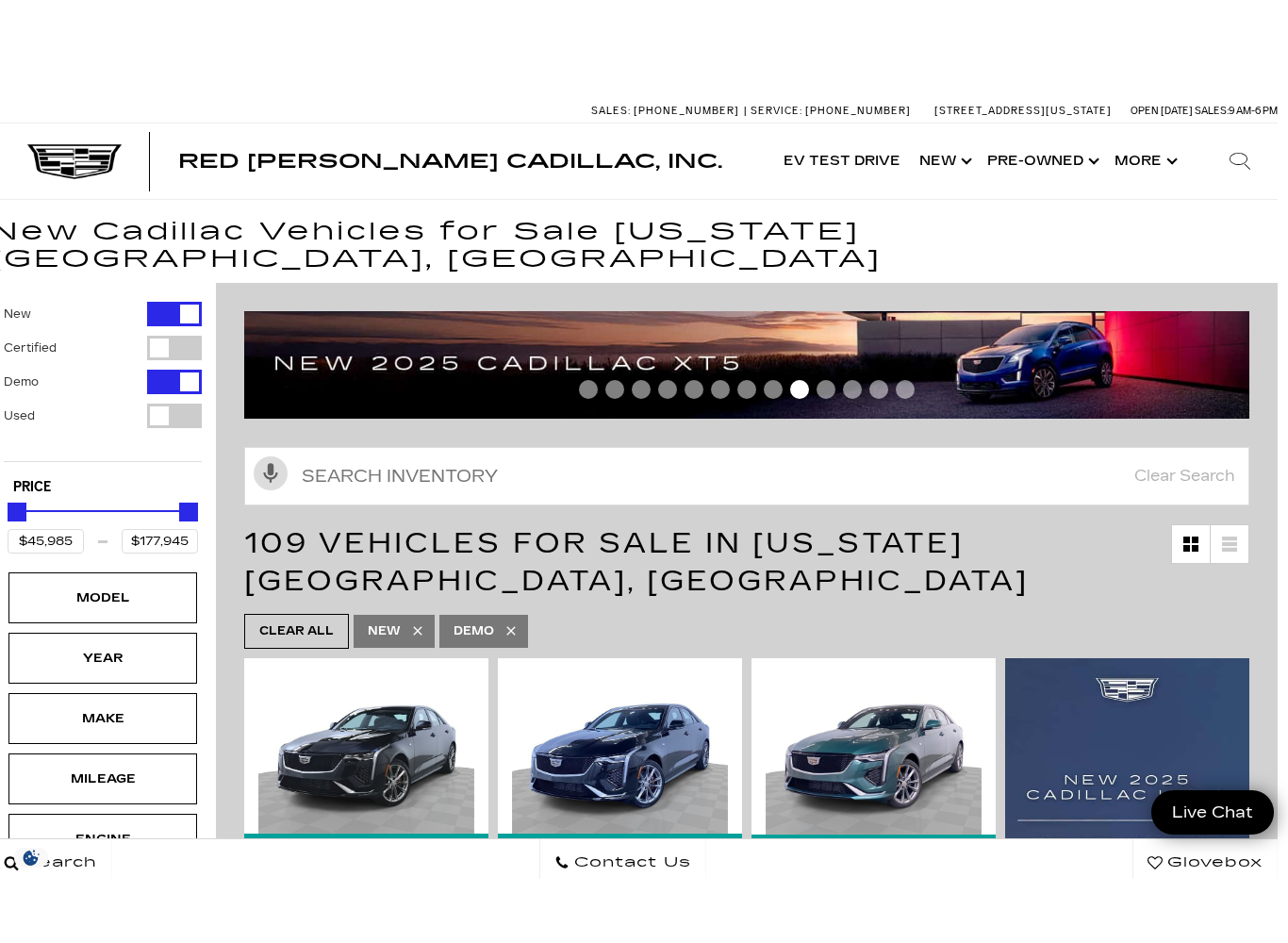 scroll, scrollTop: 0, scrollLeft: 14, axis: horizontal 